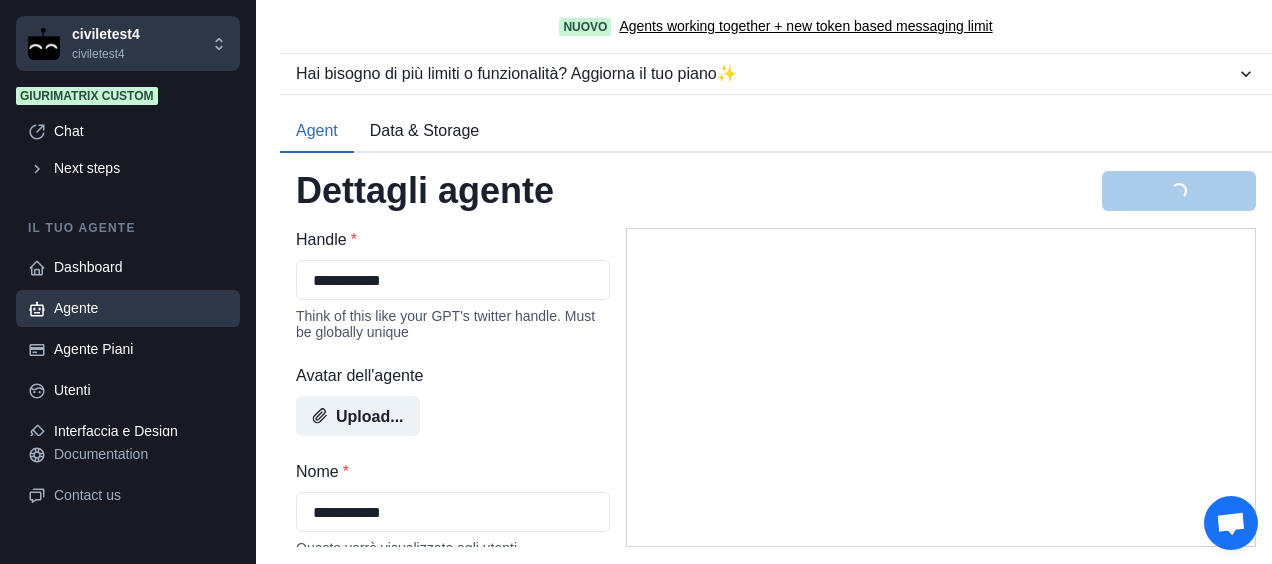 select on "********" 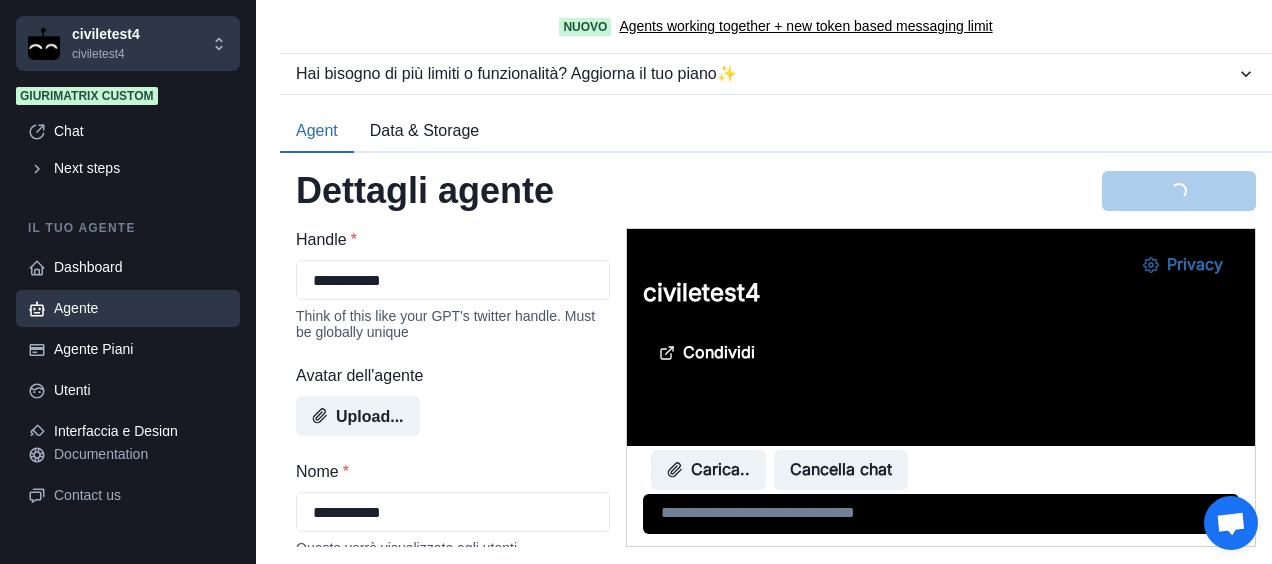 scroll, scrollTop: 0, scrollLeft: 0, axis: both 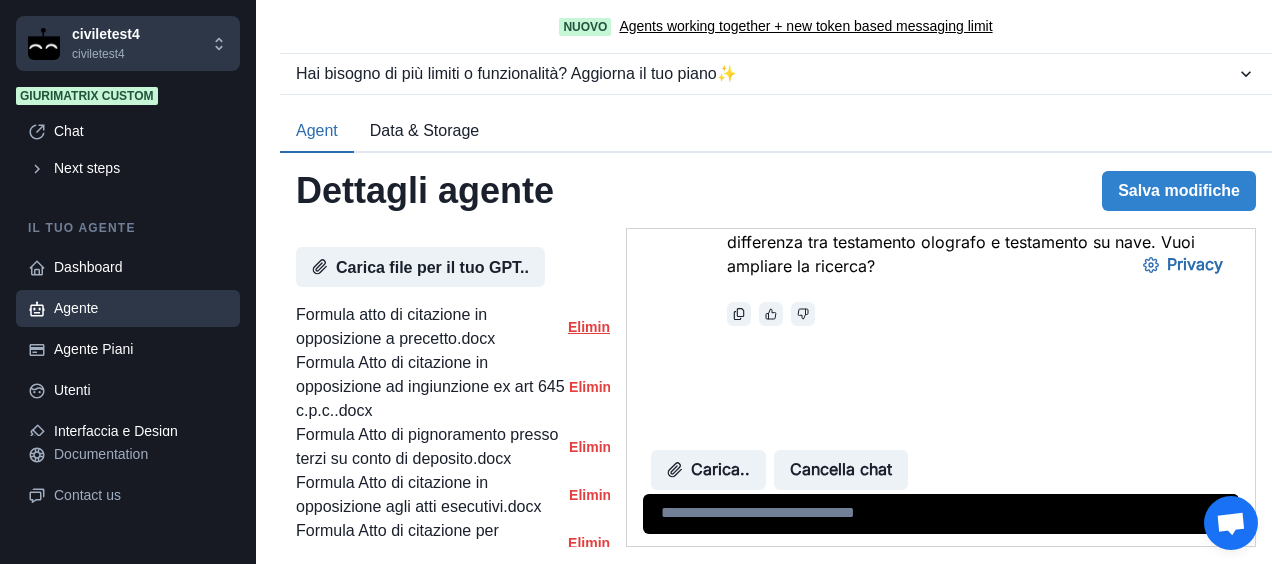click on "Elimina" at bounding box center [593, 327] 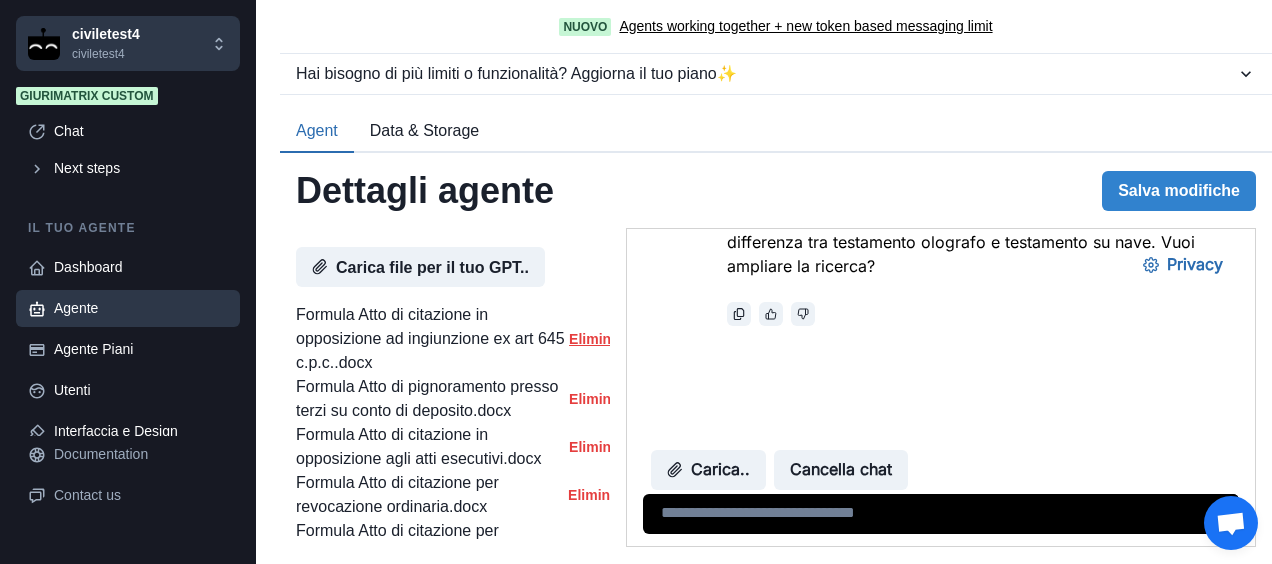 click on "Elimina" at bounding box center (594, 339) 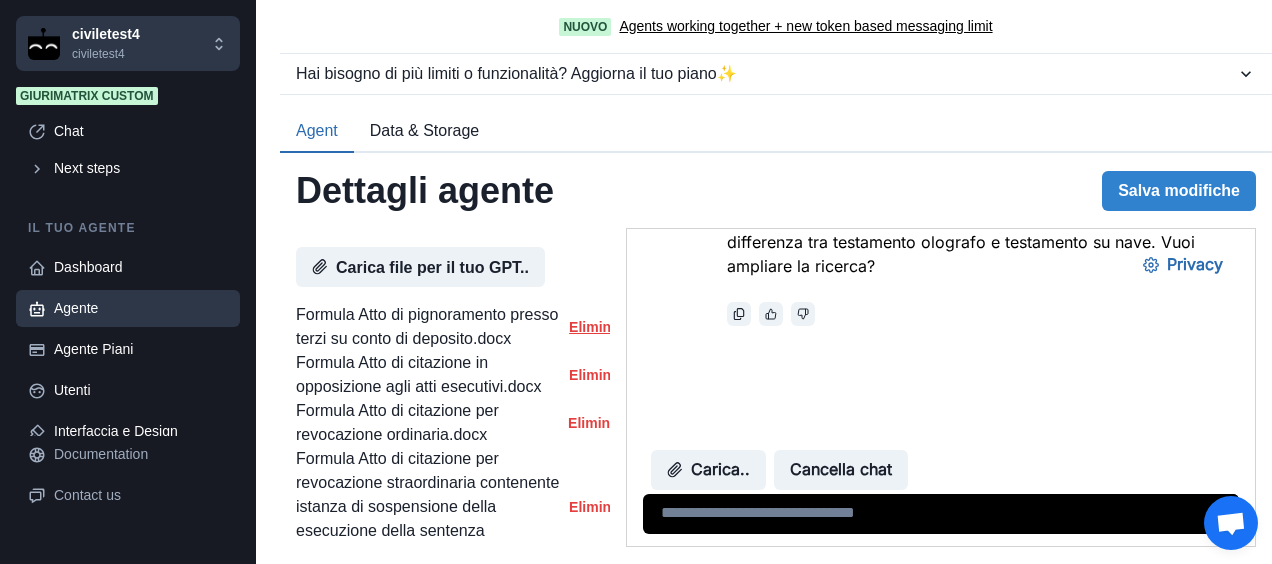 click on "Elimina" at bounding box center [594, 327] 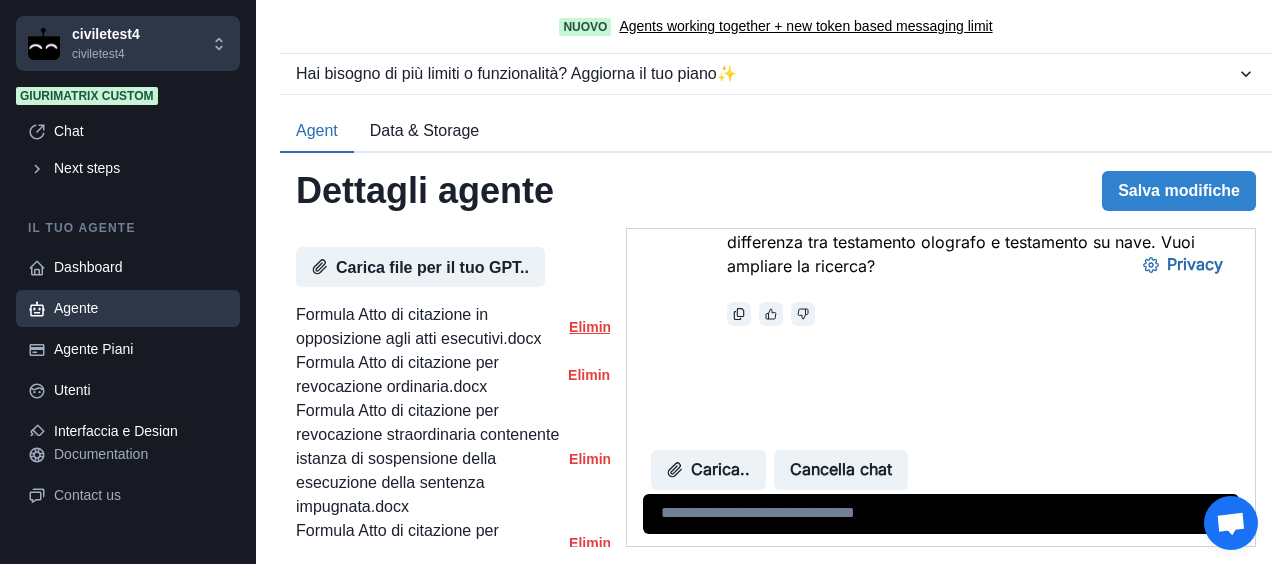 click on "Elimina" at bounding box center [594, 327] 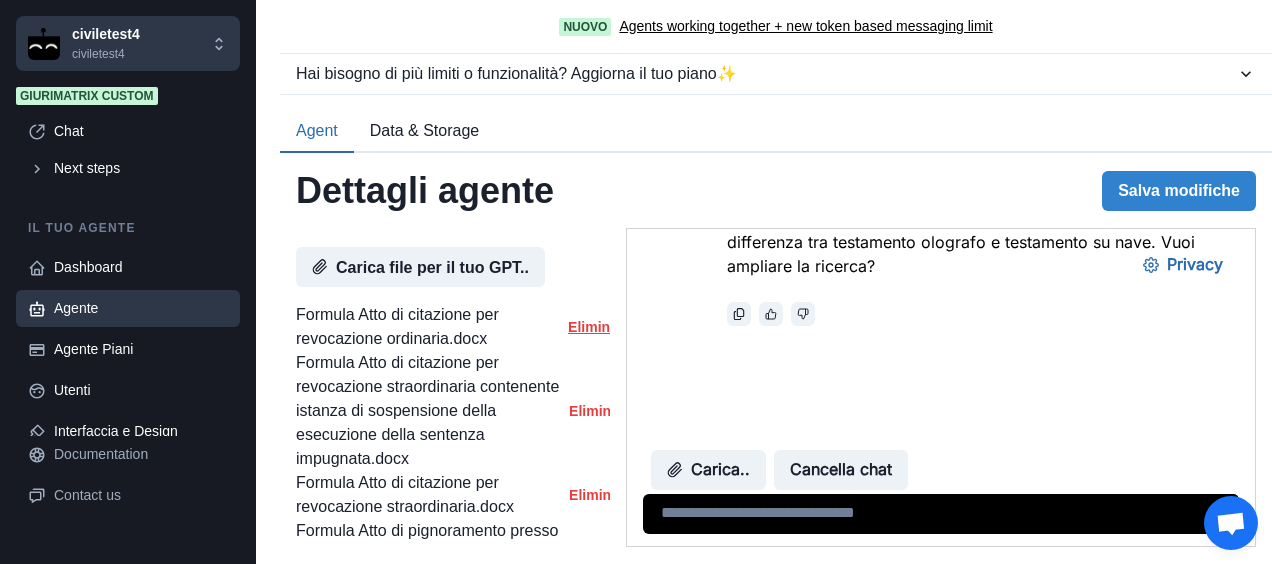 click on "Elimina" at bounding box center (593, 327) 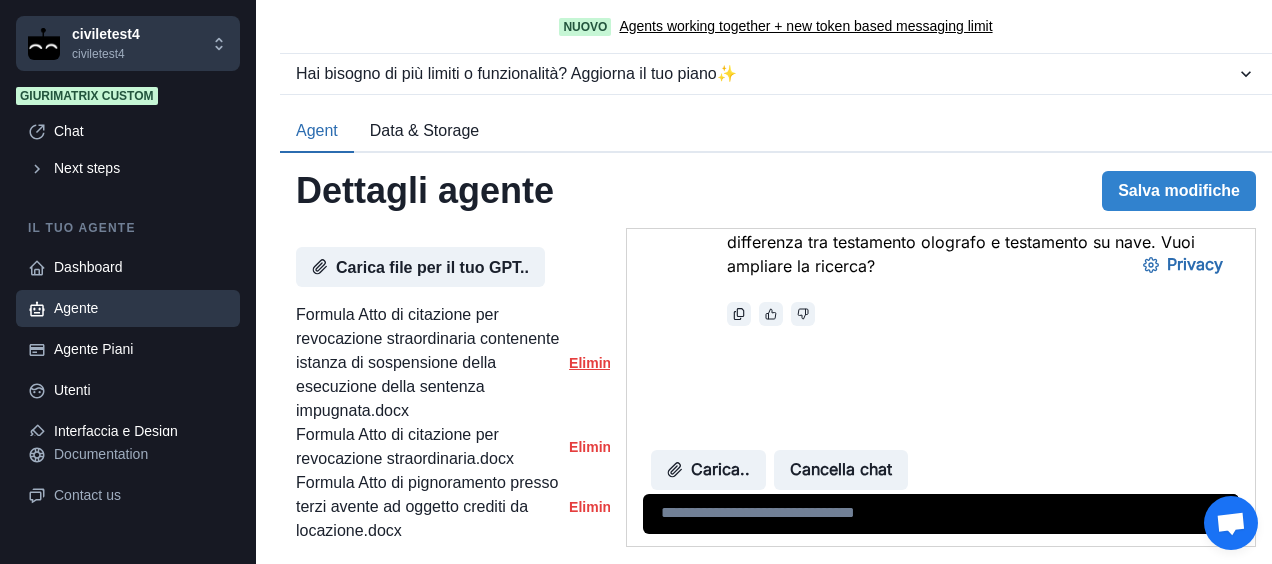 click on "Elimina" at bounding box center (594, 363) 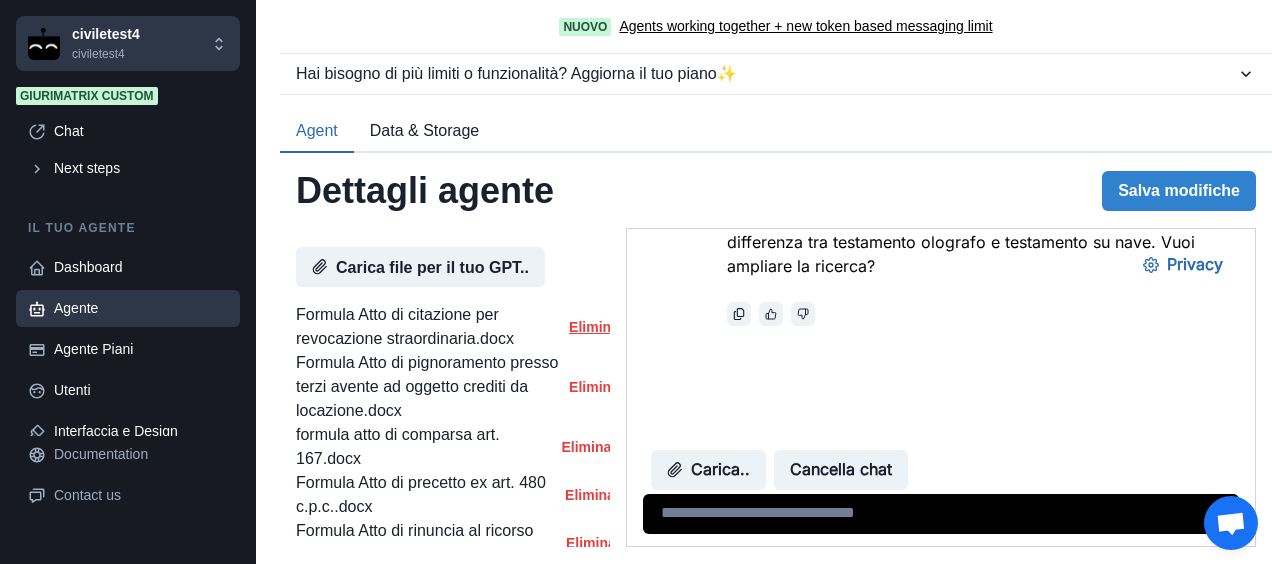 click on "Elimina" at bounding box center (594, 327) 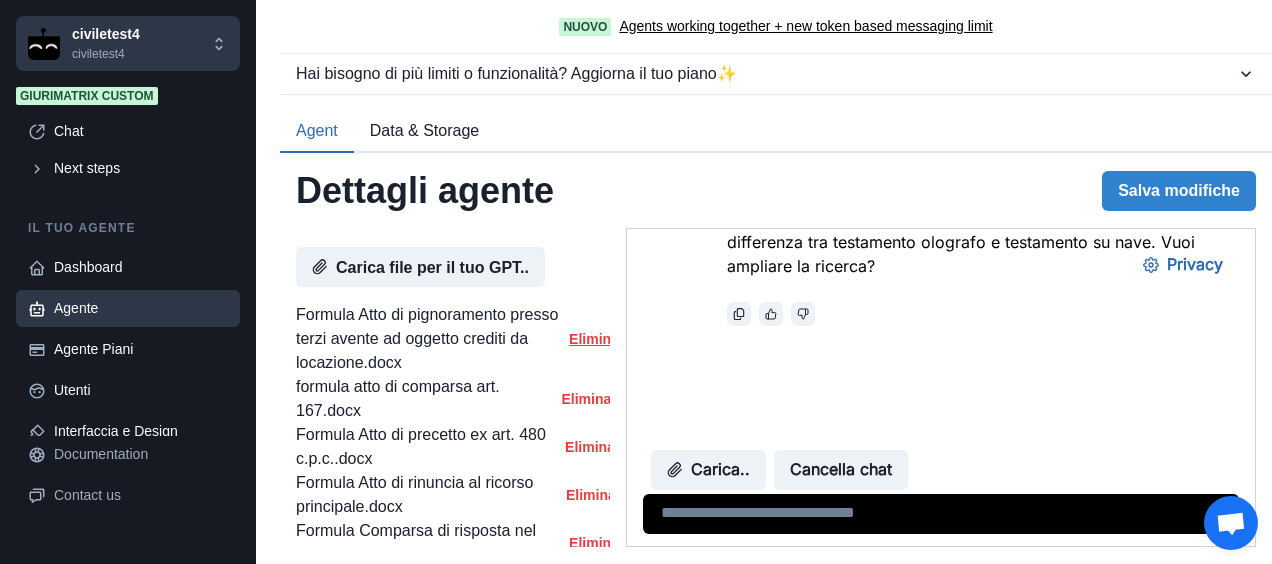 click on "Elimina" at bounding box center [594, 339] 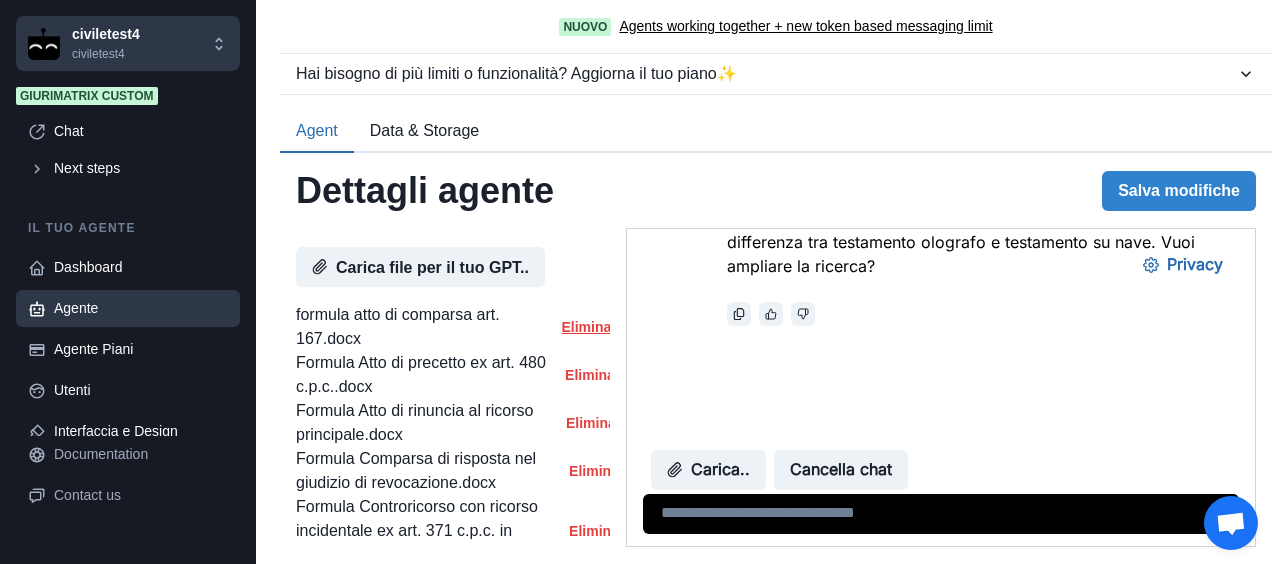 click on "Elimina" at bounding box center (586, 327) 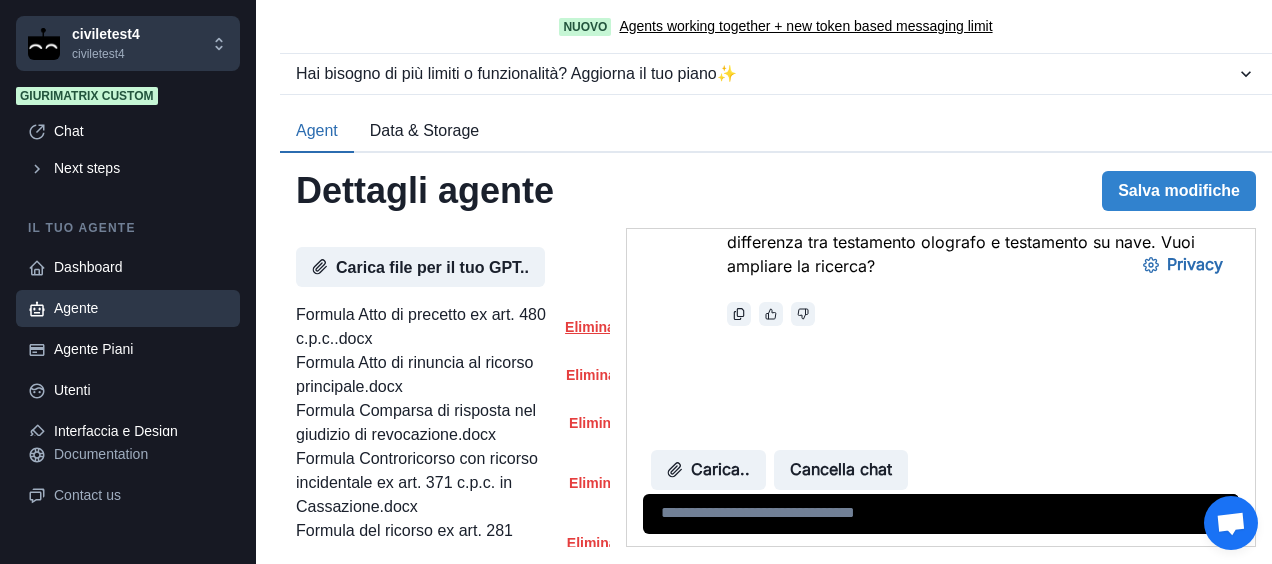 click on "Elimina" at bounding box center (590, 327) 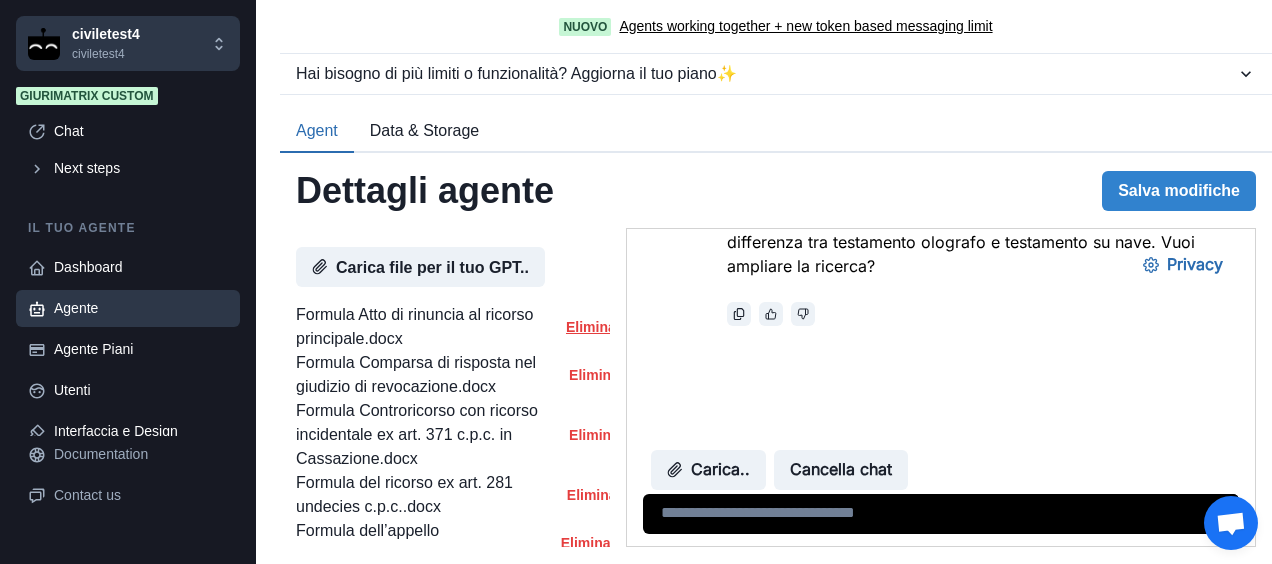 click on "Elimina" at bounding box center [591, 327] 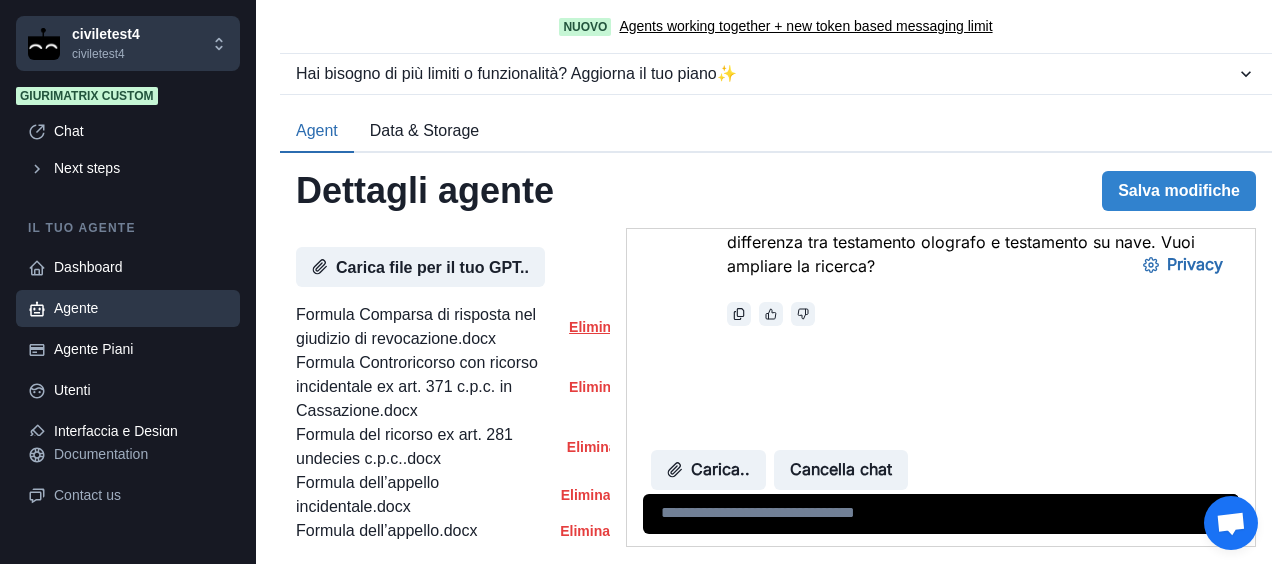 click on "Elimina" at bounding box center (594, 327) 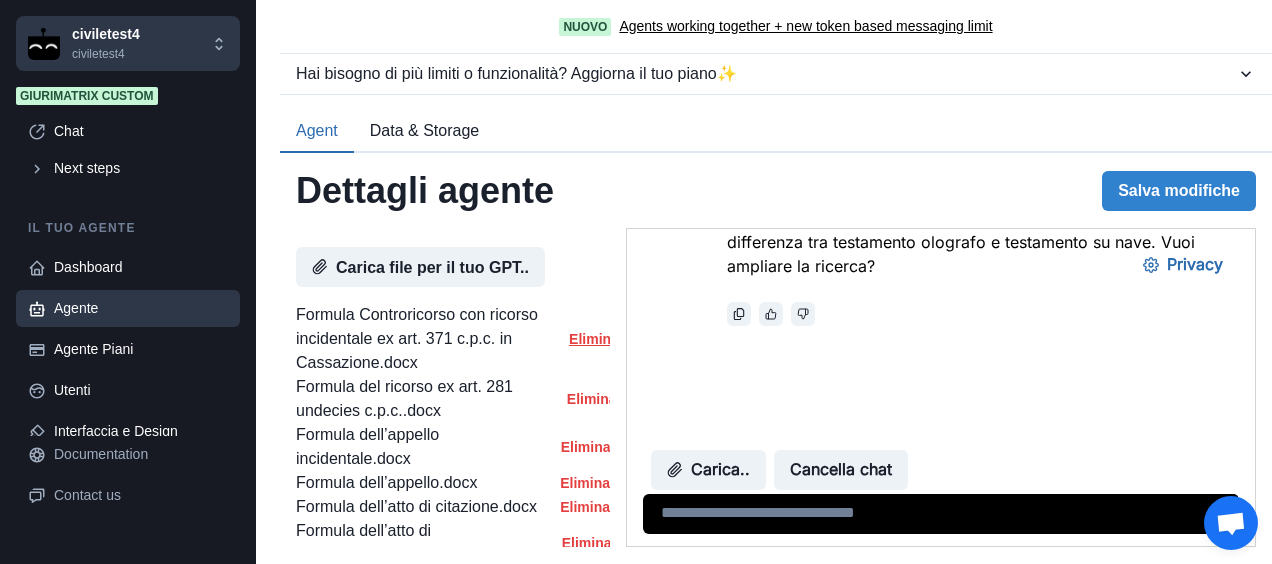 click on "Elimina" at bounding box center (594, 339) 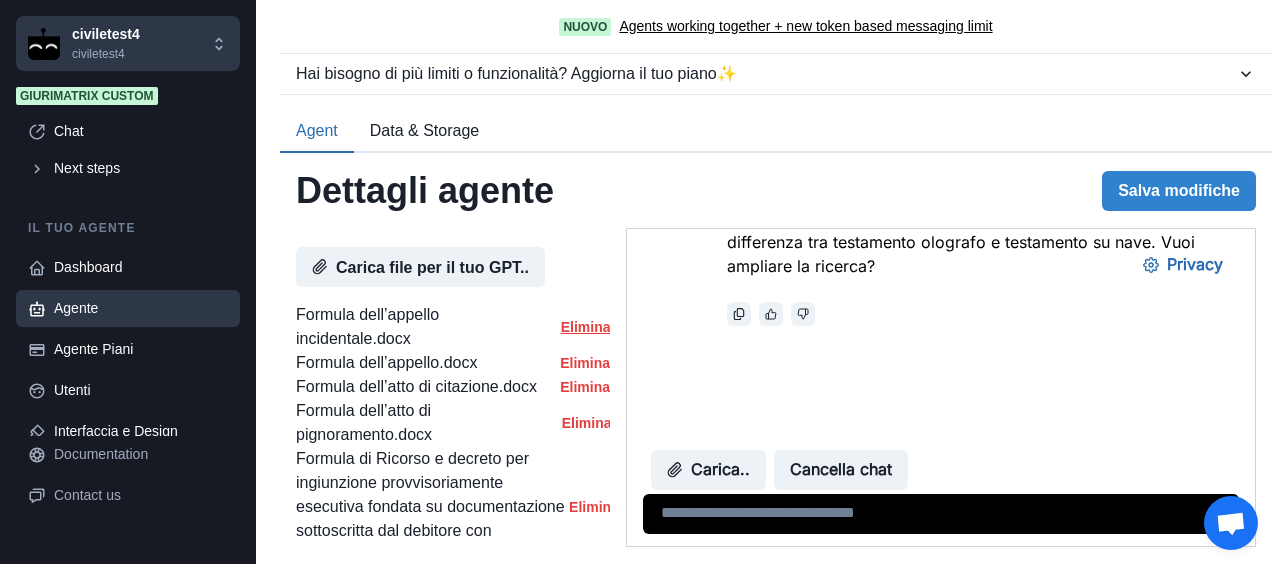 click on "Elimina" at bounding box center [585, 327] 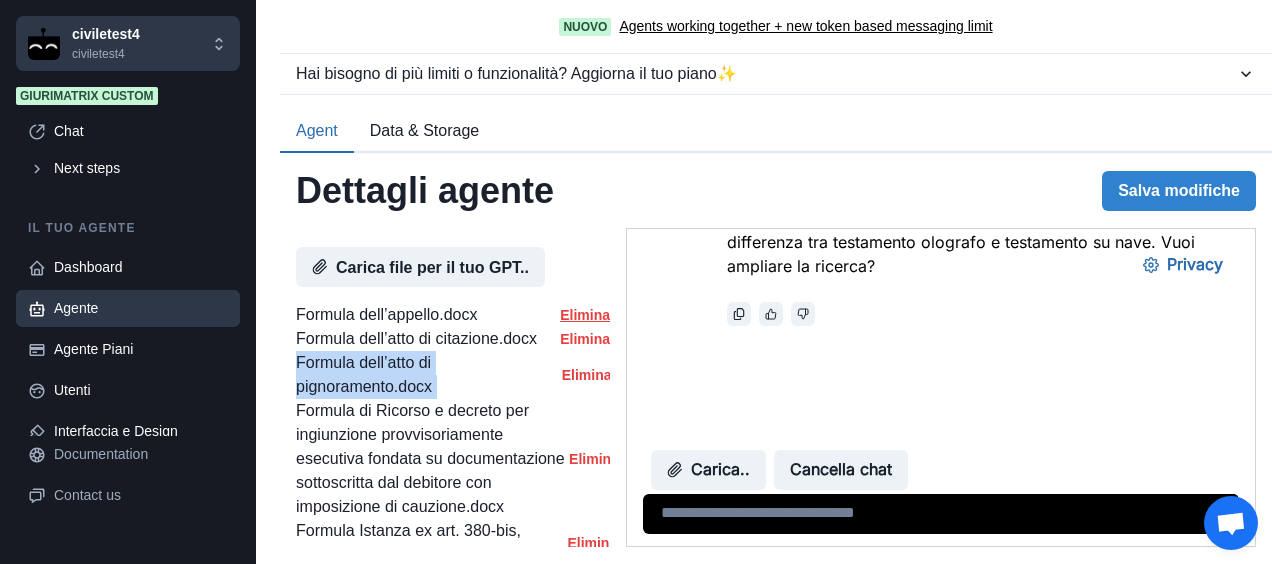 click on "Formula dell’atto di citazione.docx Elimina" at bounding box center (453, 339) 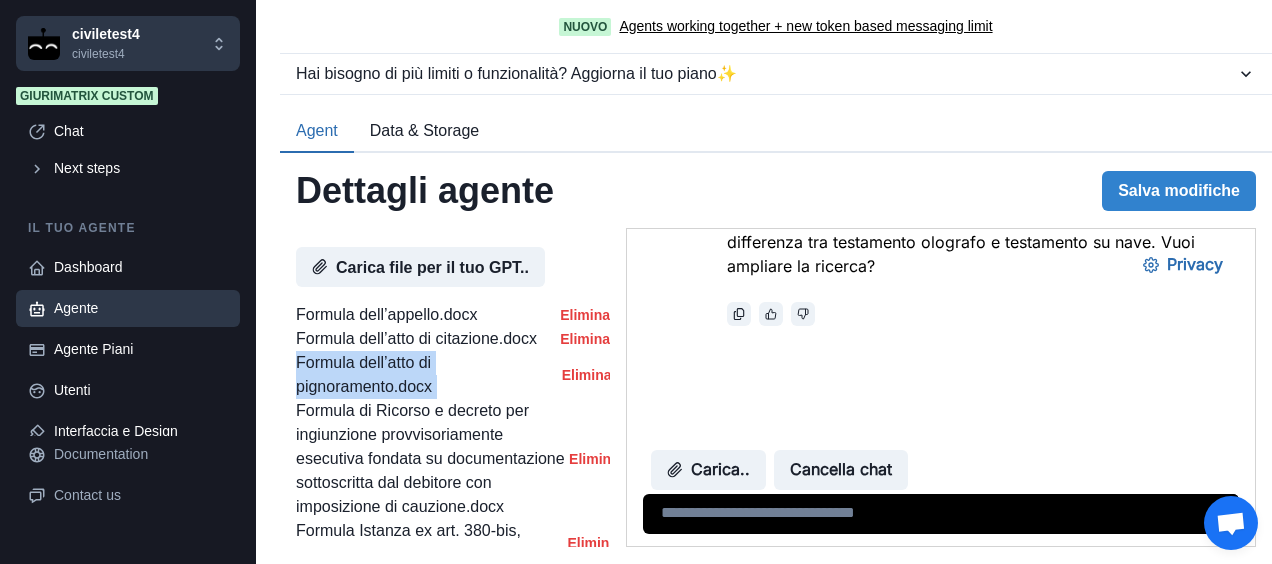 click on "Formula dell’atto di citazione.docx Elimina" at bounding box center (453, 339) 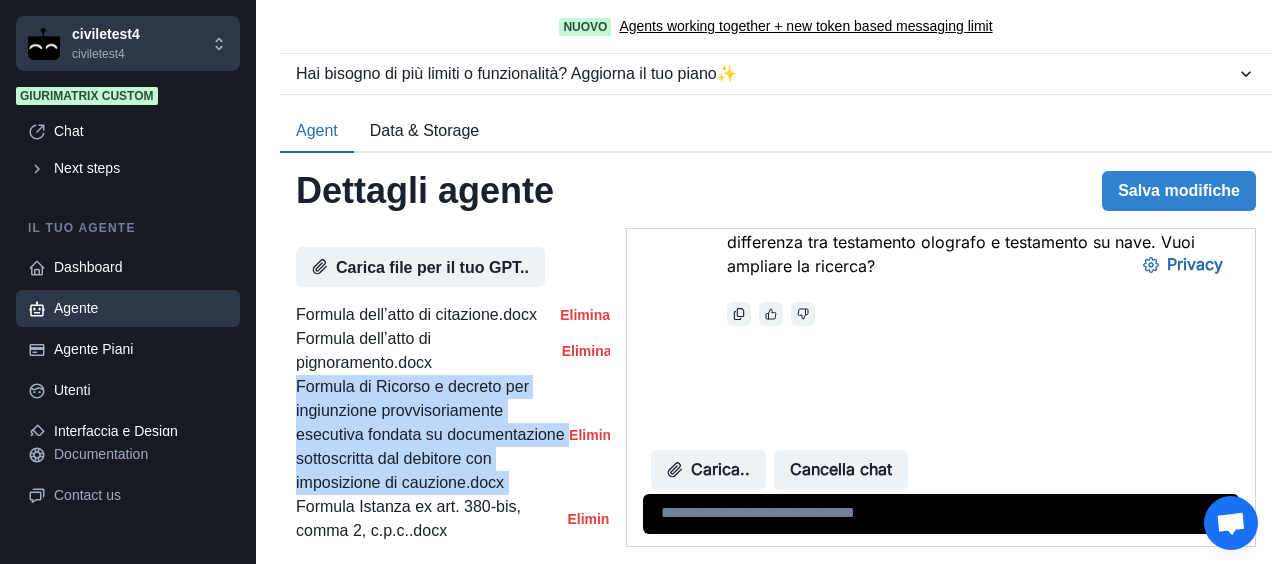 click on "Formula dell’atto di citazione.docx Elimina" at bounding box center (453, 315) 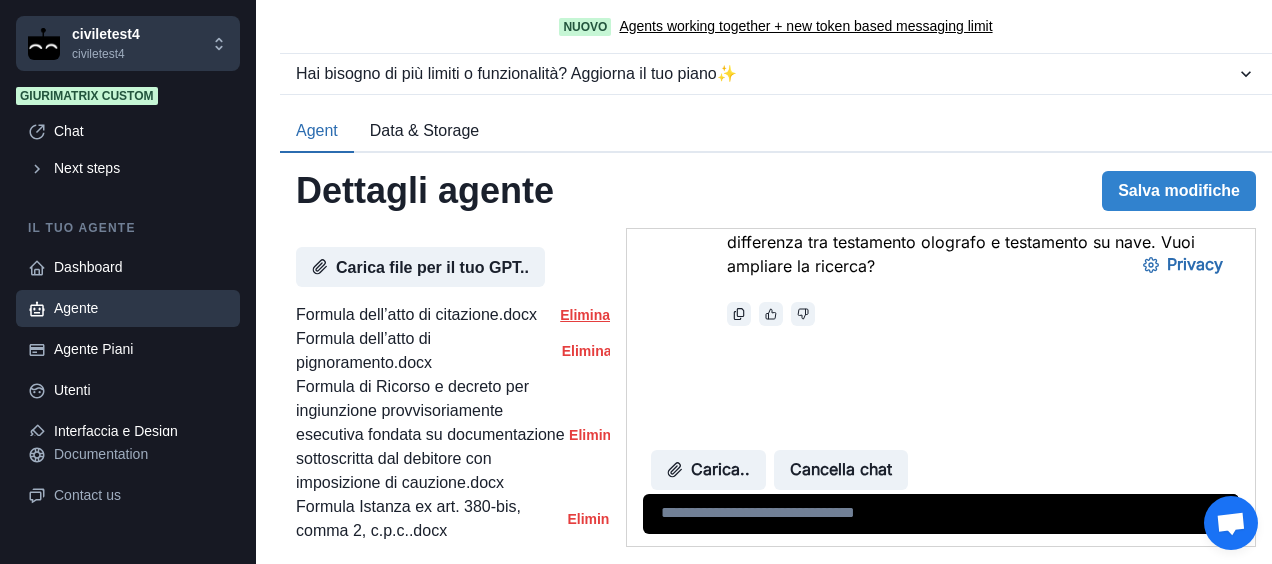 drag, startPoint x: 569, startPoint y: 368, endPoint x: 576, endPoint y: 379, distance: 13.038404 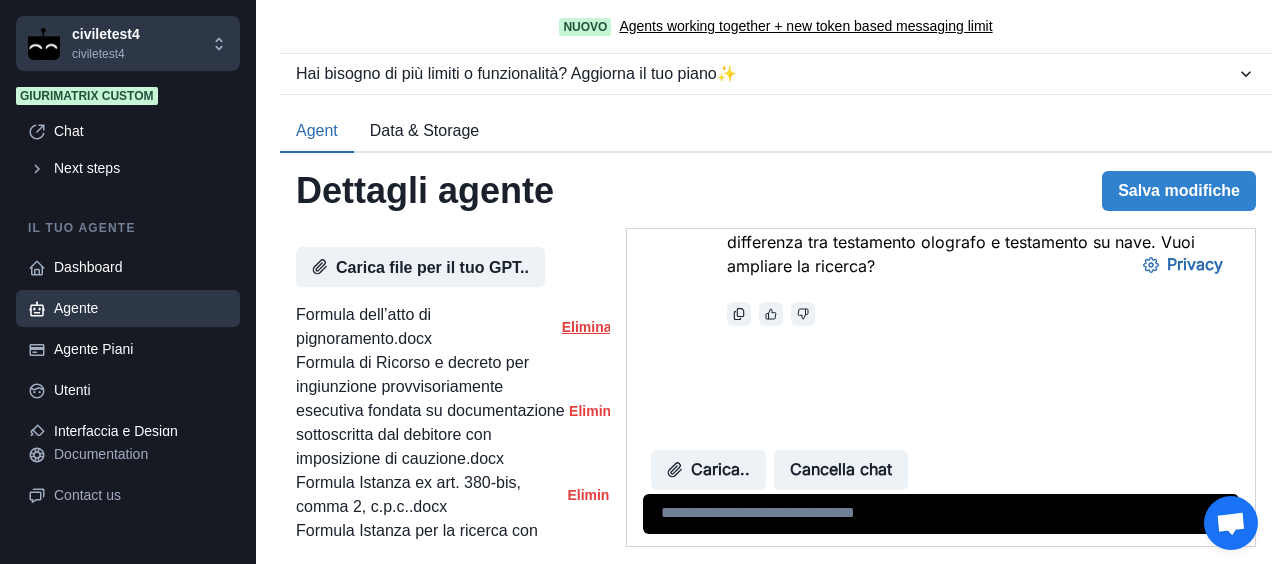 click on "Elimina" at bounding box center (586, 327) 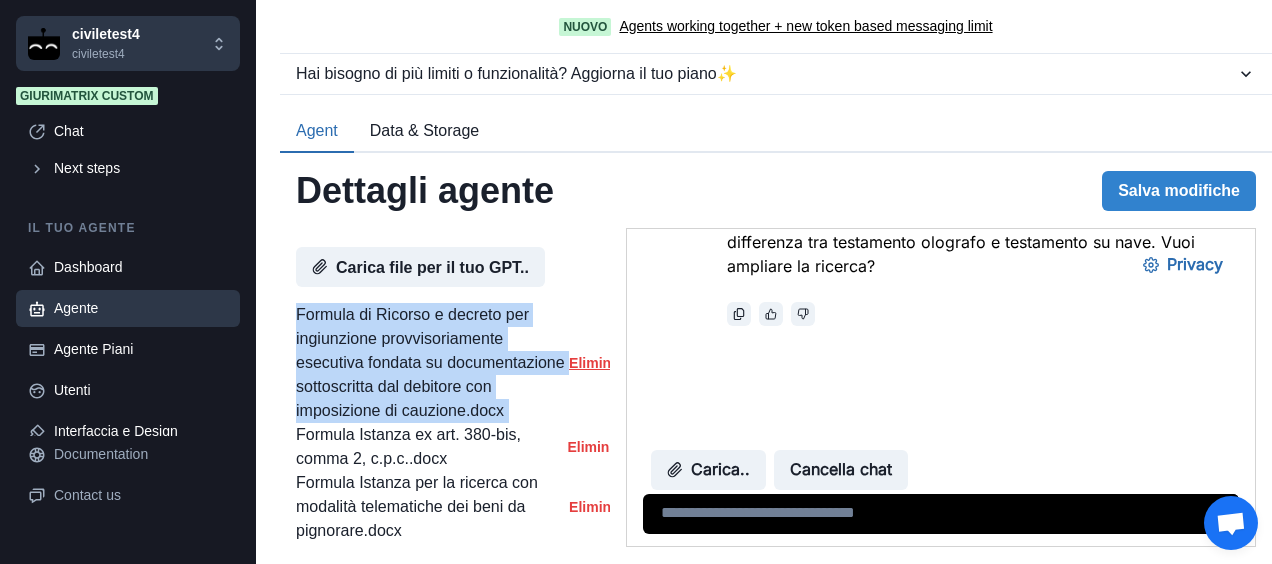 click on "Formula di Ricorso e decreto per ingiunzione provvisoriamente esecutiva fondata su documentazione sottoscritta dal debitore con imposizione di cauzione.docx Elimina" at bounding box center [453, 363] 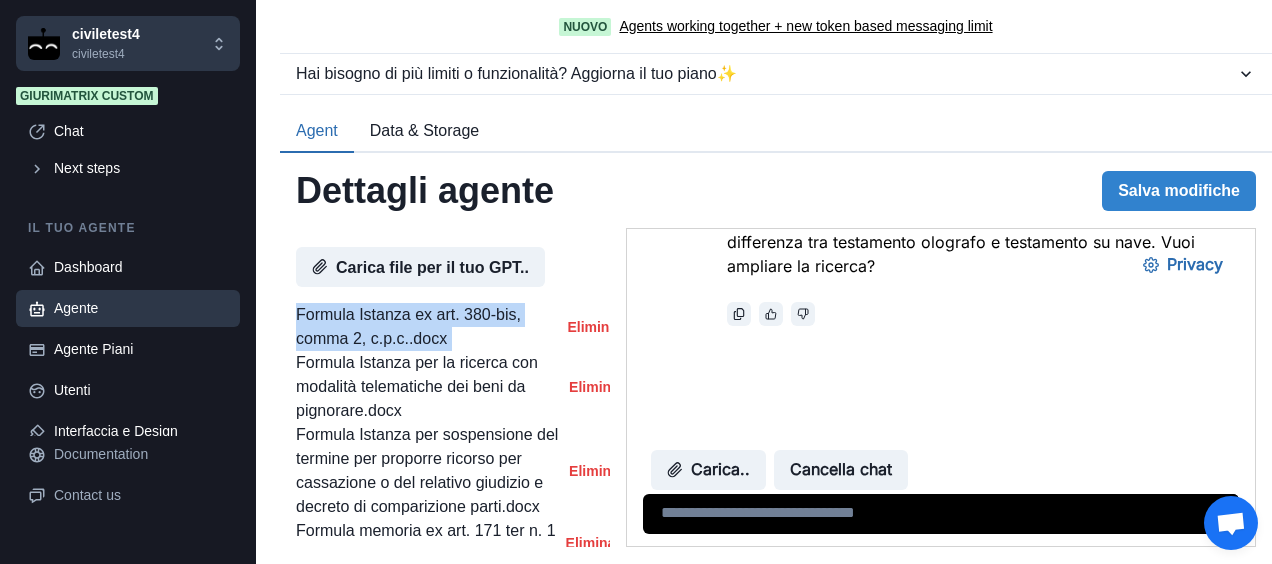 click on "Elimina" at bounding box center (592, 327) 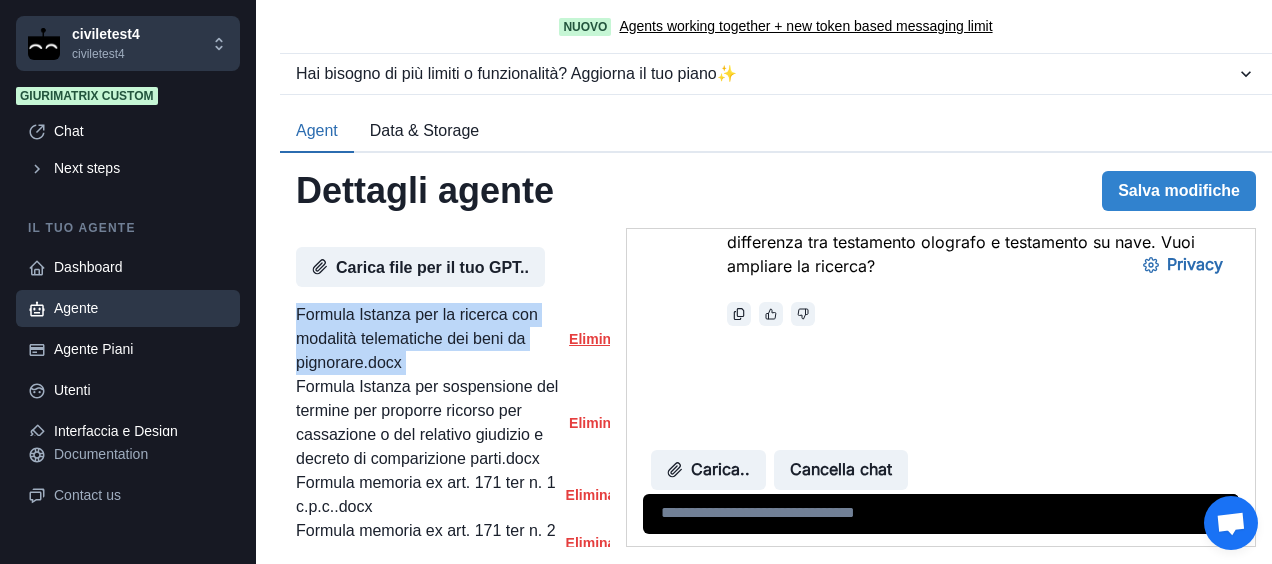 click on "Elimina" at bounding box center (594, 339) 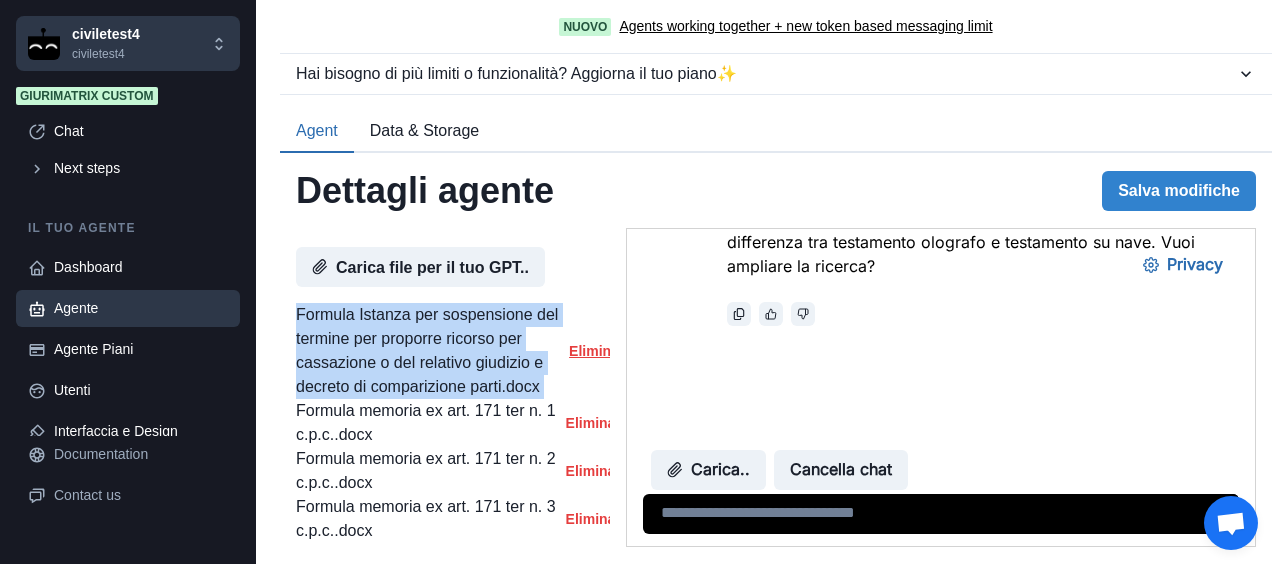 click on "Elimina" at bounding box center (594, 351) 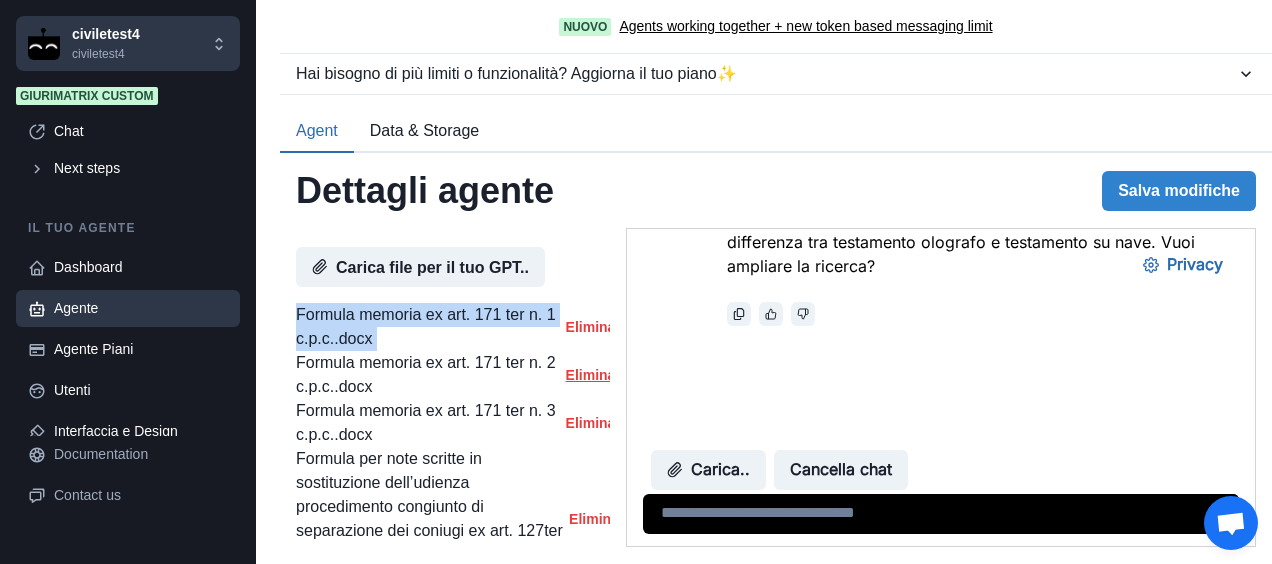 click on "Elimina" at bounding box center (590, 375) 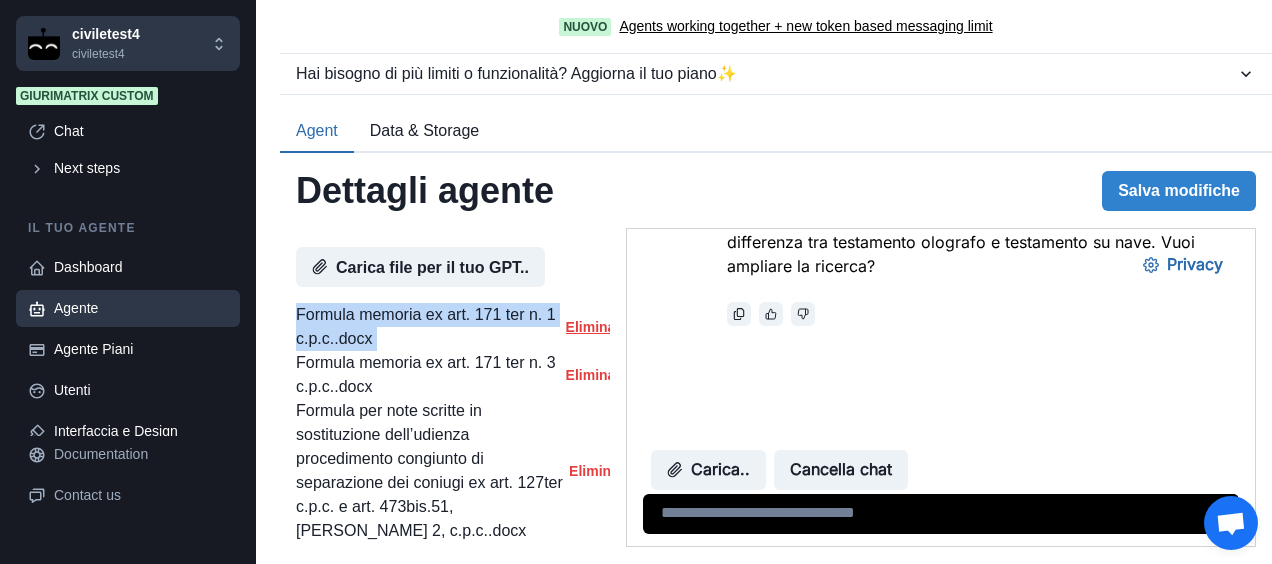 click on "Elimina" at bounding box center [590, 327] 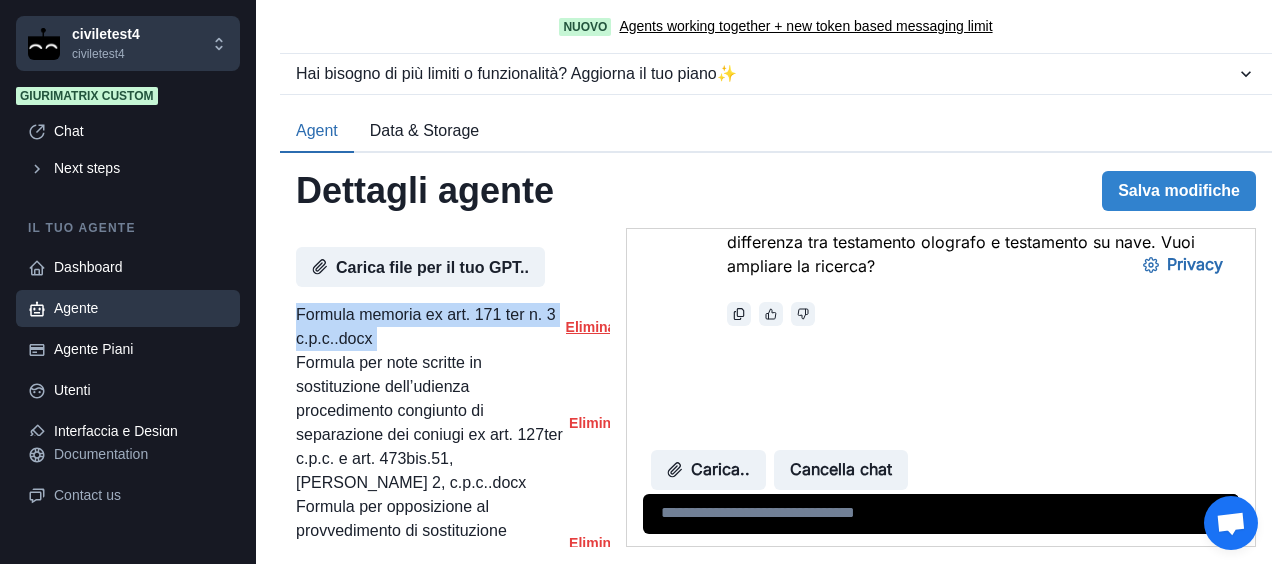 click on "Elimina" at bounding box center (590, 327) 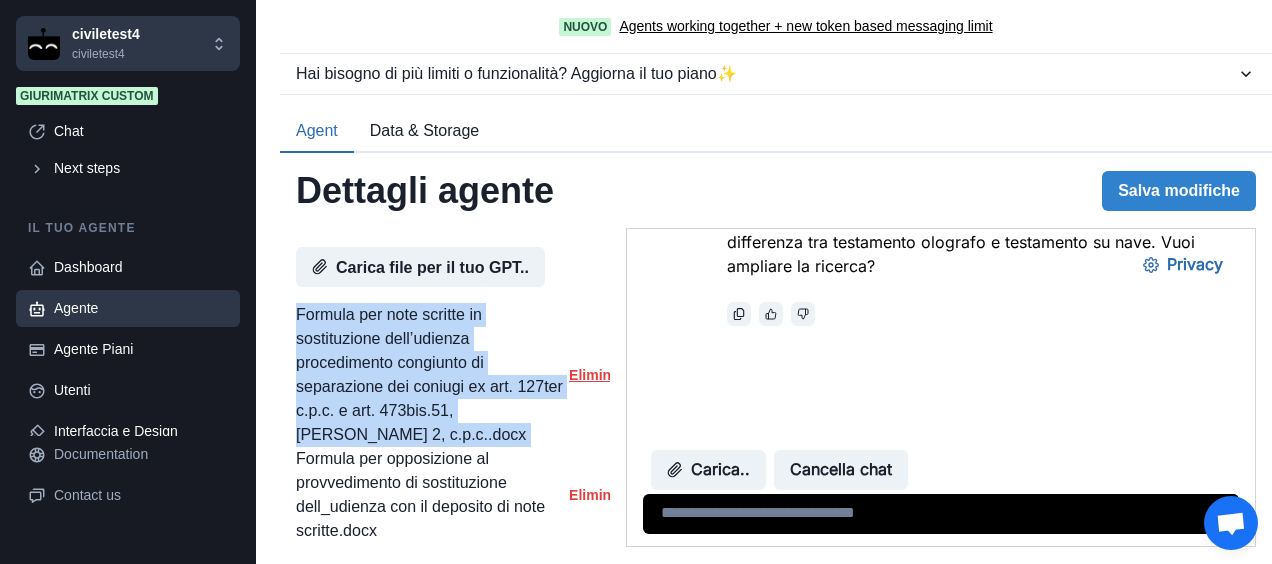 click on "Elimina" at bounding box center [594, 375] 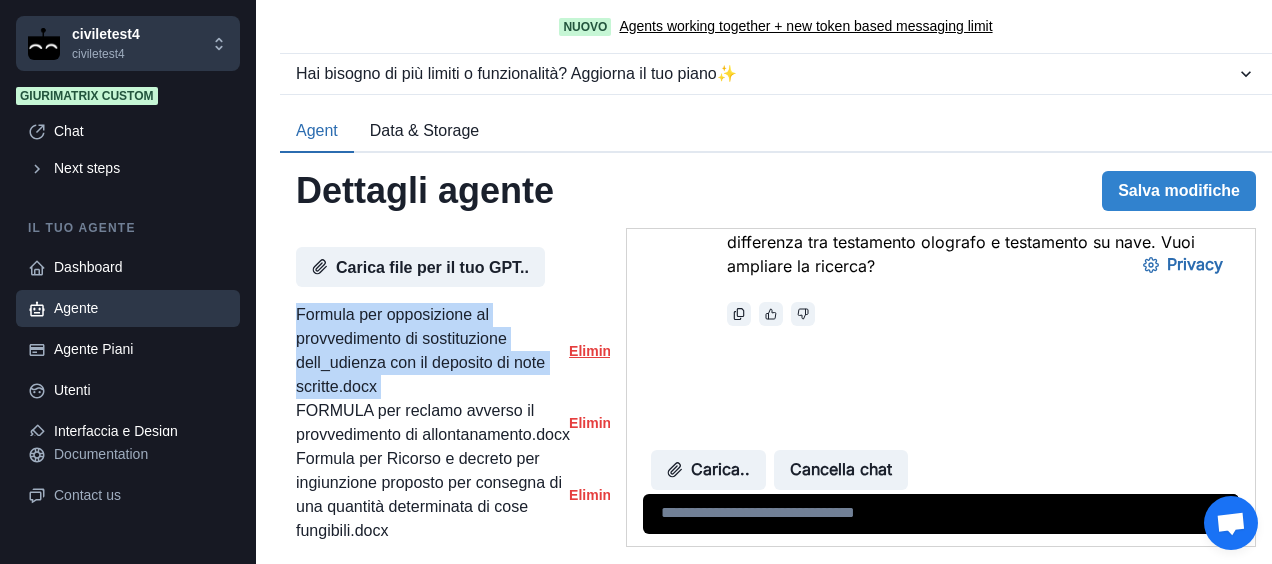 click on "Elimina" at bounding box center (594, 351) 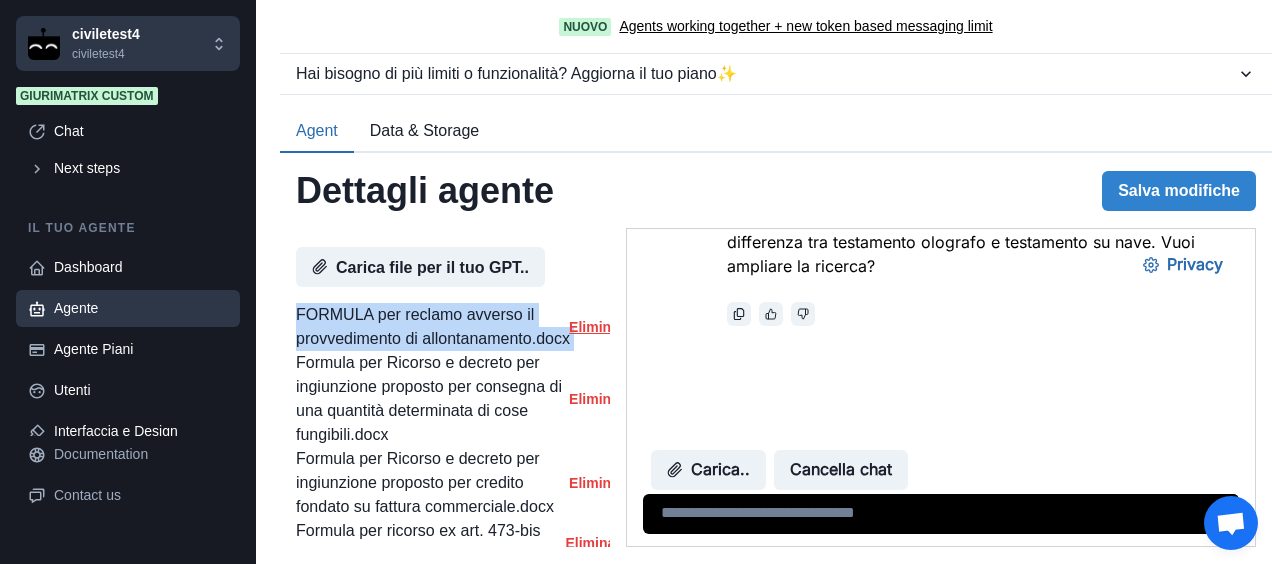 click on "Elimina" at bounding box center [594, 327] 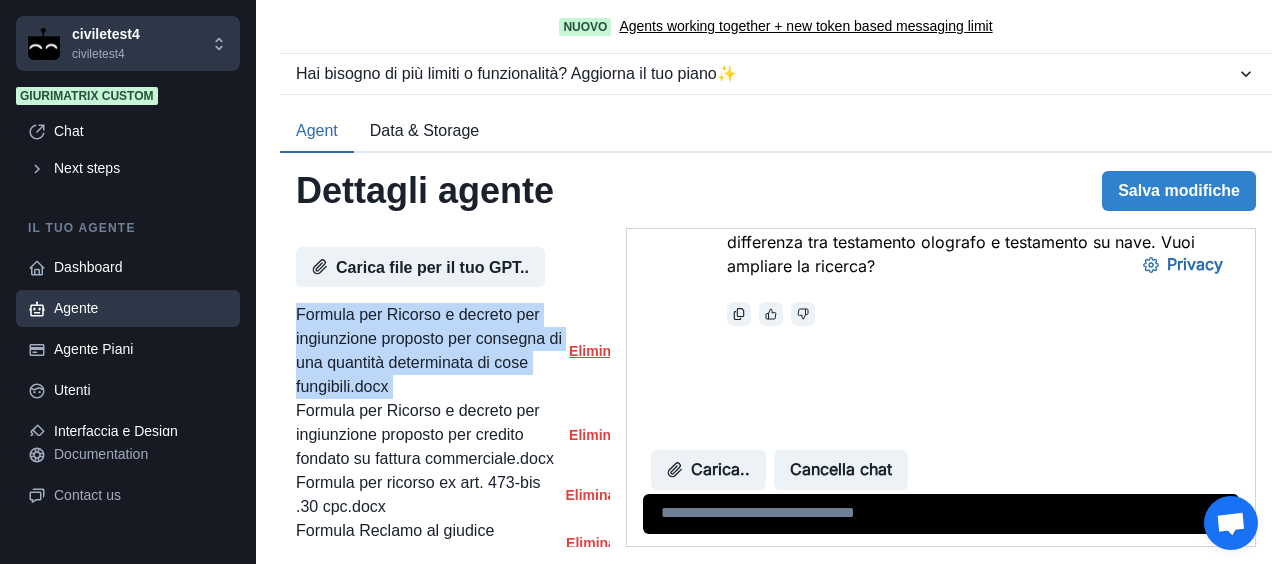 click on "Elimina" at bounding box center (594, 351) 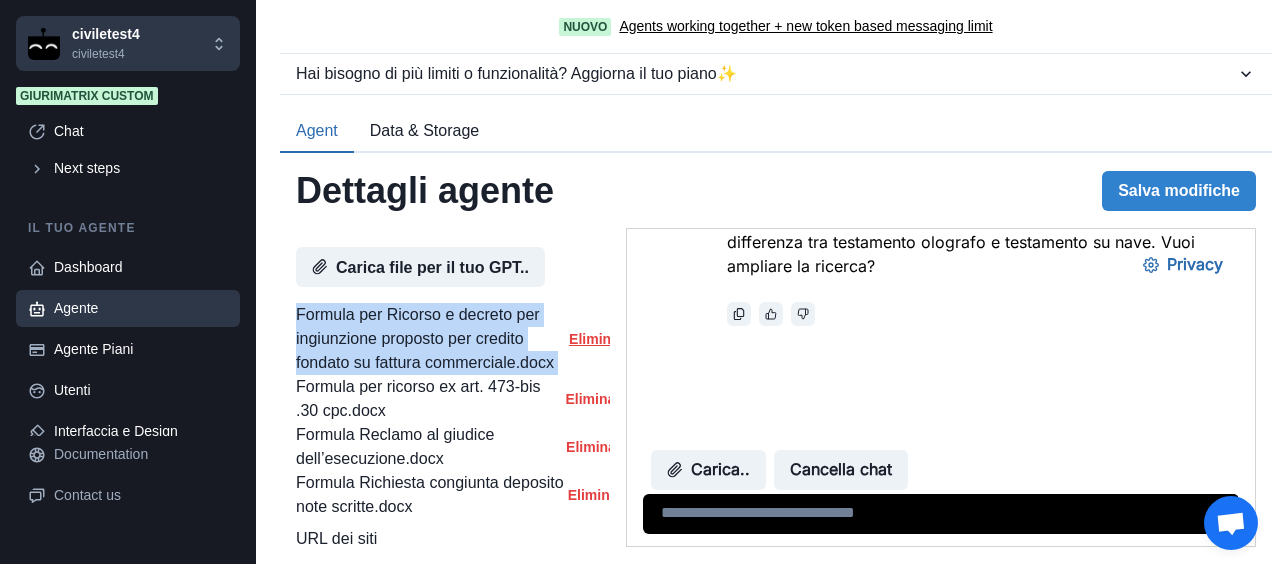 click on "Elimina" at bounding box center [594, 339] 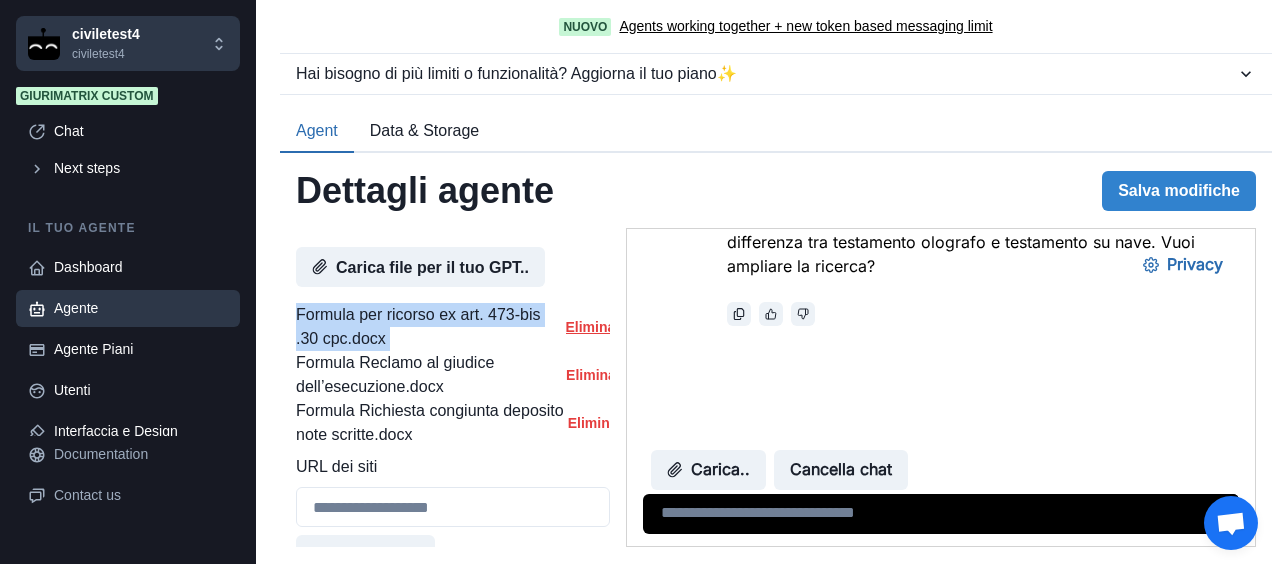 click on "Elimina" at bounding box center (590, 327) 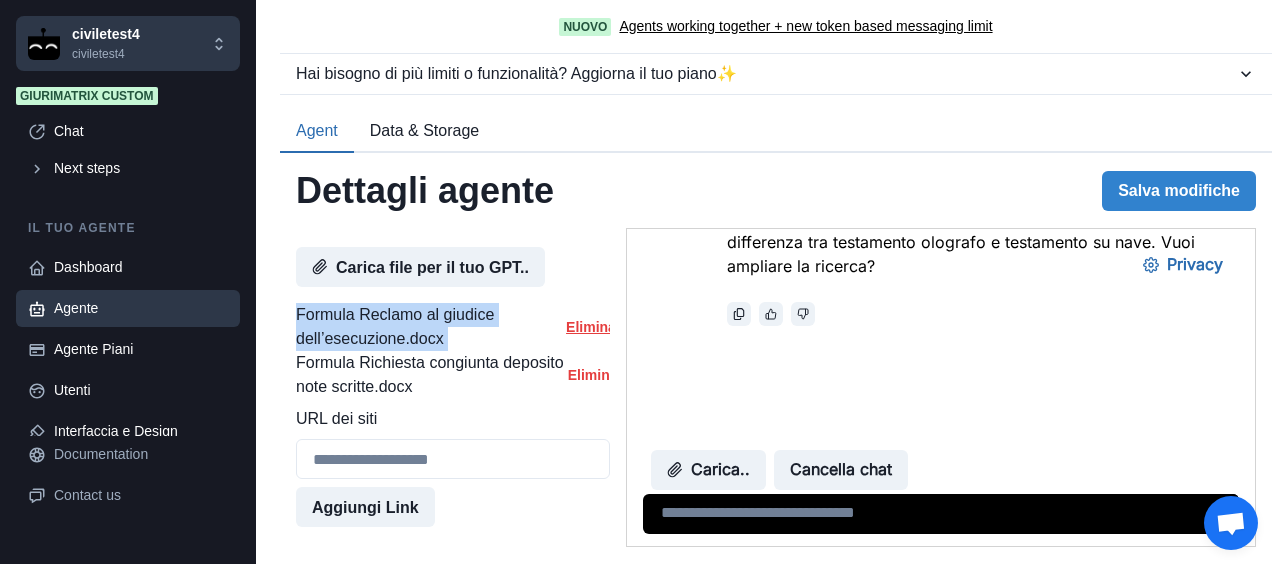 click on "Elimina" at bounding box center (591, 327) 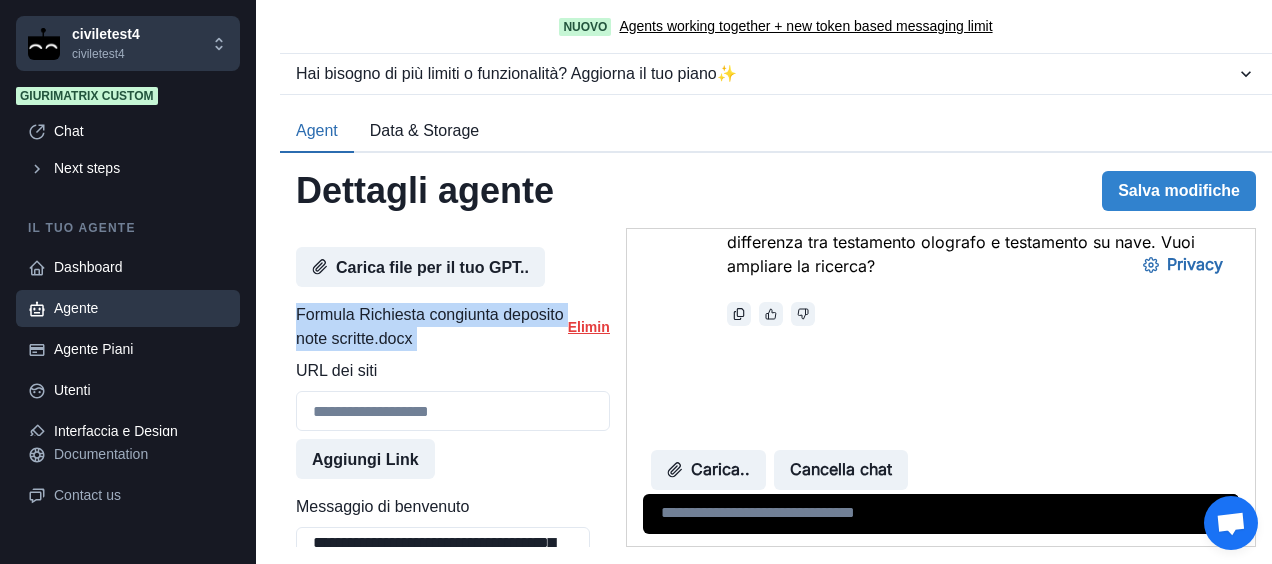 click on "Elimina" at bounding box center [592, 327] 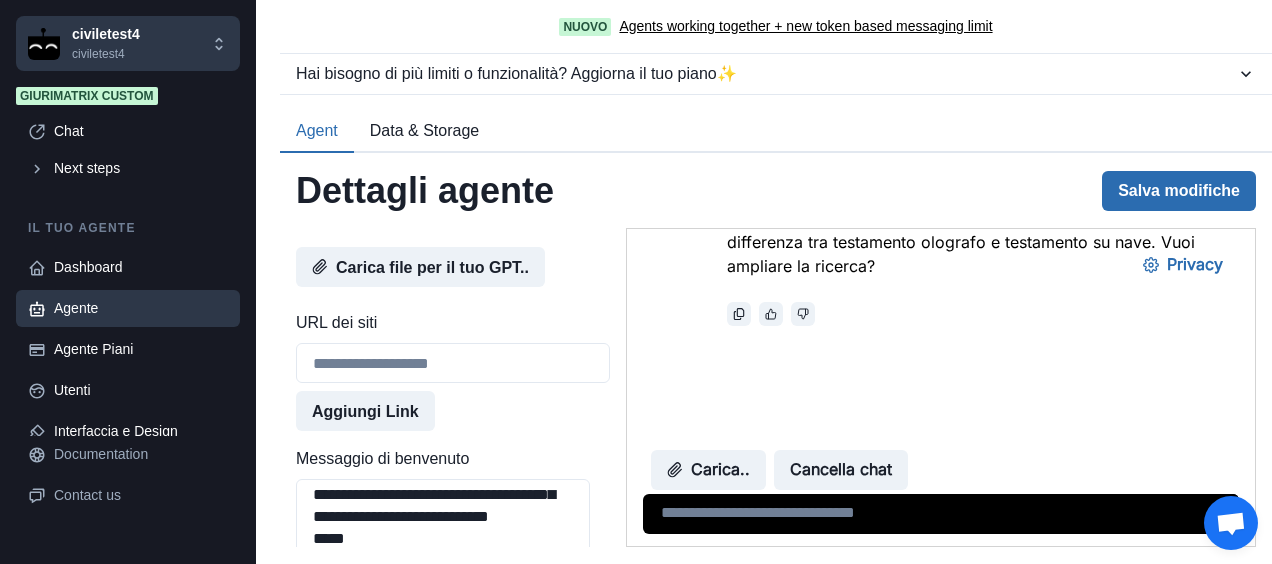 click on "Salva modifiche" at bounding box center [1179, 191] 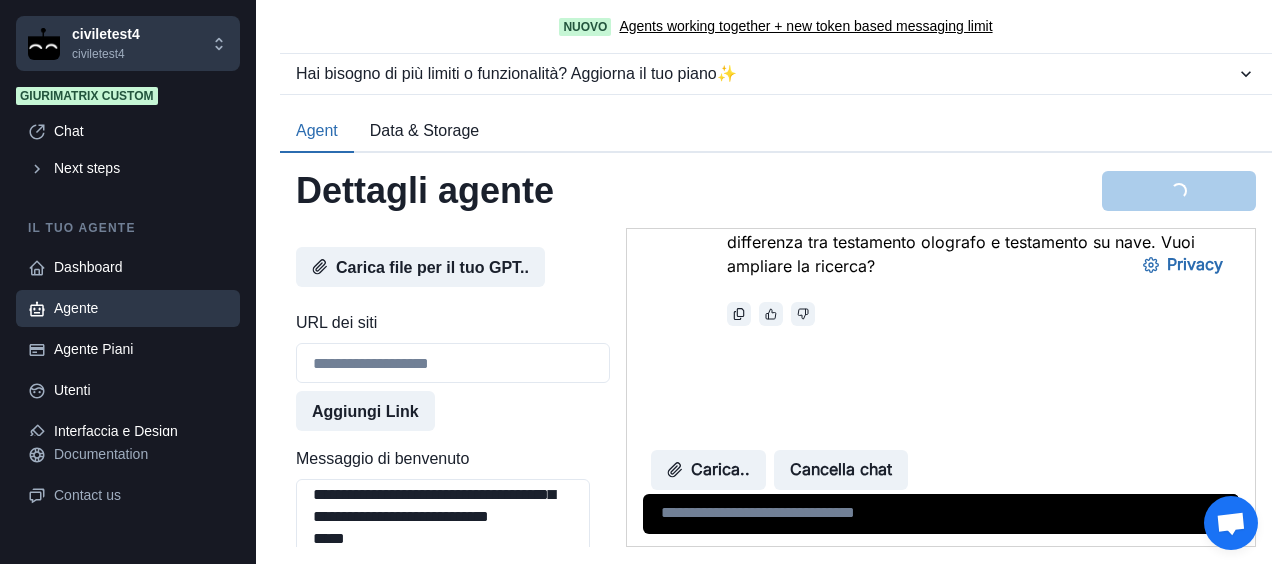 click on "Data & Storage" at bounding box center [424, 132] 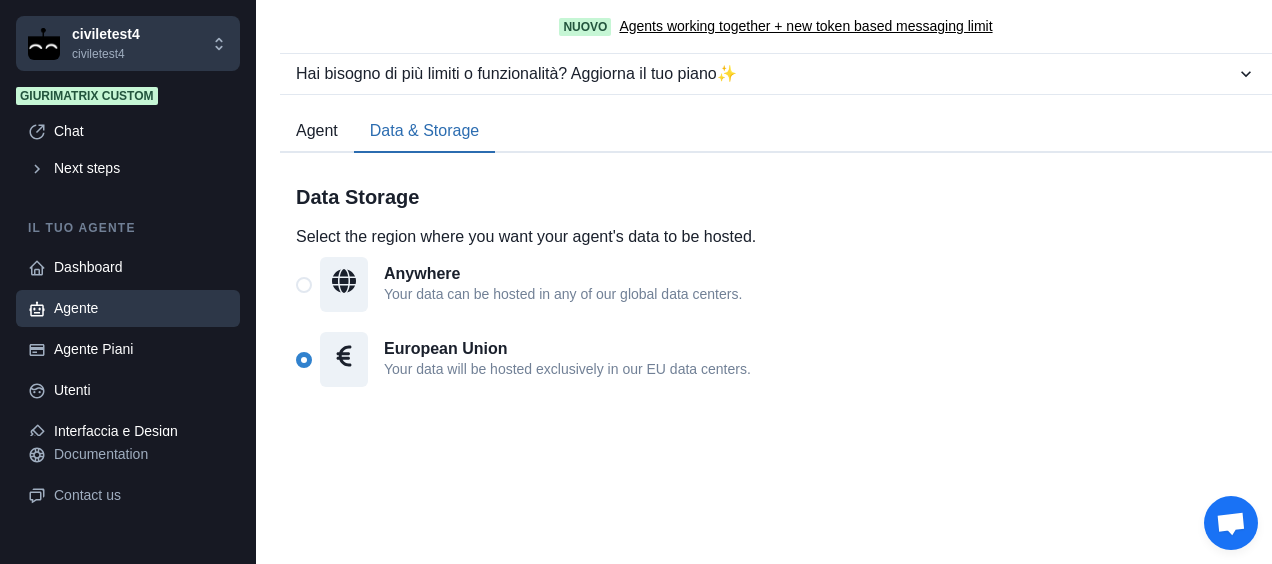 click on "Agent" at bounding box center [317, 132] 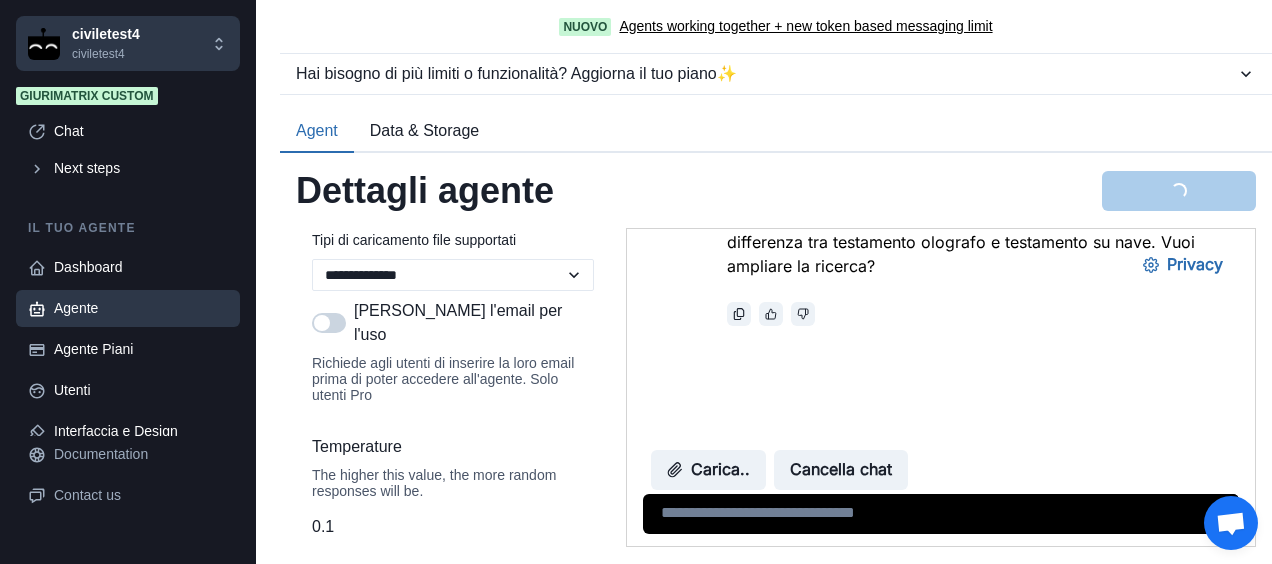 scroll, scrollTop: 2541, scrollLeft: 0, axis: vertical 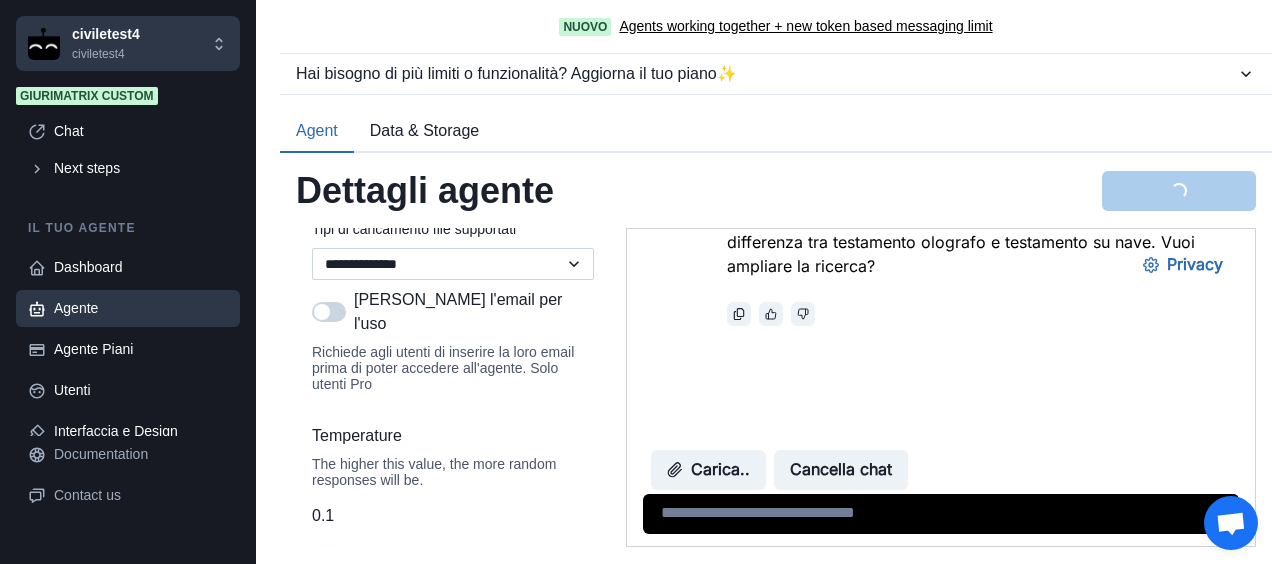 click on "**********" at bounding box center (453, 264) 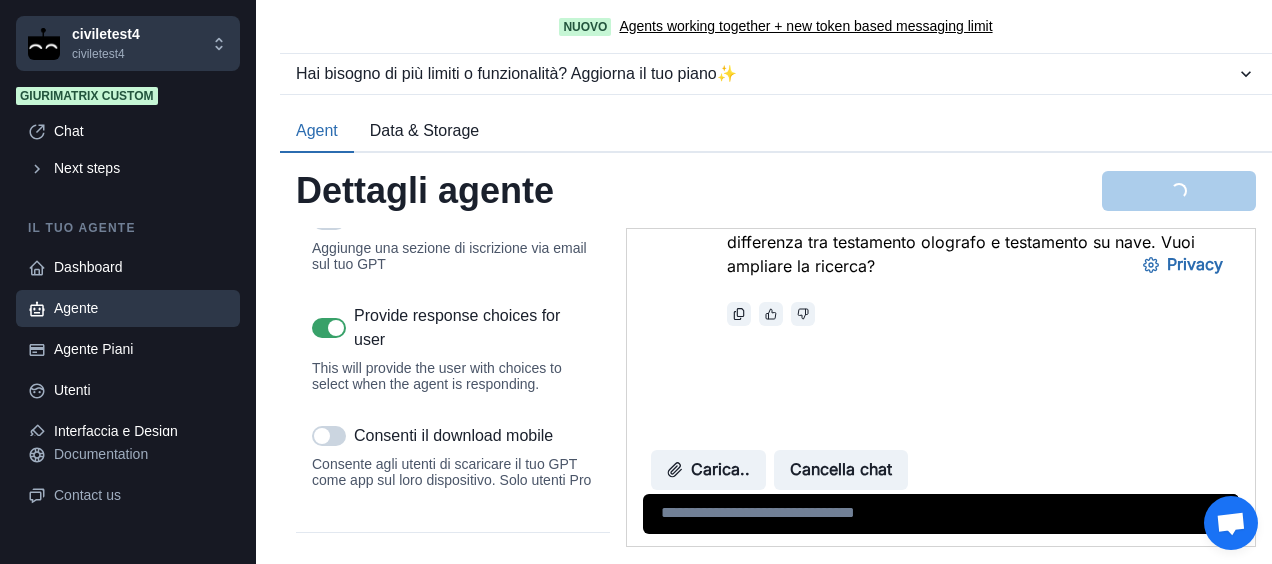 scroll, scrollTop: 3374, scrollLeft: 0, axis: vertical 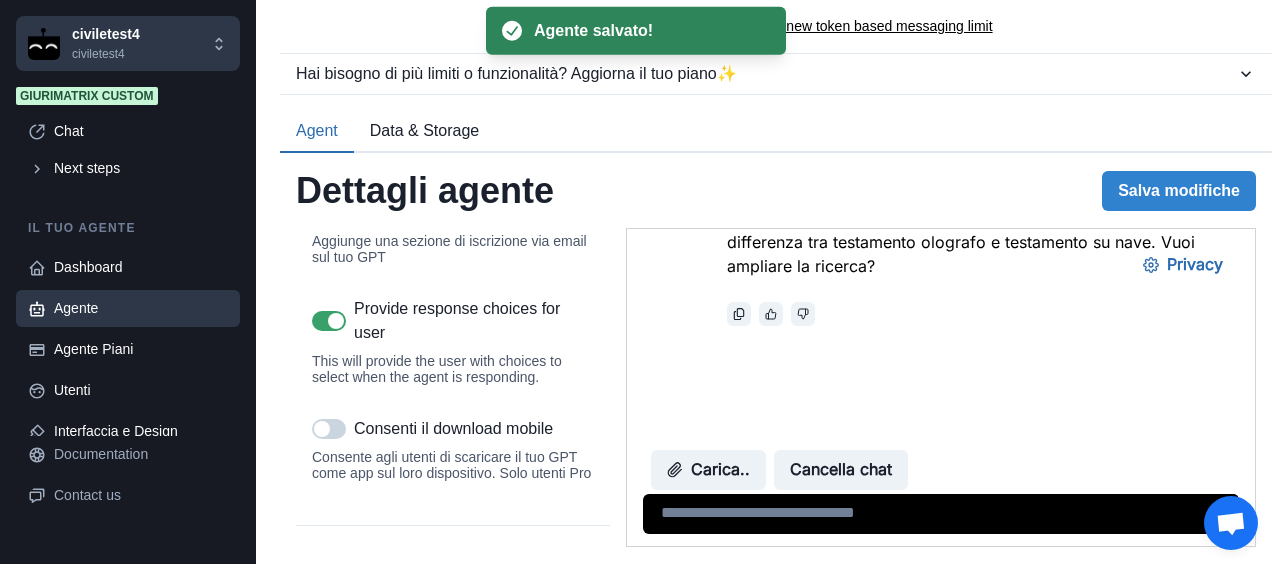 select on "*********" 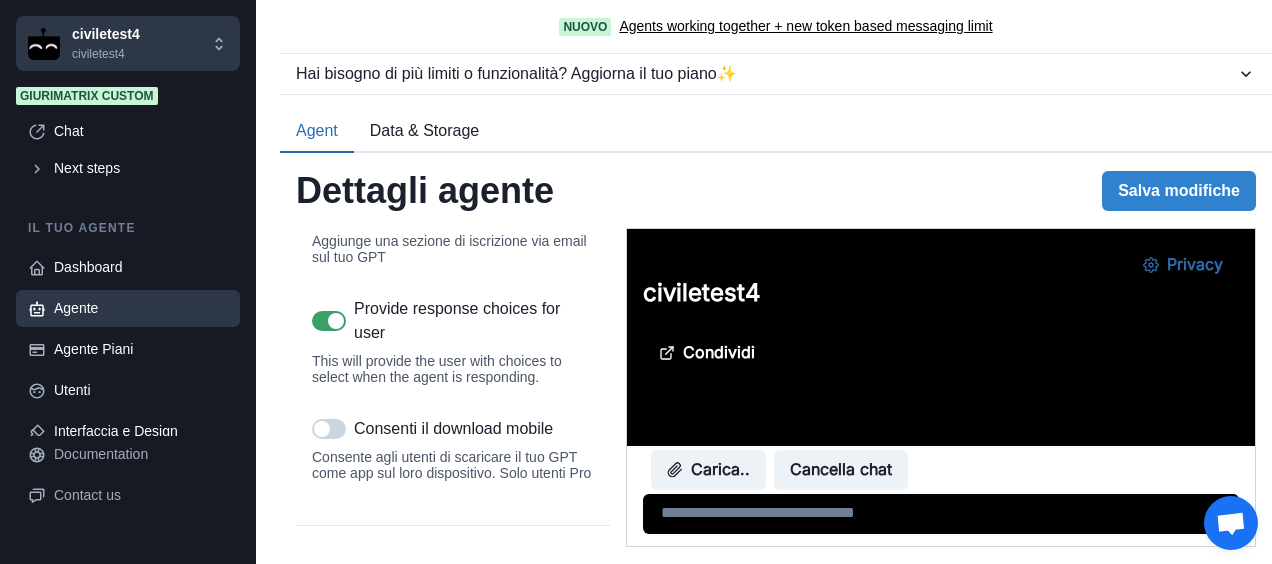 scroll, scrollTop: 0, scrollLeft: 0, axis: both 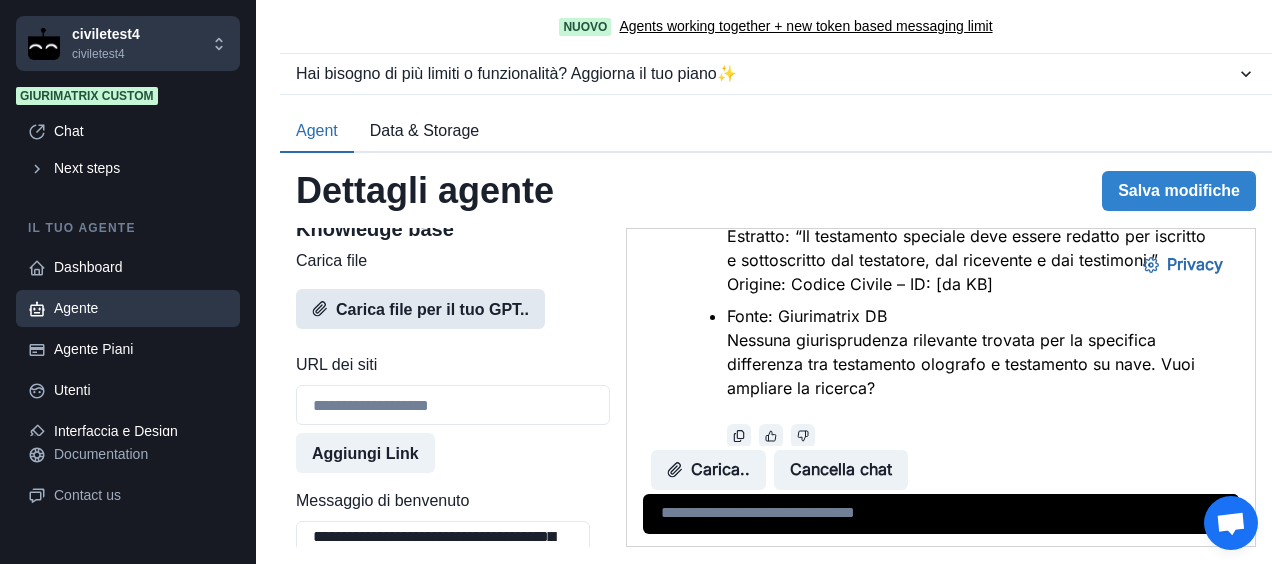 click on "Carica file per il tuo GPT.." at bounding box center [420, 309] 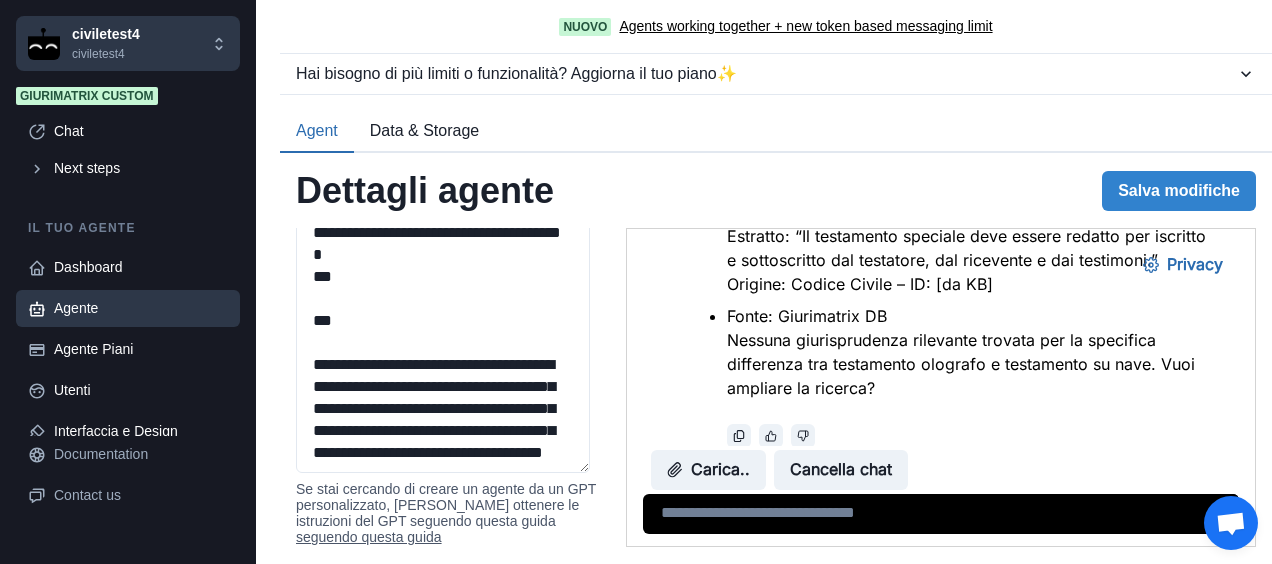 scroll, scrollTop: 1000, scrollLeft: 0, axis: vertical 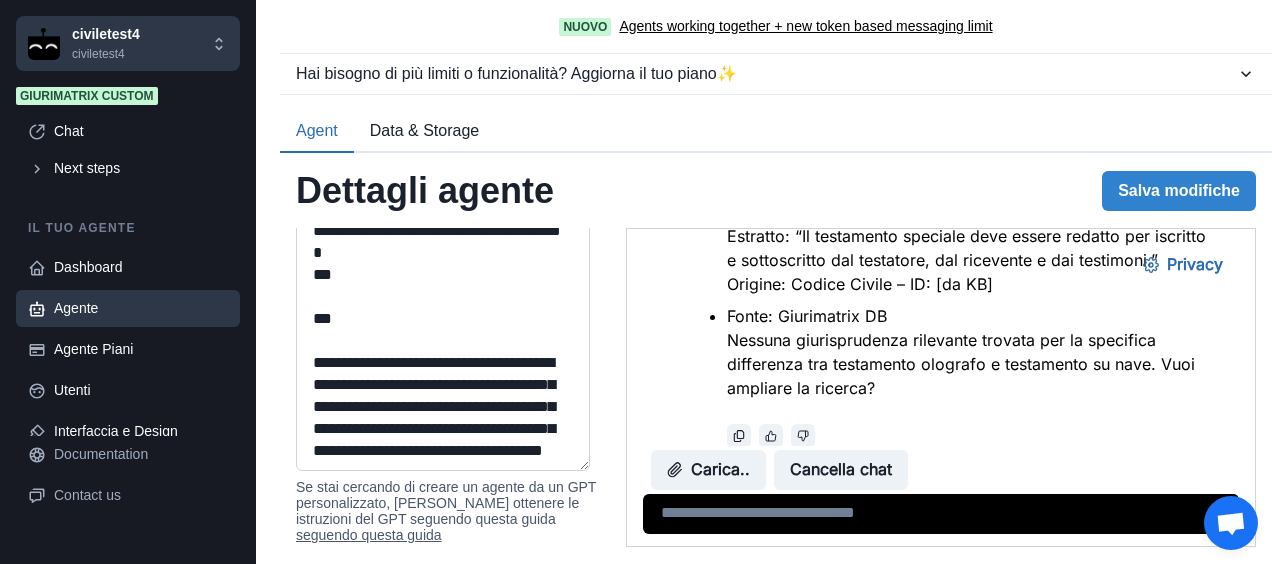 click on "Istruzione *" at bounding box center (443, 137) 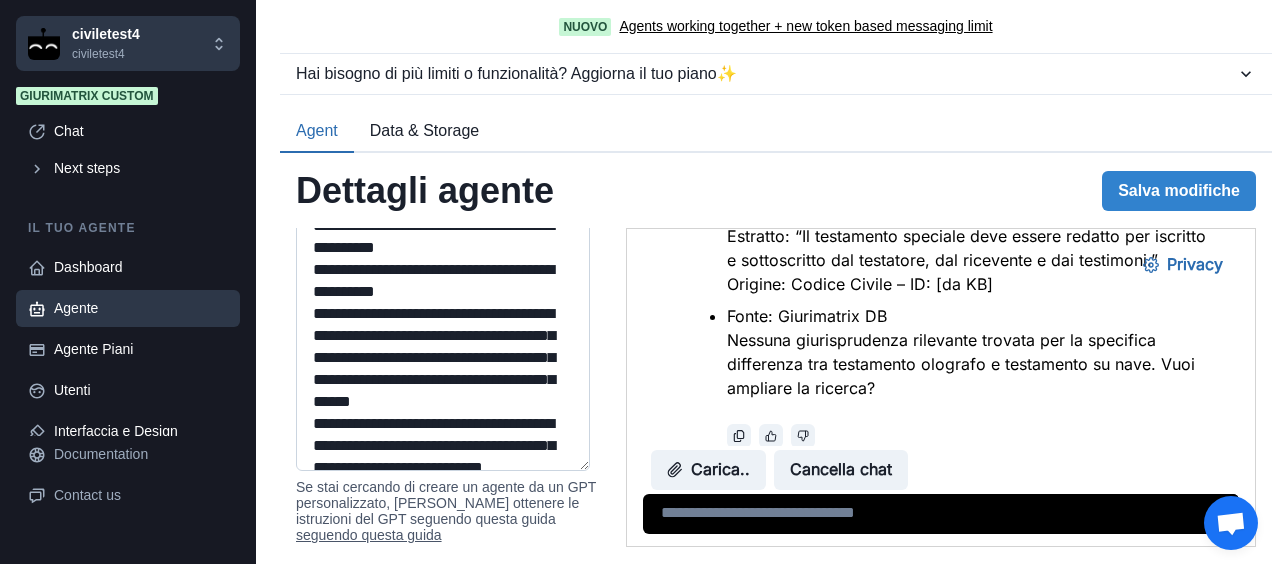 scroll, scrollTop: 1667, scrollLeft: 0, axis: vertical 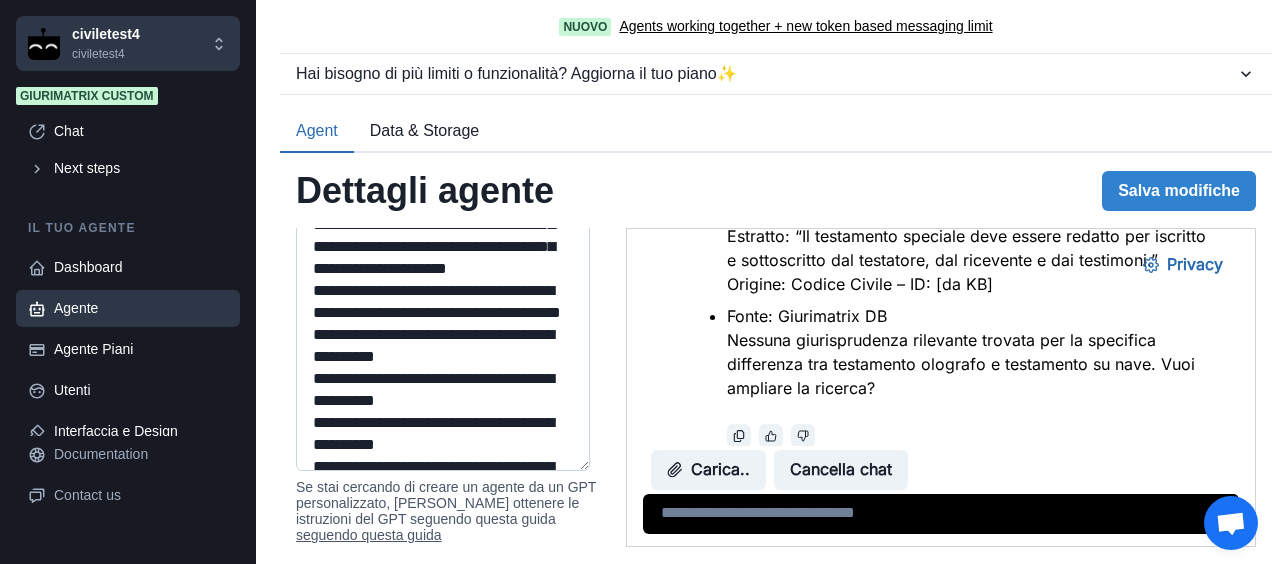 click on "Istruzione *" at bounding box center (443, 137) 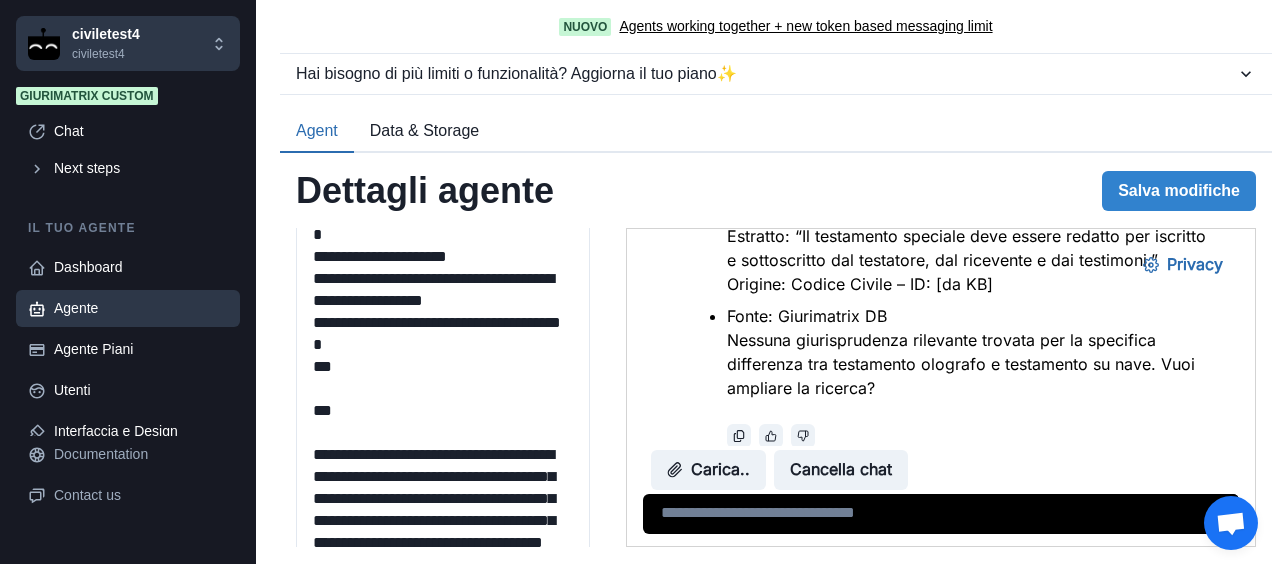 scroll, scrollTop: 900, scrollLeft: 0, axis: vertical 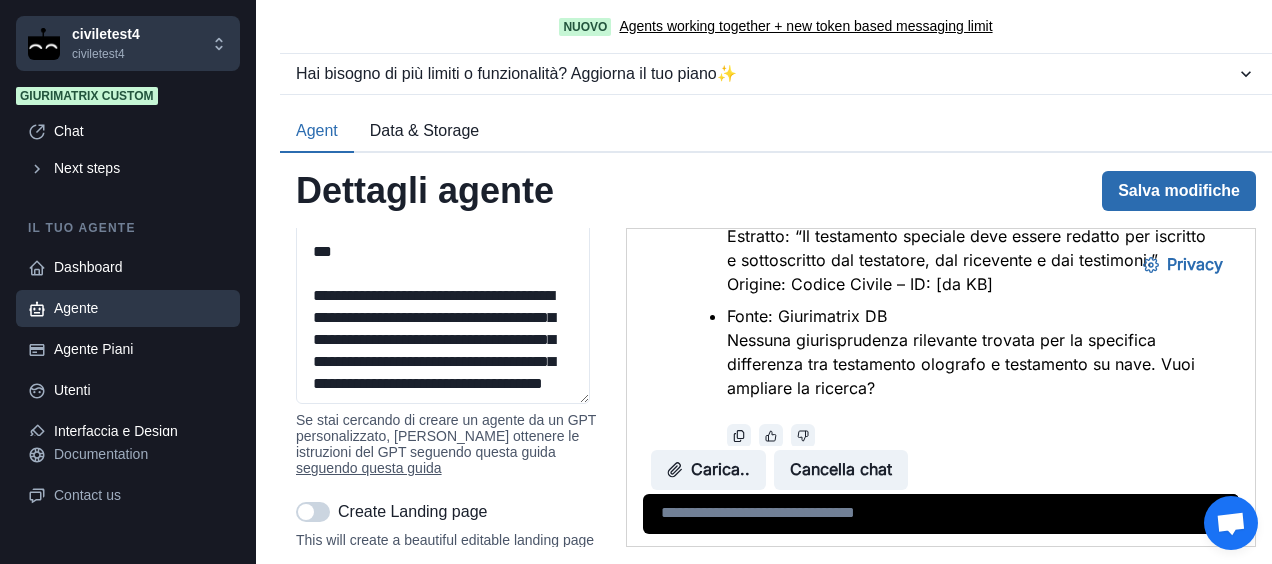 type on "**********" 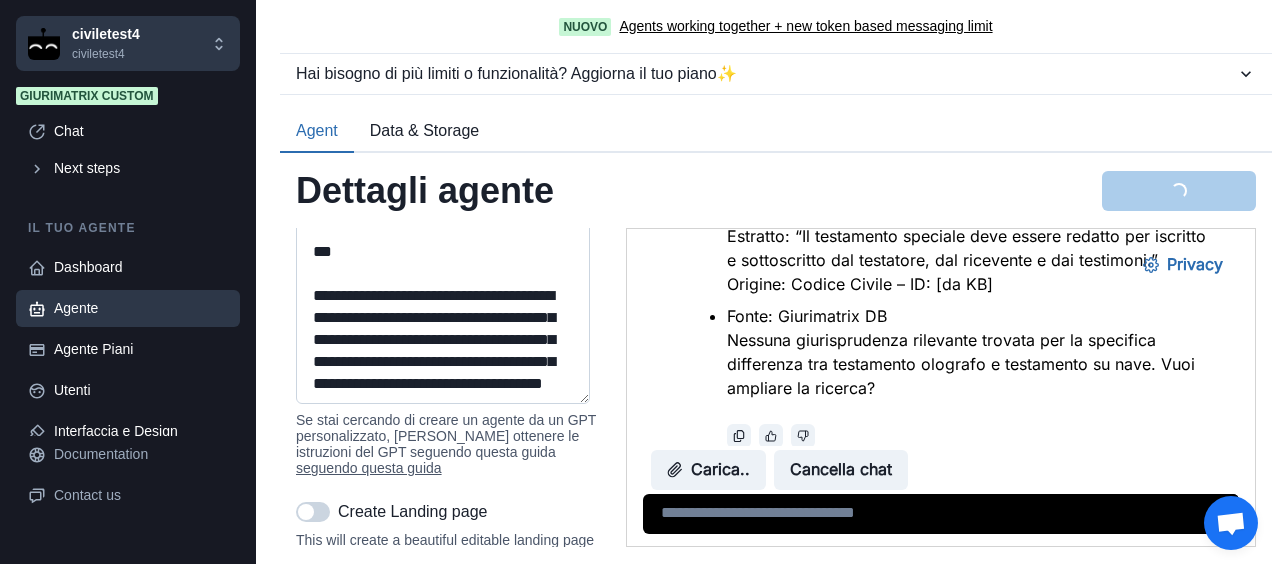scroll, scrollTop: 5000, scrollLeft: 0, axis: vertical 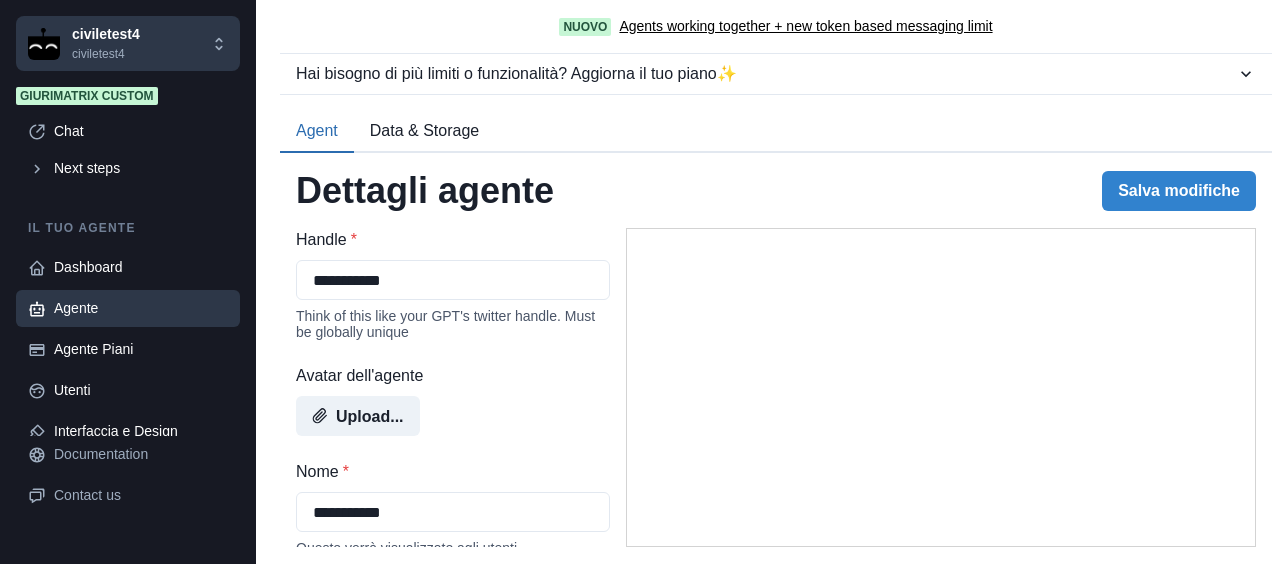 select on "********" 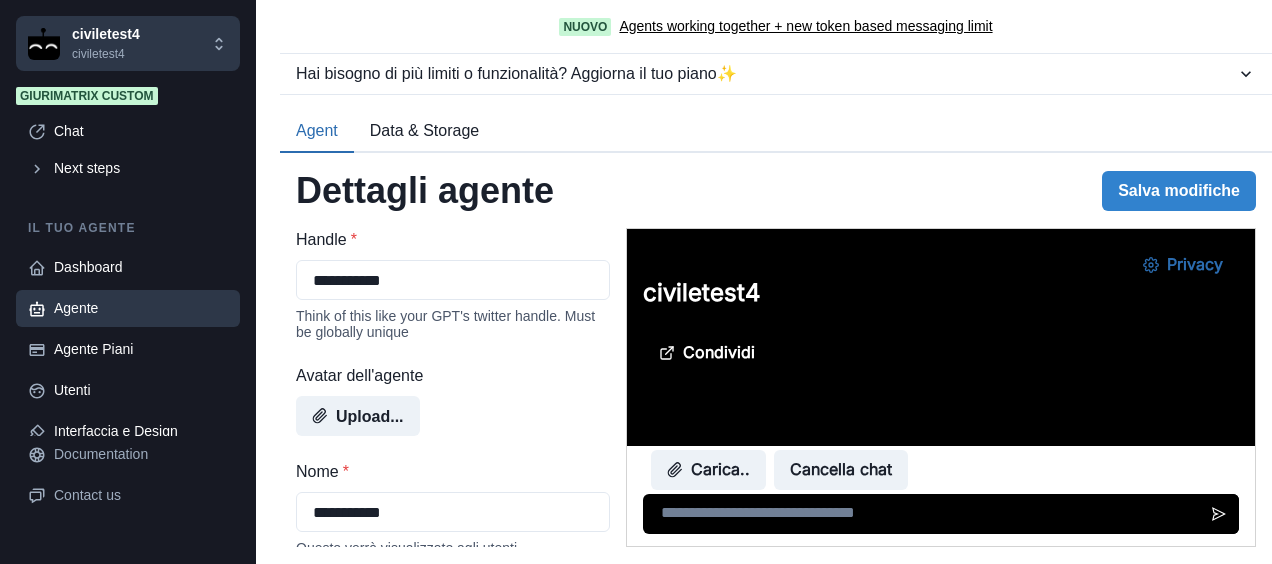 scroll, scrollTop: 0, scrollLeft: 0, axis: both 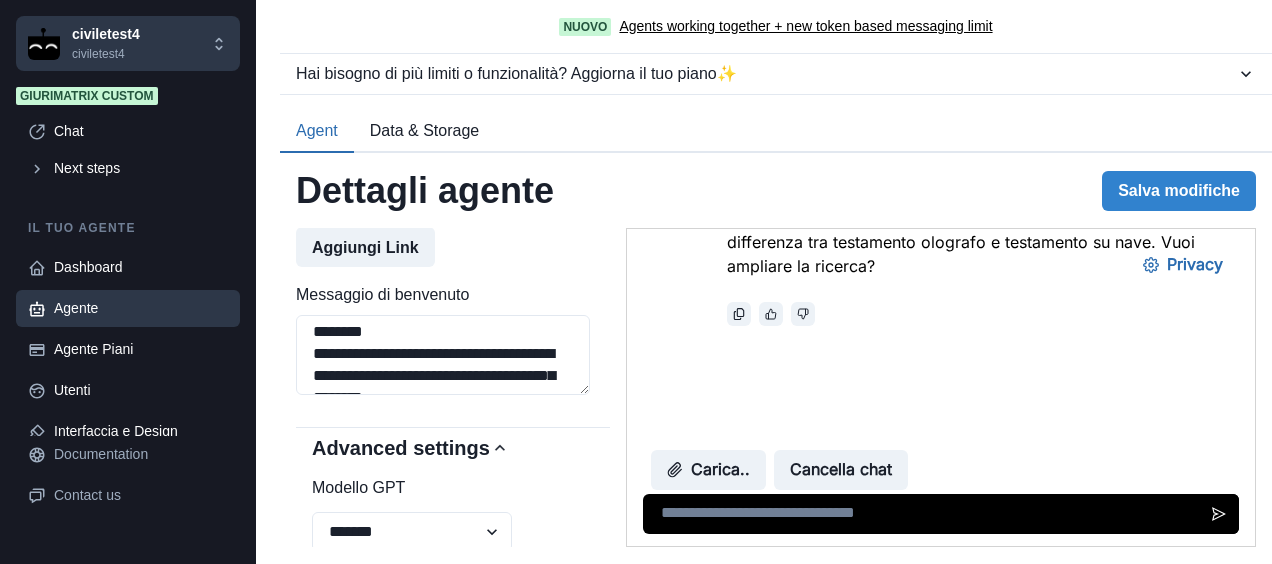 drag, startPoint x: 877, startPoint y: 510, endPoint x: 892, endPoint y: 499, distance: 18.601076 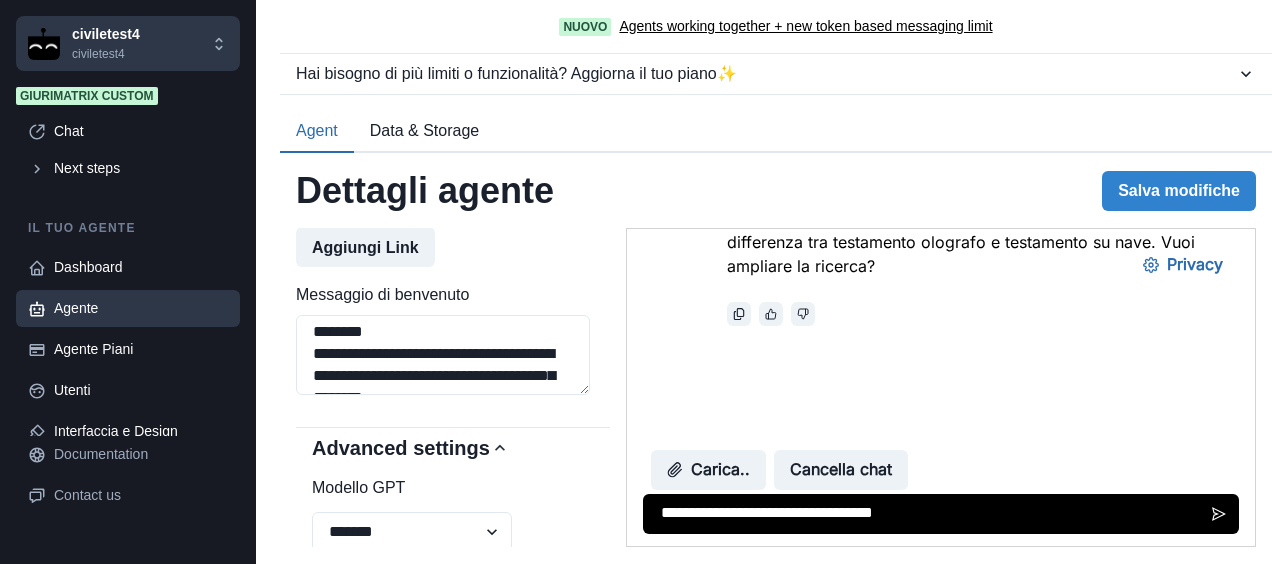 type on "**********" 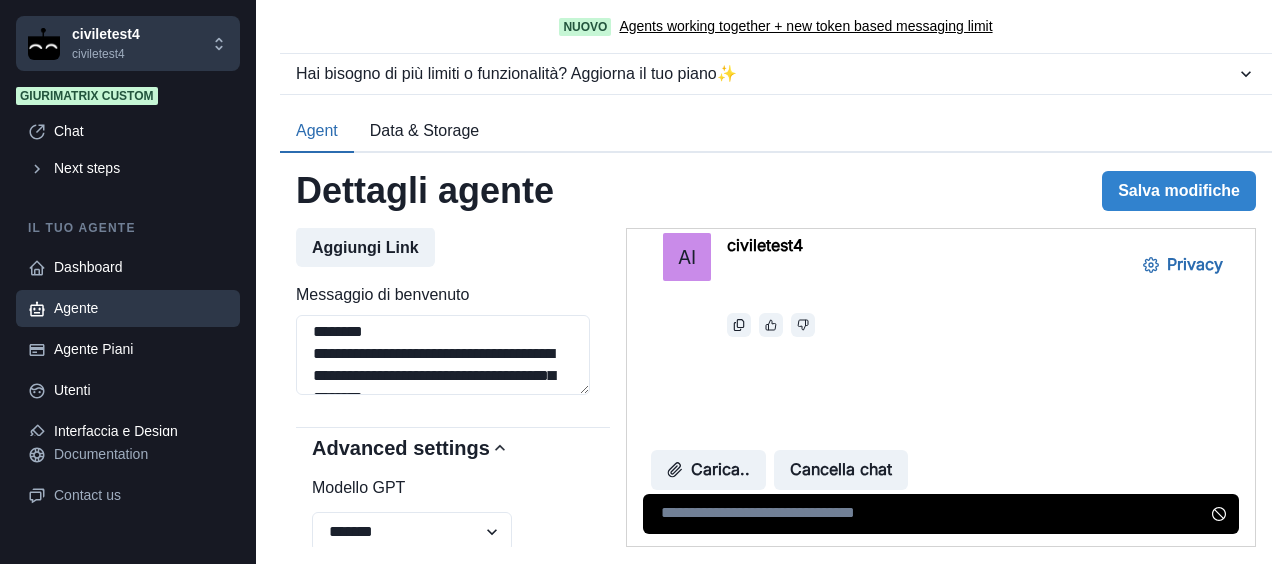 scroll, scrollTop: 3129, scrollLeft: 0, axis: vertical 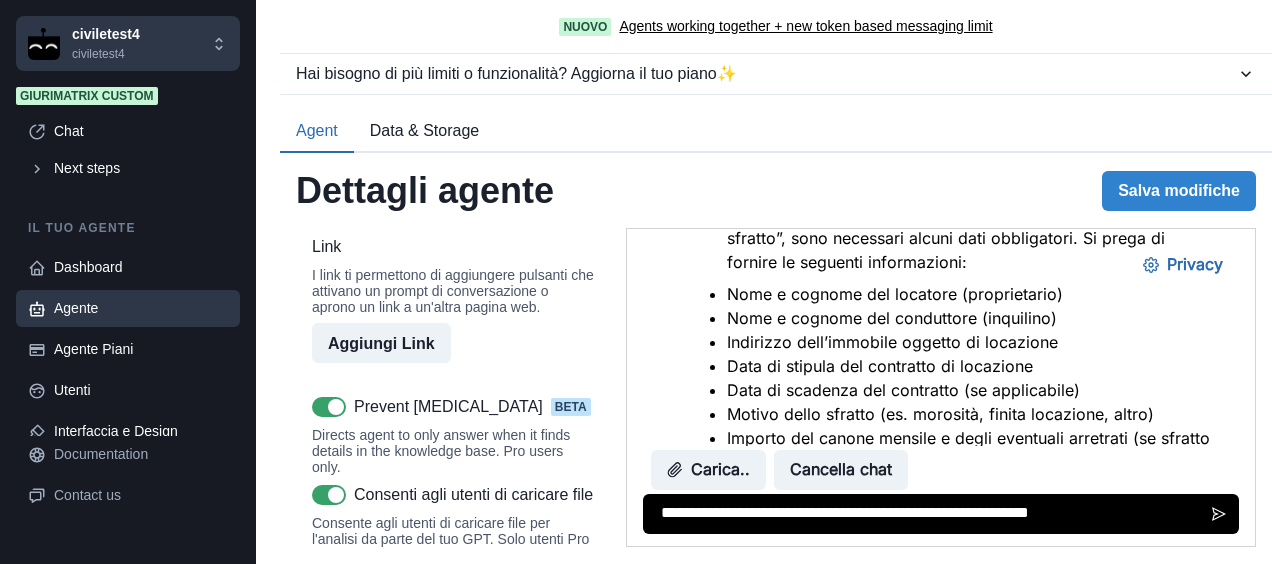 type on "**********" 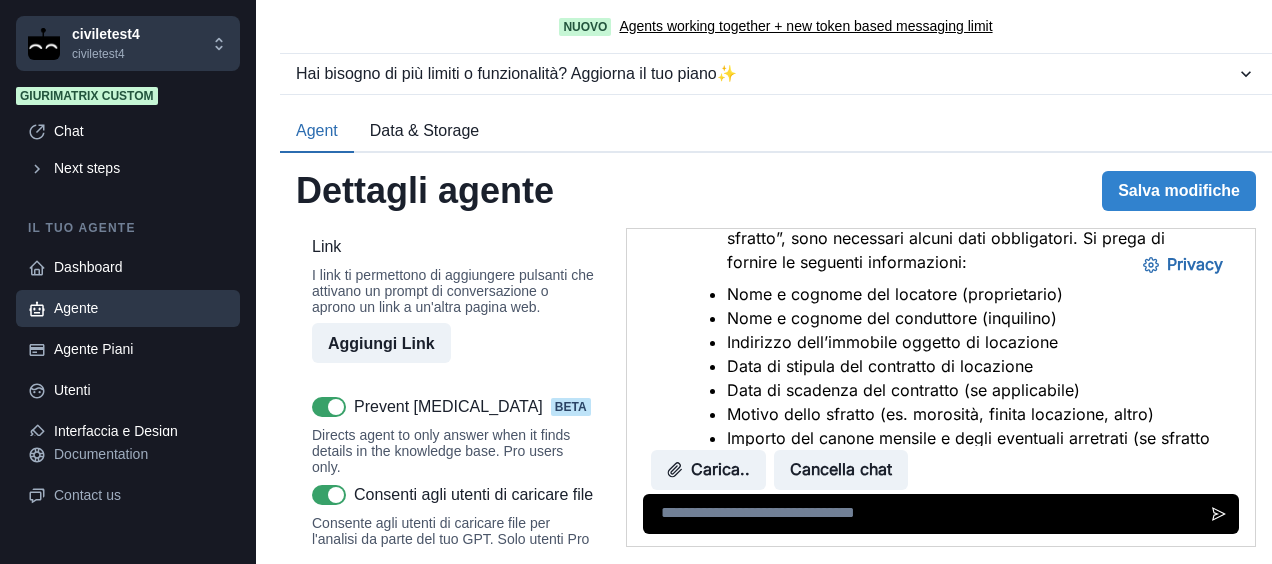 scroll, scrollTop: 3817, scrollLeft: 0, axis: vertical 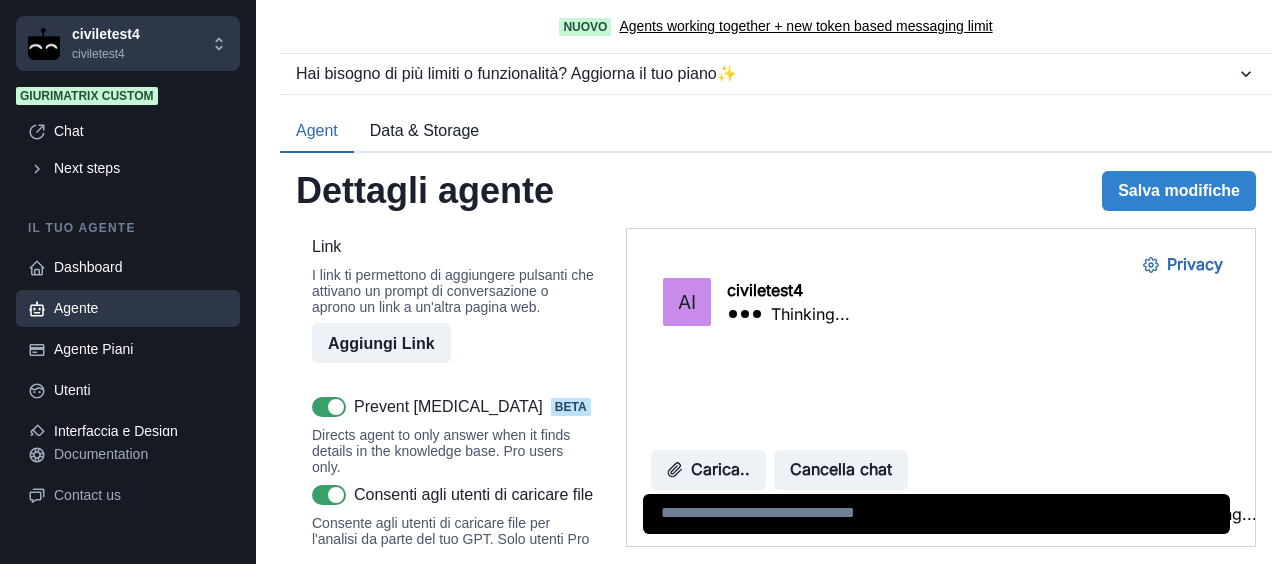 type 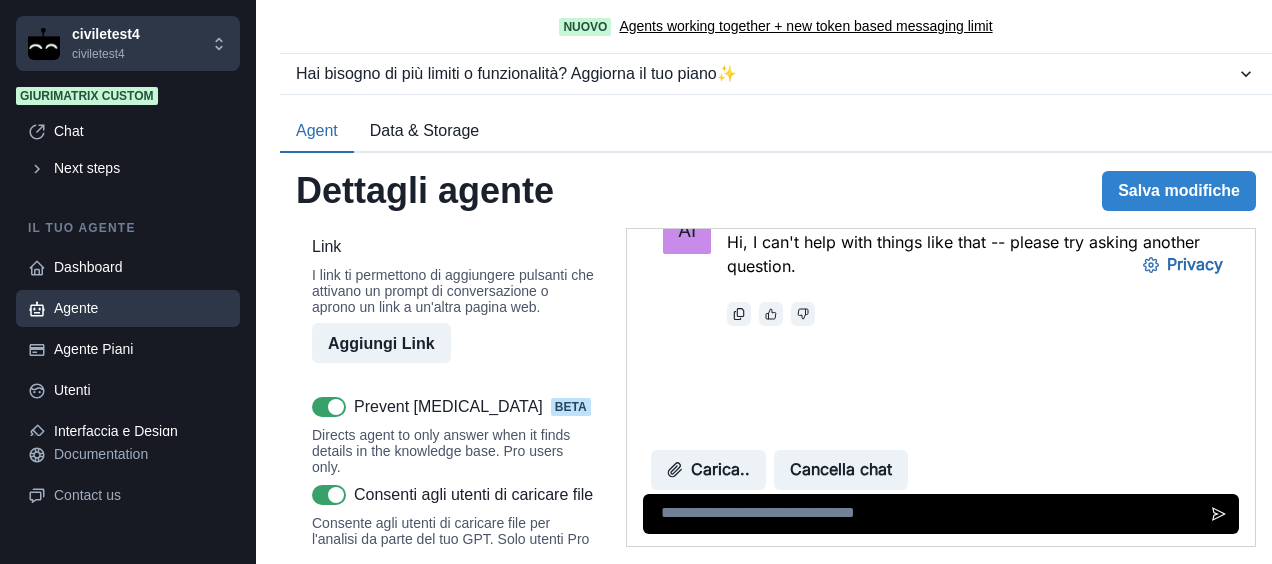 click on "Okay" at bounding box center (646, 638) 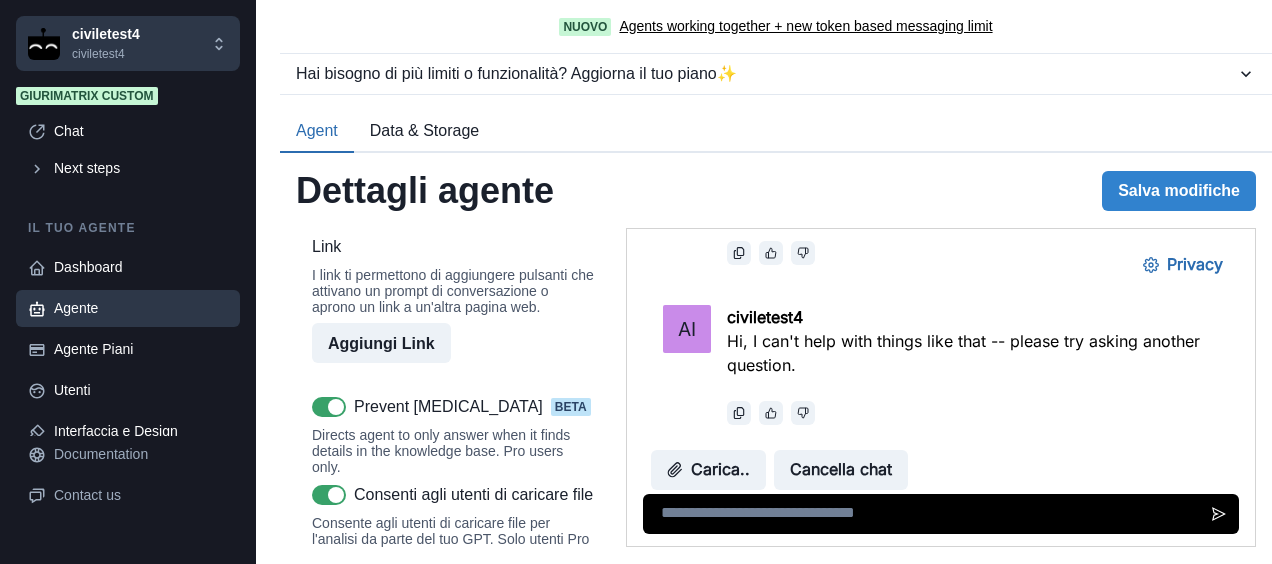 scroll, scrollTop: 3610, scrollLeft: 0, axis: vertical 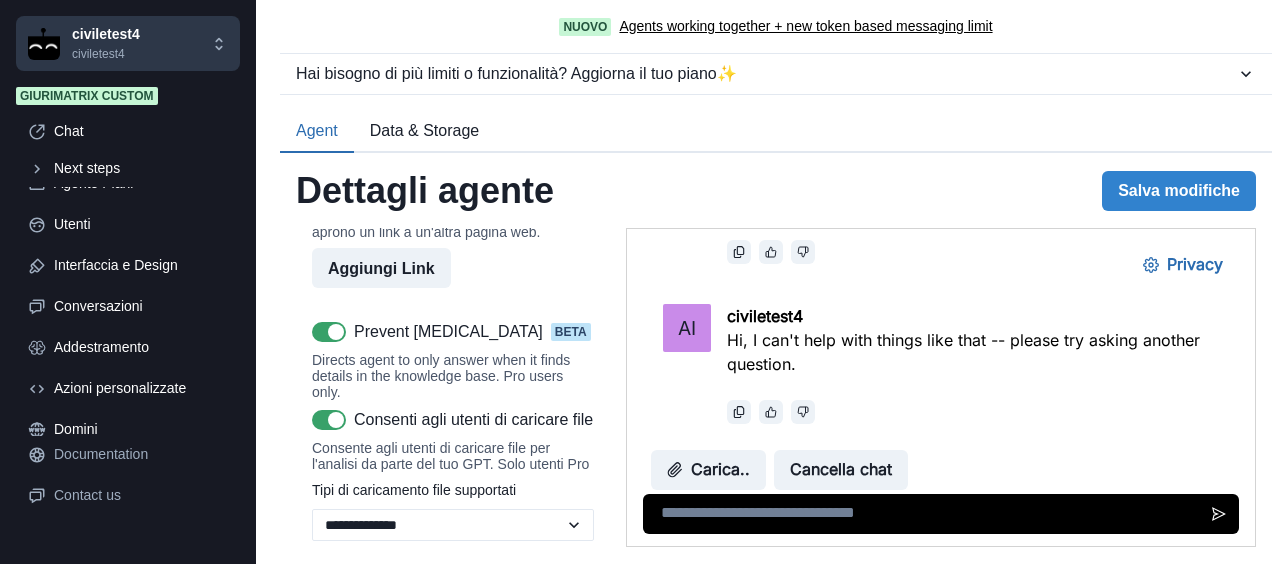 click at bounding box center [329, 332] 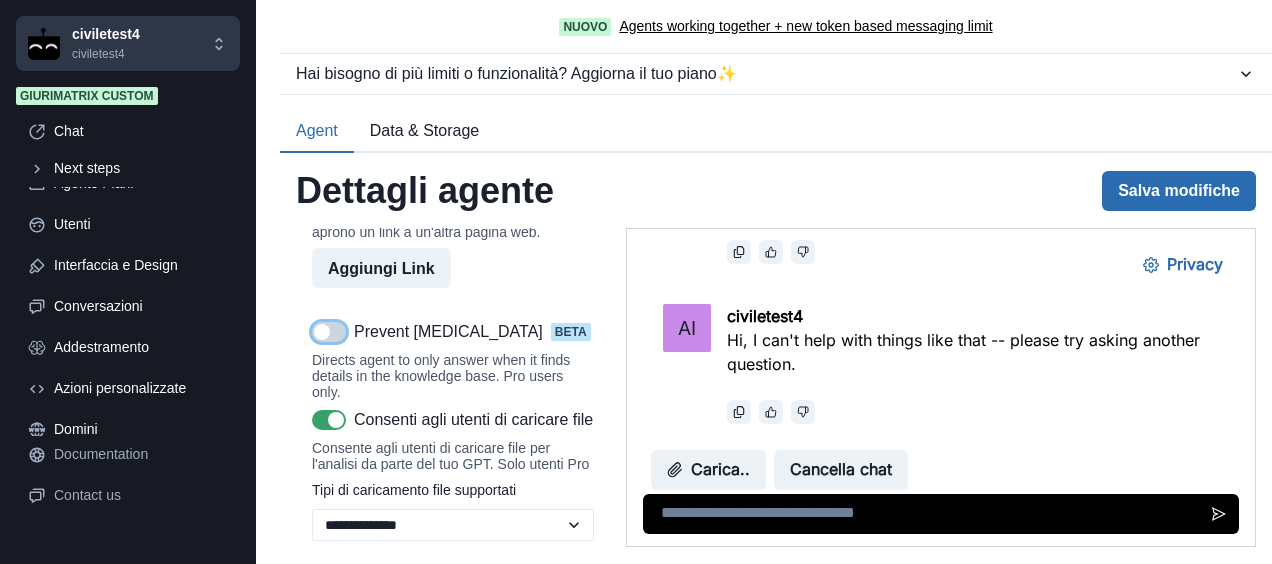 click on "Salva modifiche" at bounding box center (1179, 191) 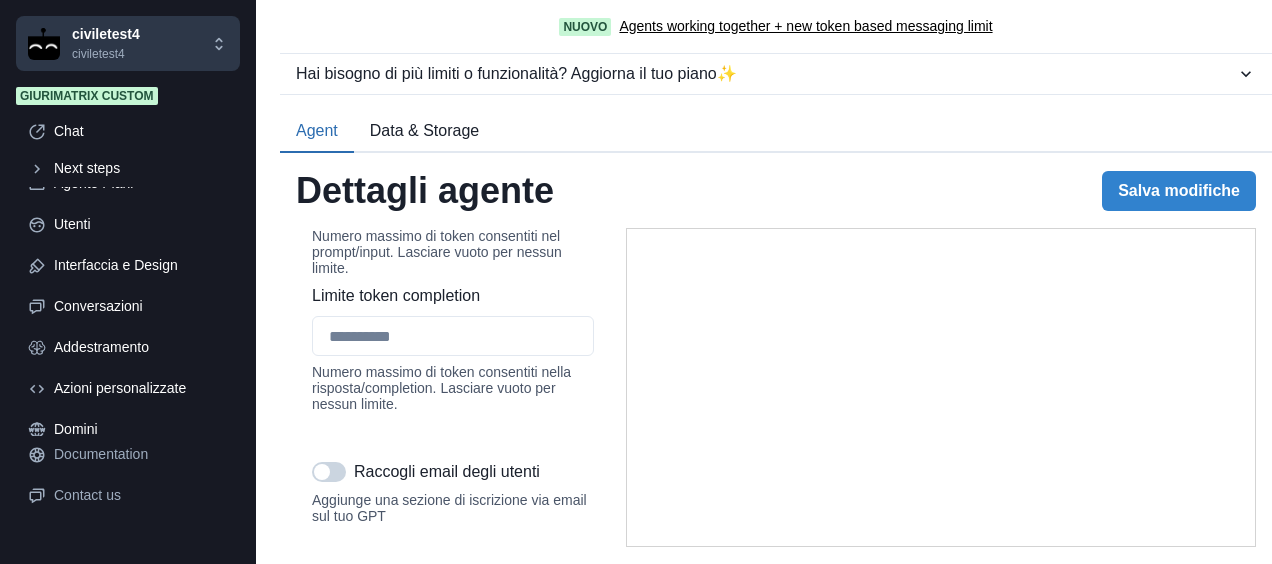 scroll, scrollTop: 2574, scrollLeft: 0, axis: vertical 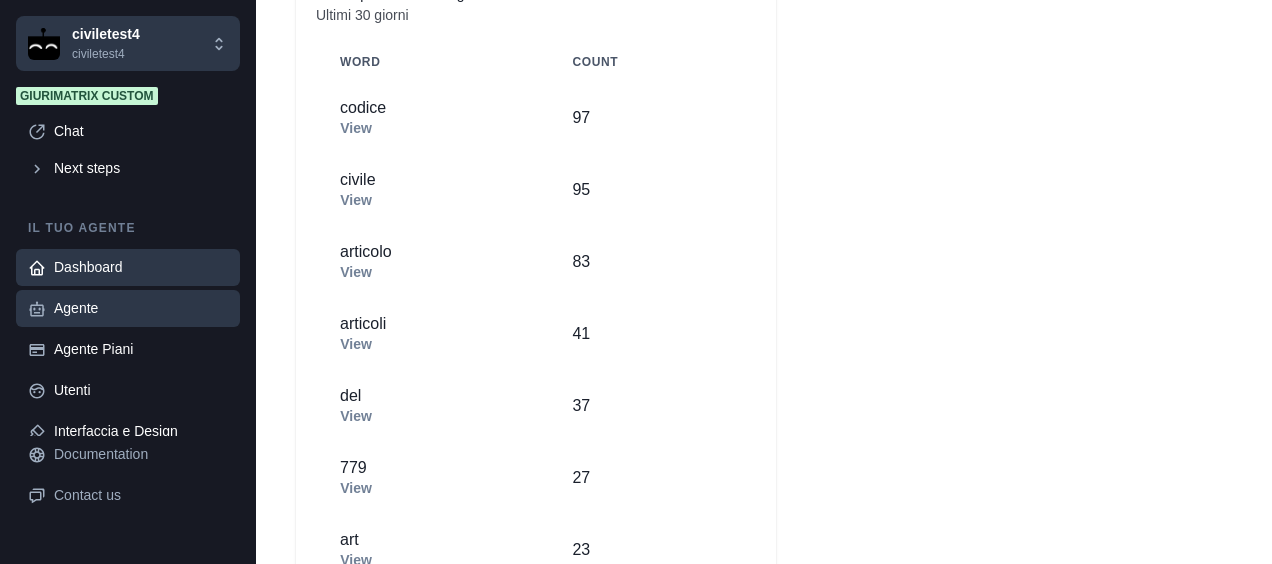 click on "Agente" at bounding box center (141, 308) 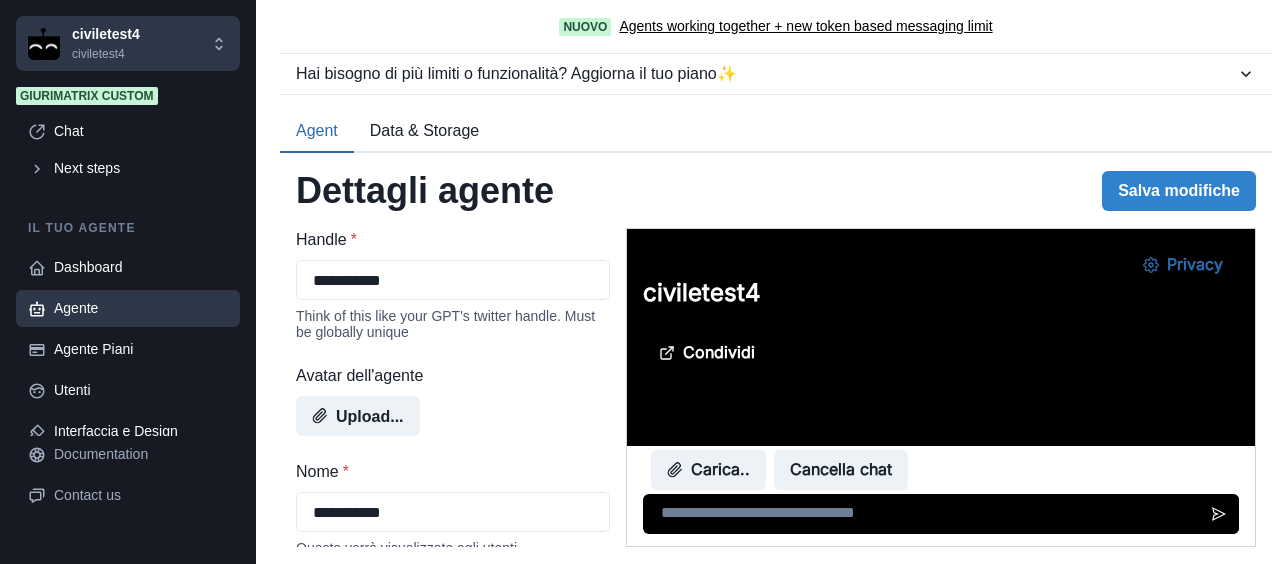 scroll, scrollTop: 0, scrollLeft: 0, axis: both 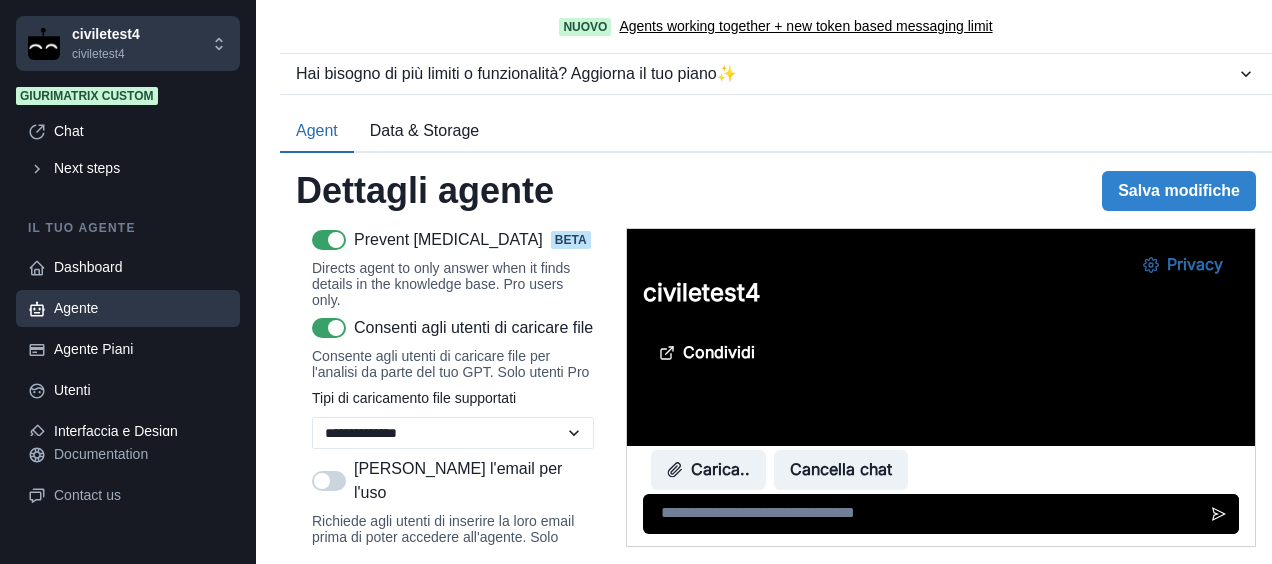click at bounding box center [336, 240] 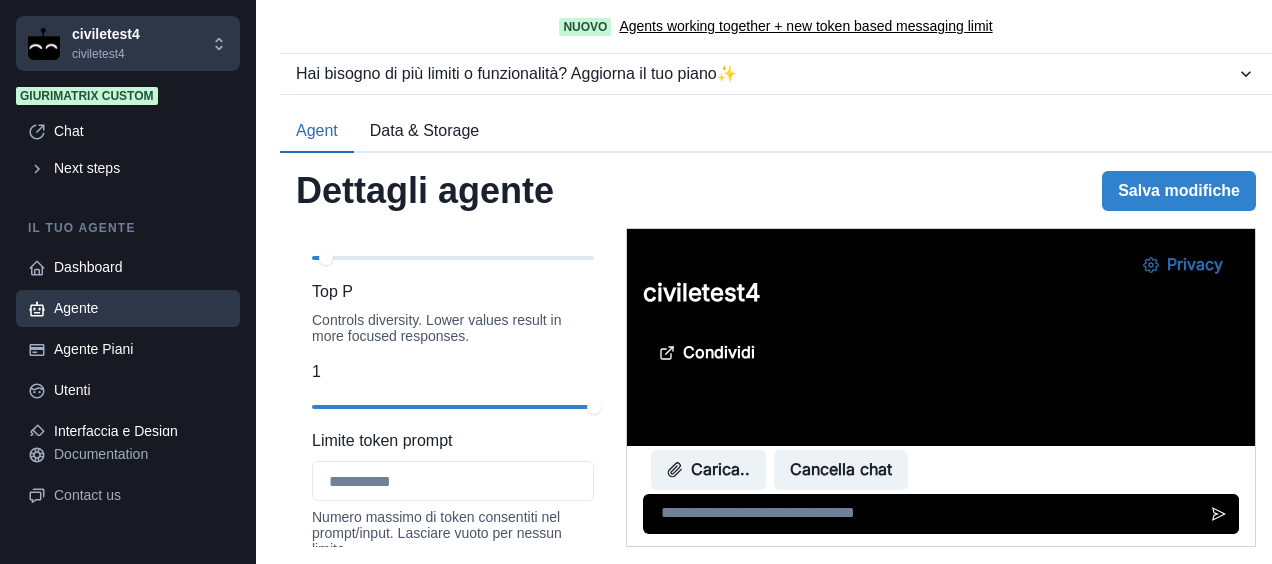 scroll, scrollTop: 2333, scrollLeft: 0, axis: vertical 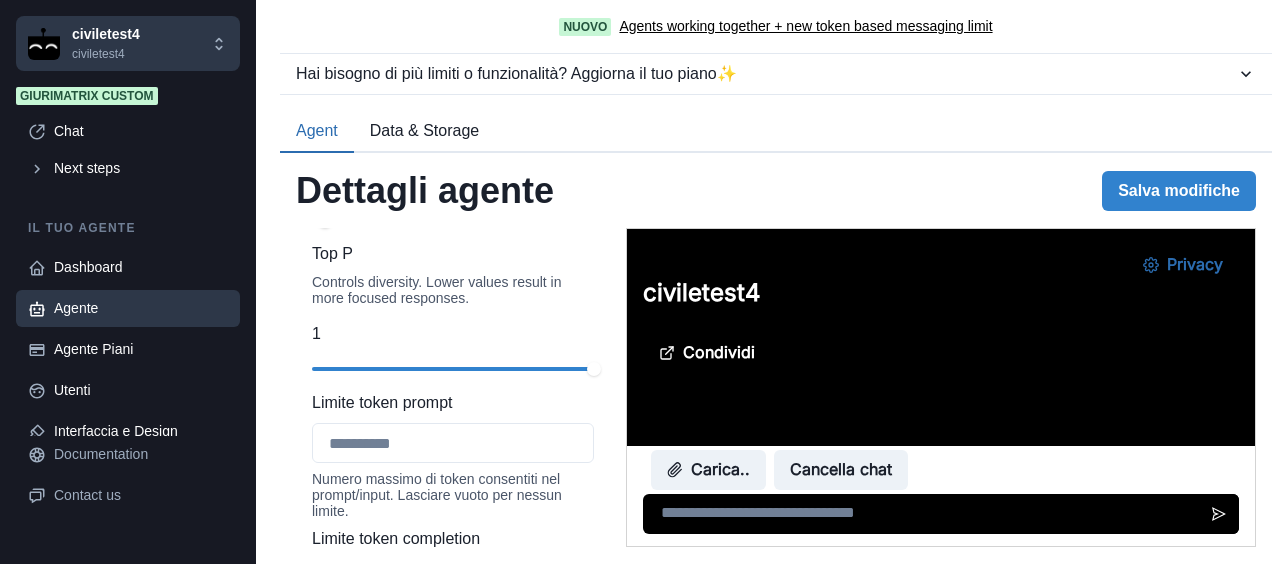 click at bounding box center (325, 220) 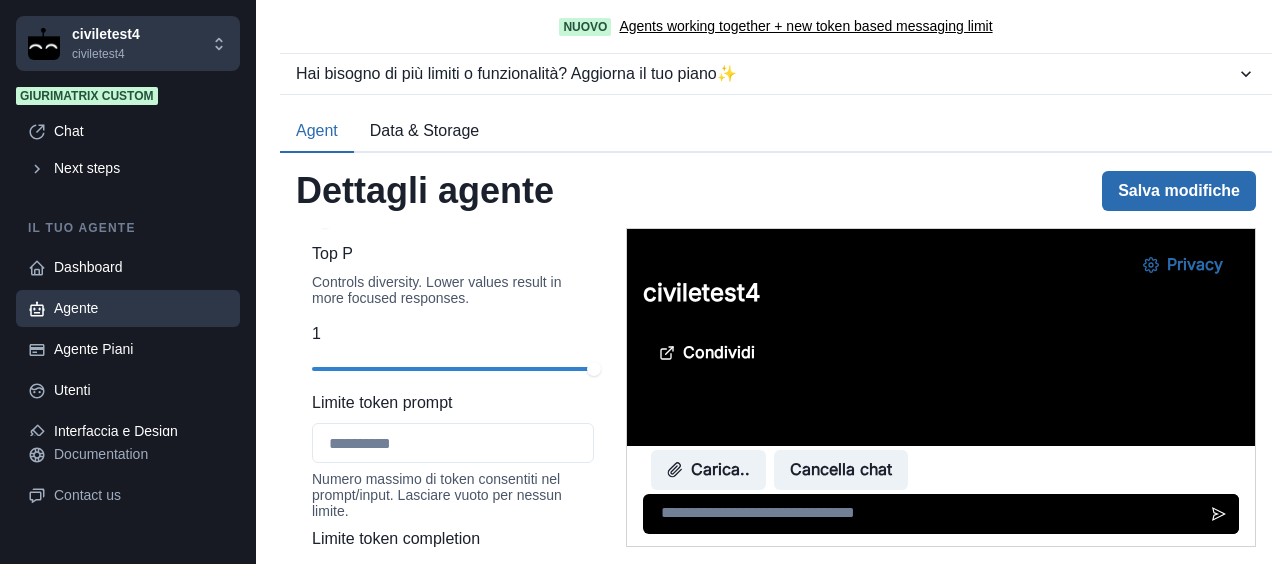click on "Salva modifiche" at bounding box center [1179, 191] 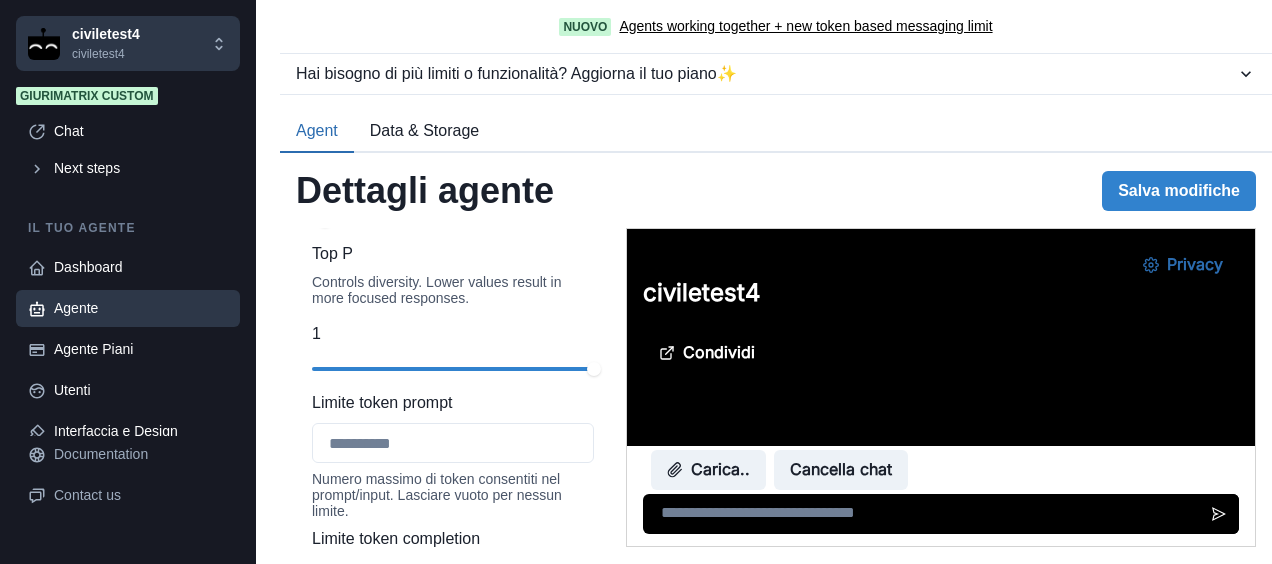 scroll, scrollTop: 0, scrollLeft: 0, axis: both 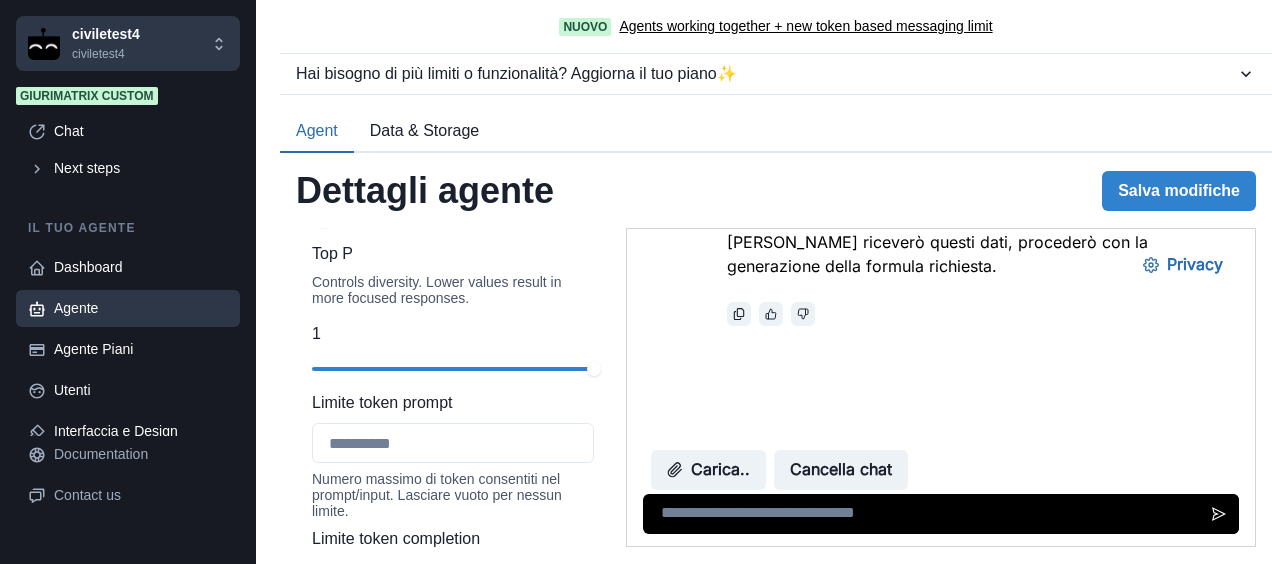 click on "Agent Data & Storage" at bounding box center (776, 132) 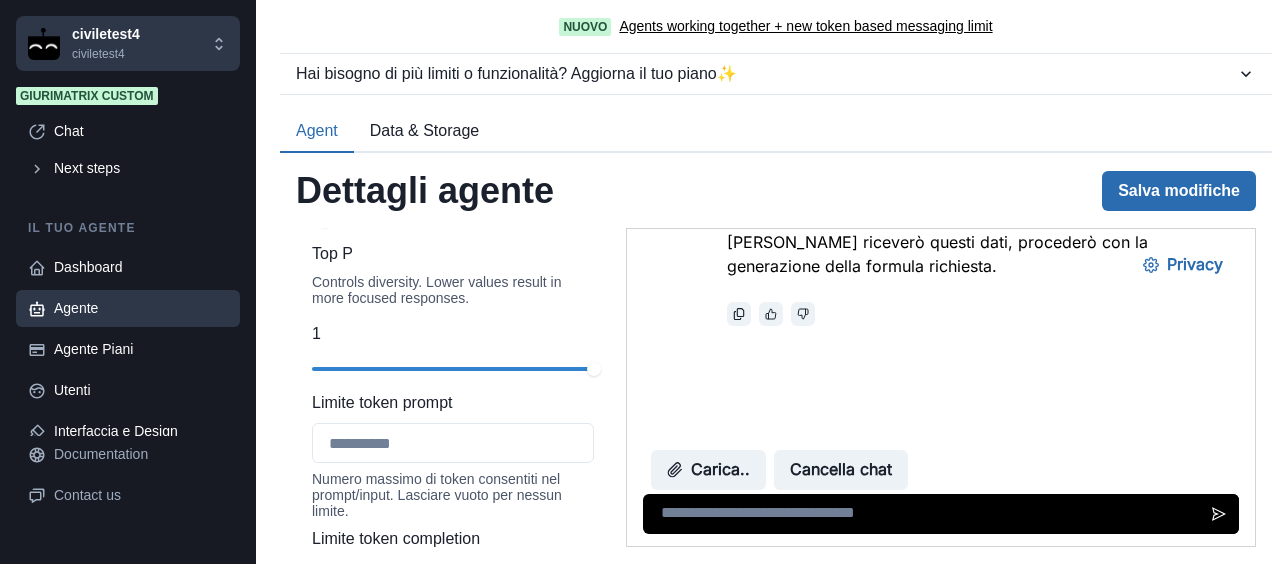 click on "Salva modifiche" at bounding box center [1179, 191] 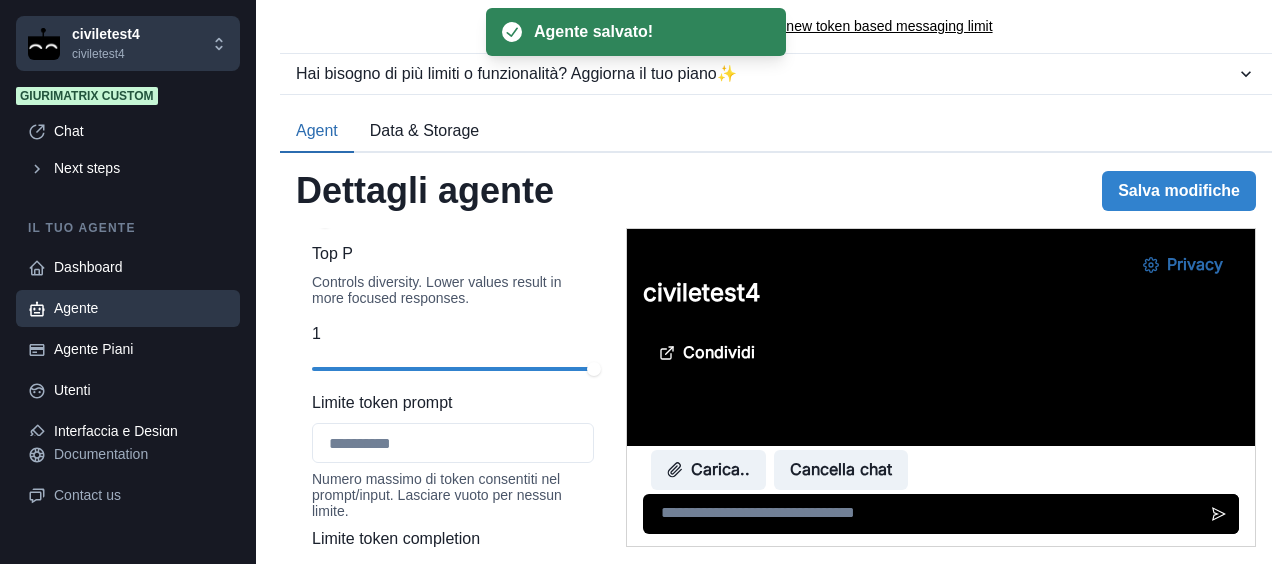 scroll, scrollTop: 0, scrollLeft: 0, axis: both 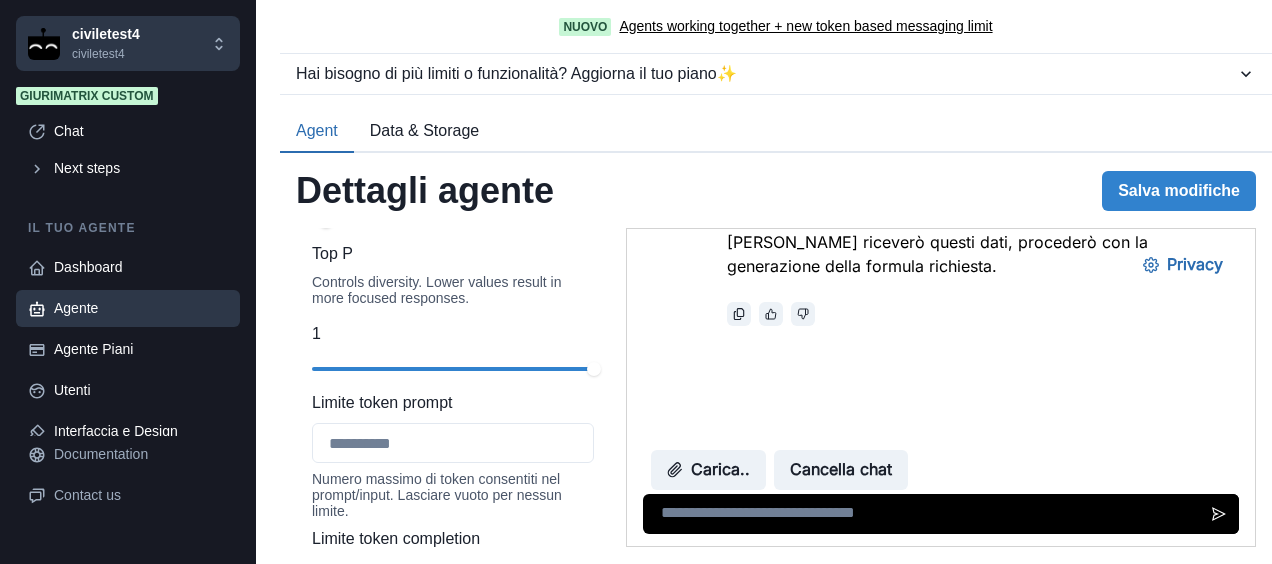 click at bounding box center (326, 220) 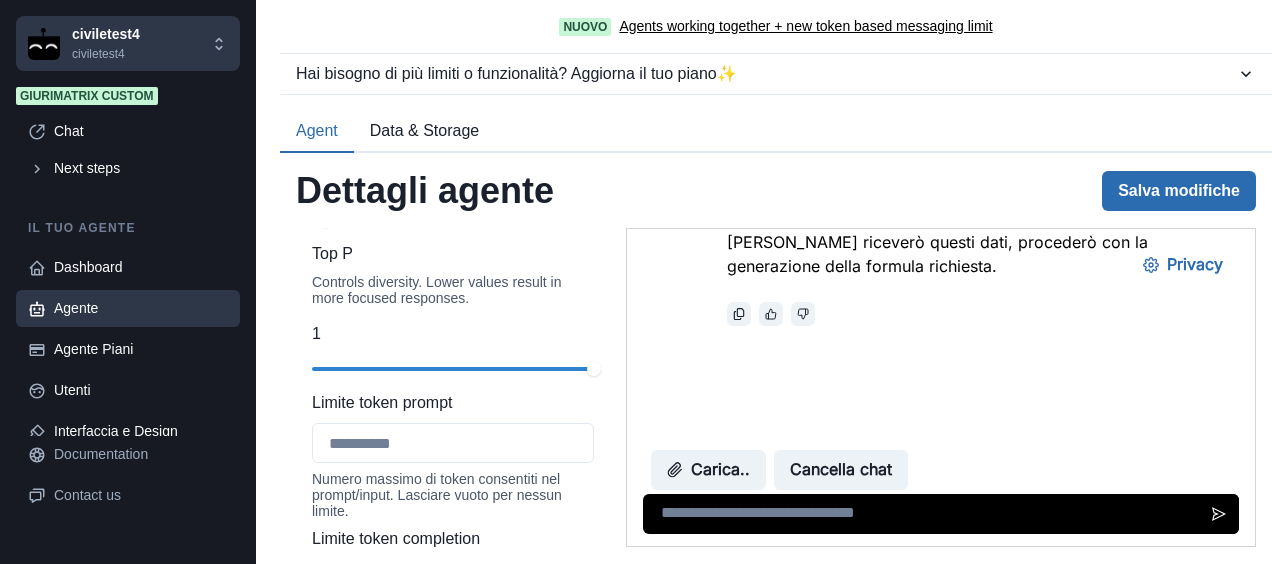 click on "Salva modifiche" at bounding box center [1179, 191] 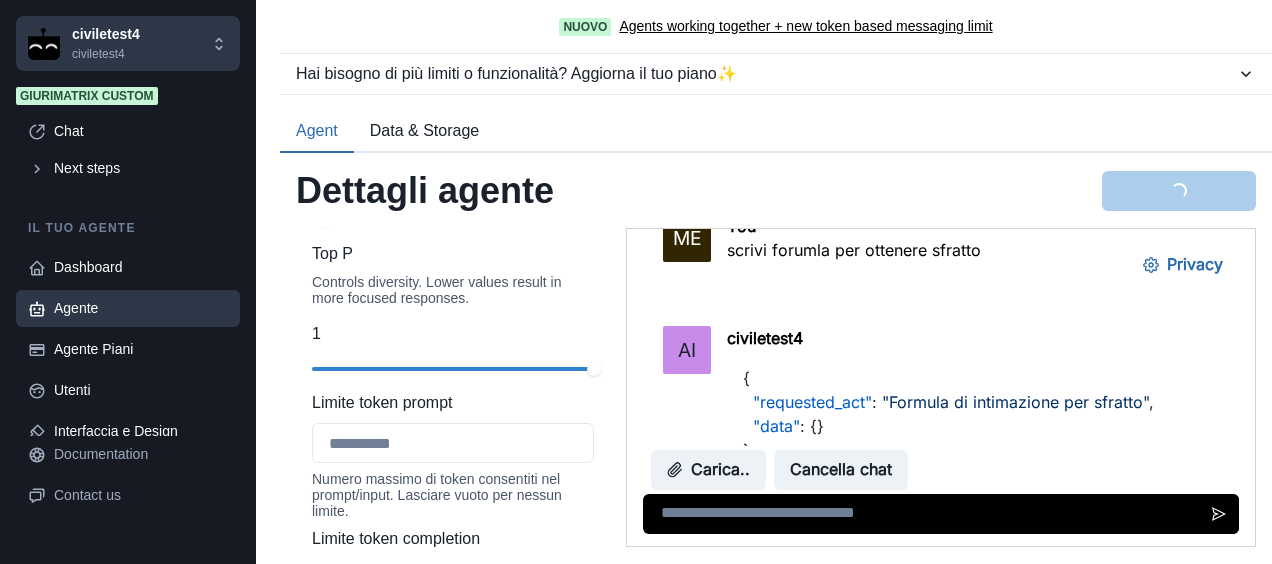 scroll, scrollTop: 2950, scrollLeft: 0, axis: vertical 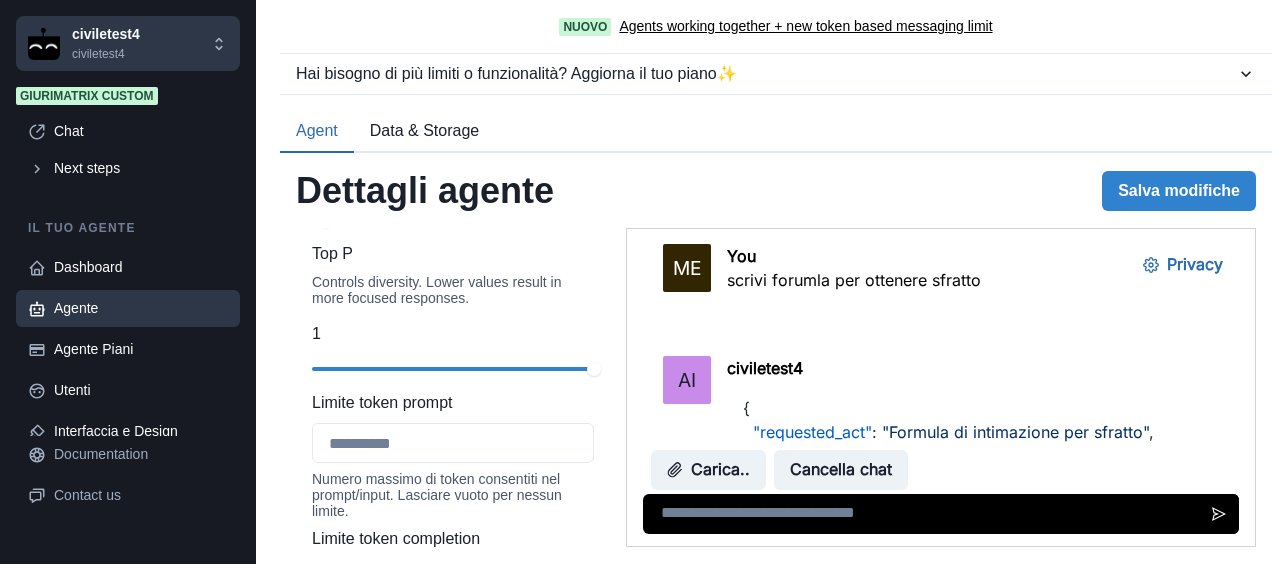 click on "scrivi forumla per ottenere sfratto" at bounding box center (854, 280) 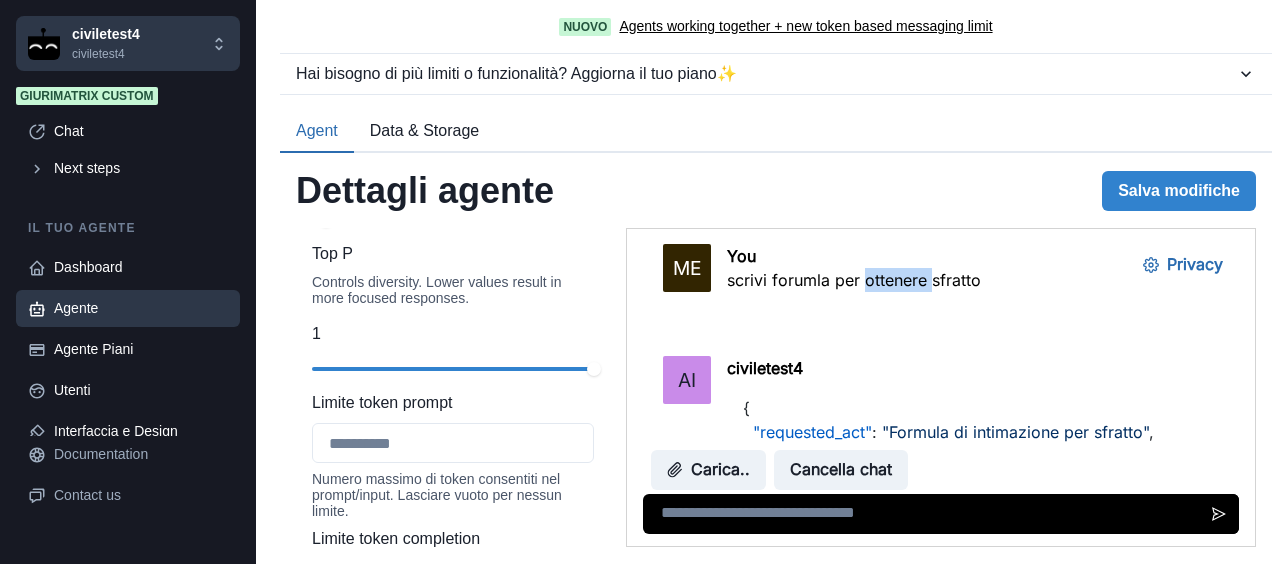 click on "scrivi forumla per ottenere sfratto" at bounding box center (854, 280) 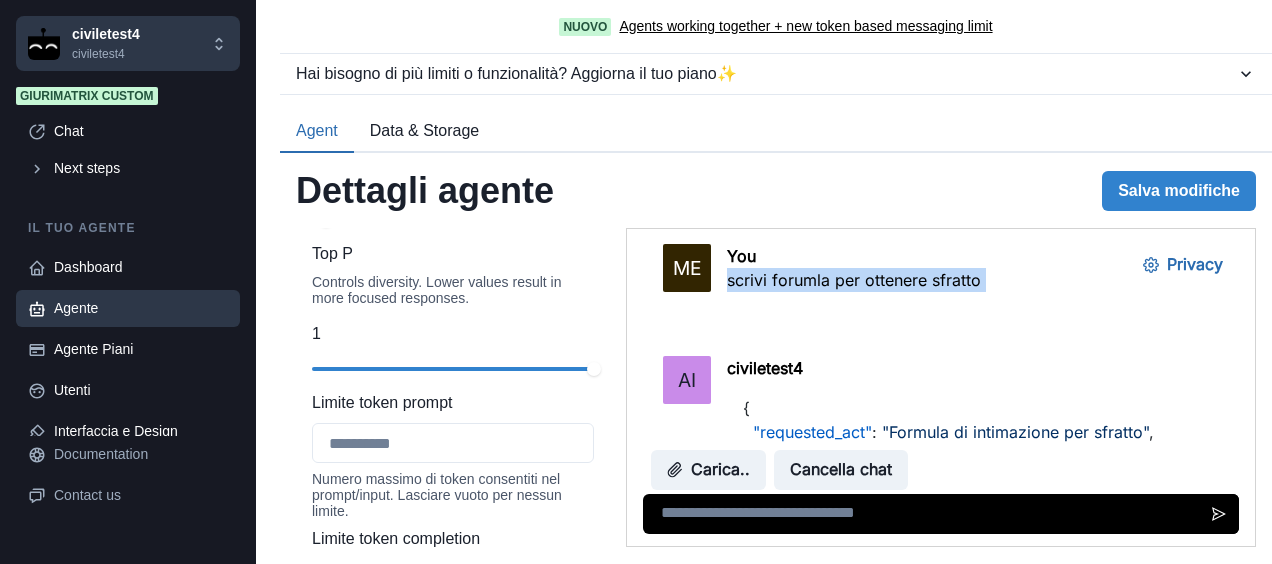 click on "scrivi forumla per ottenere sfratto" at bounding box center [854, 280] 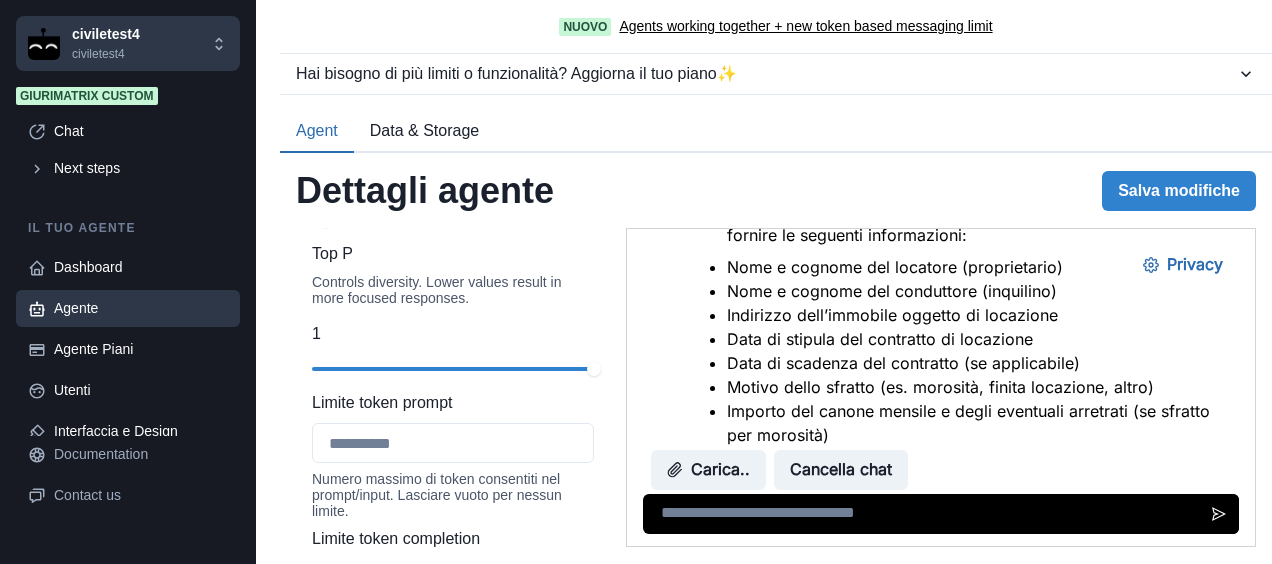 scroll, scrollTop: 3284, scrollLeft: 0, axis: vertical 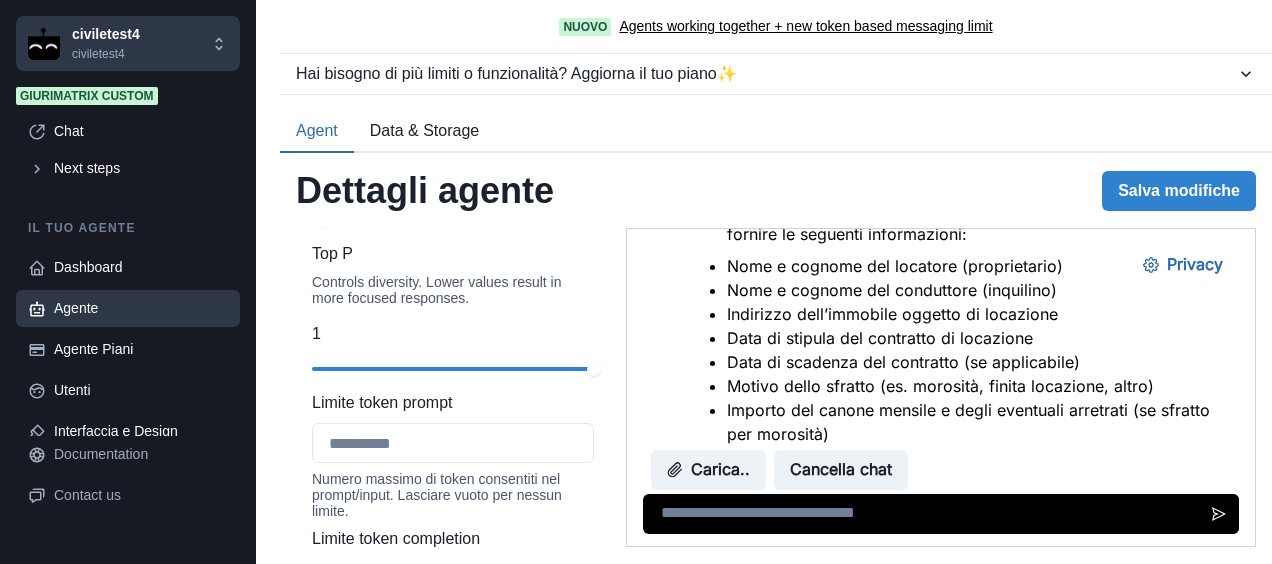 click at bounding box center (941, 514) 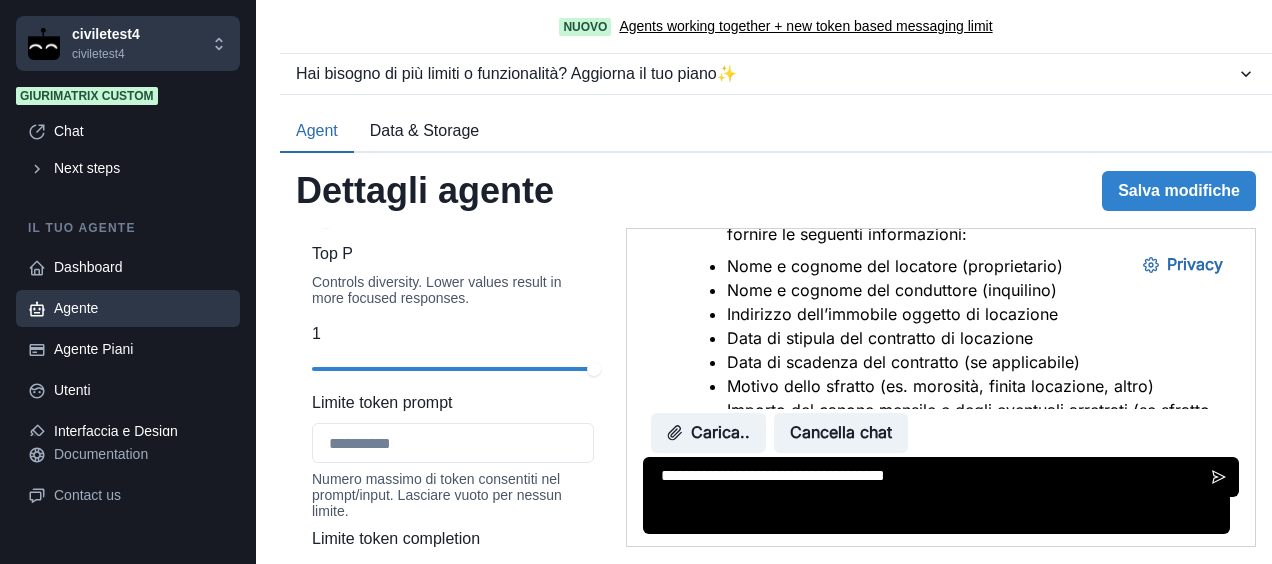 scroll, scrollTop: 1, scrollLeft: 0, axis: vertical 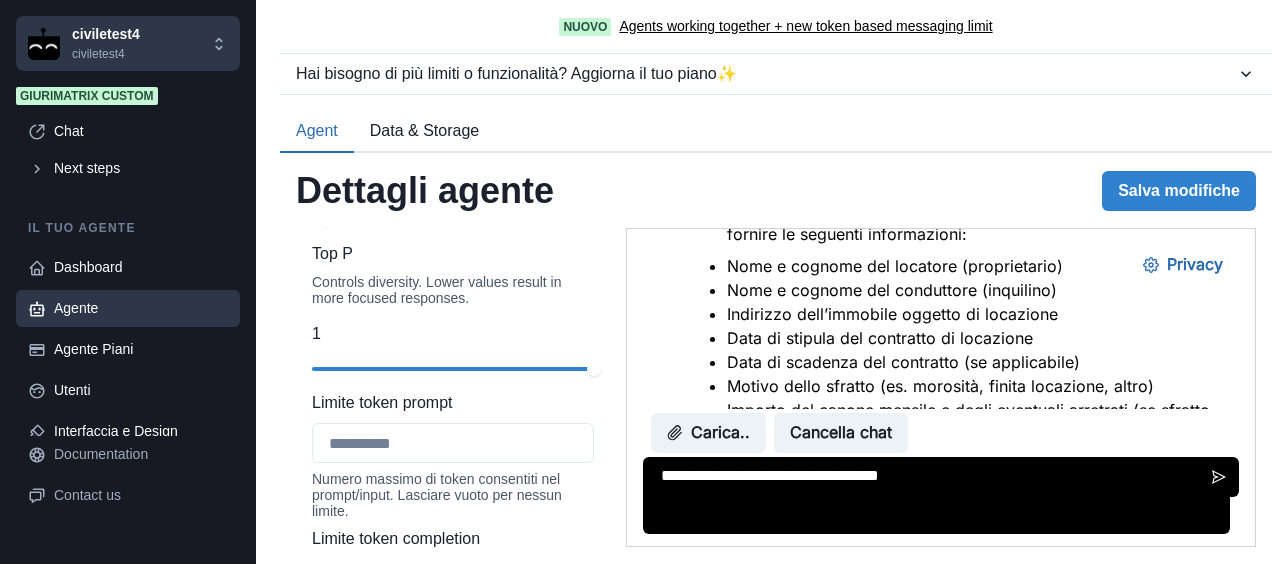 type on "**********" 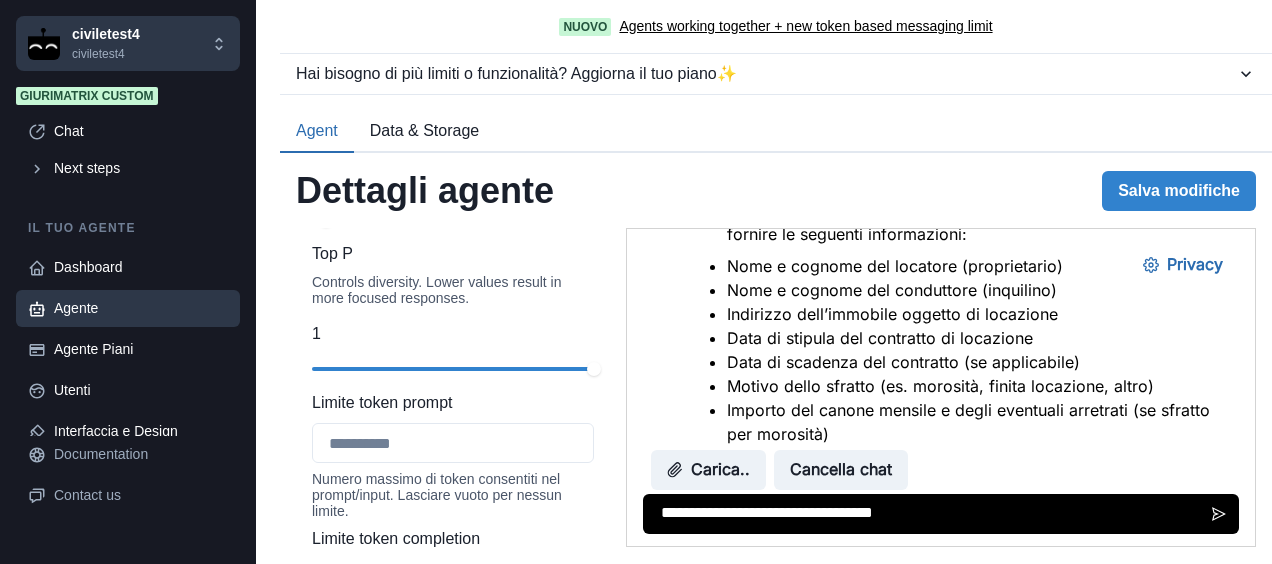 scroll, scrollTop: 0, scrollLeft: 0, axis: both 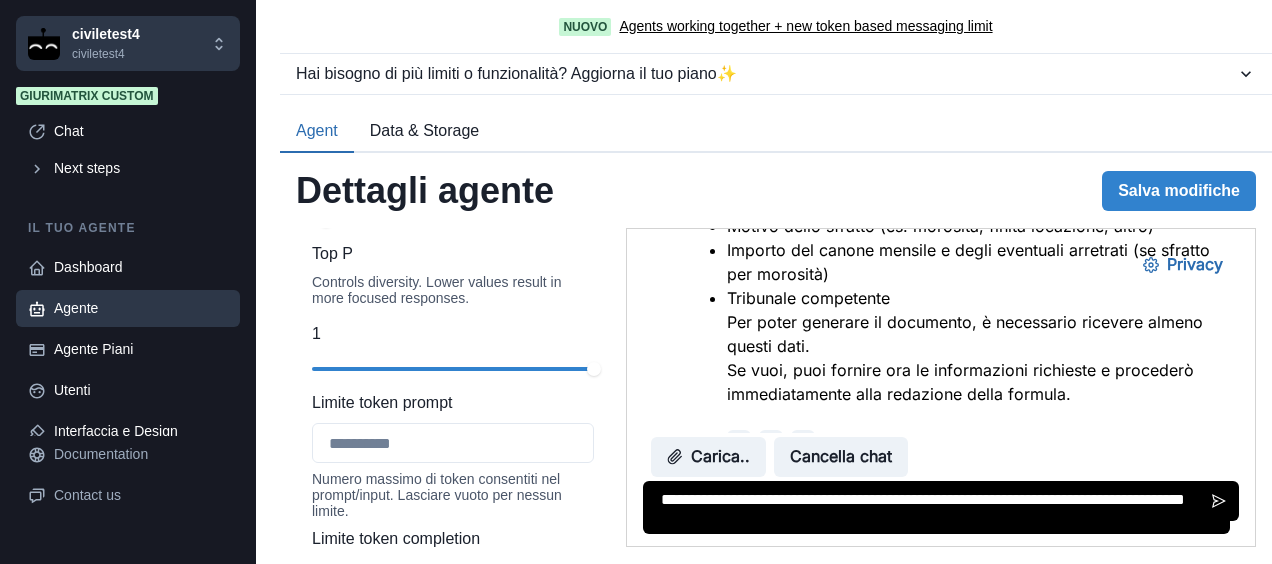 type on "**********" 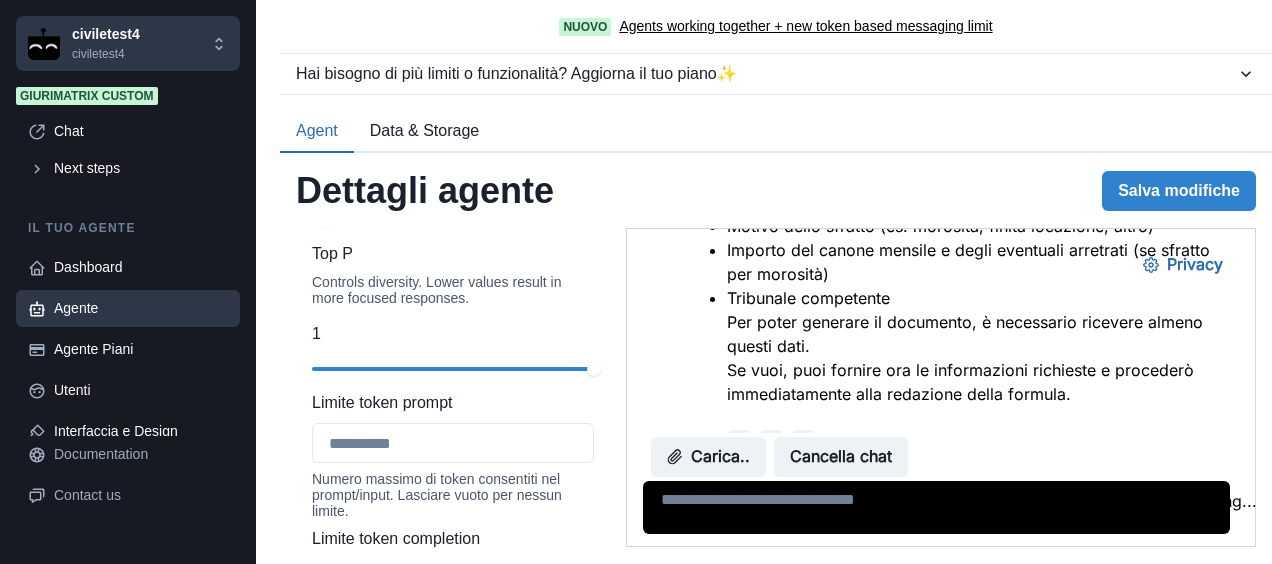 scroll, scrollTop: 4433, scrollLeft: 0, axis: vertical 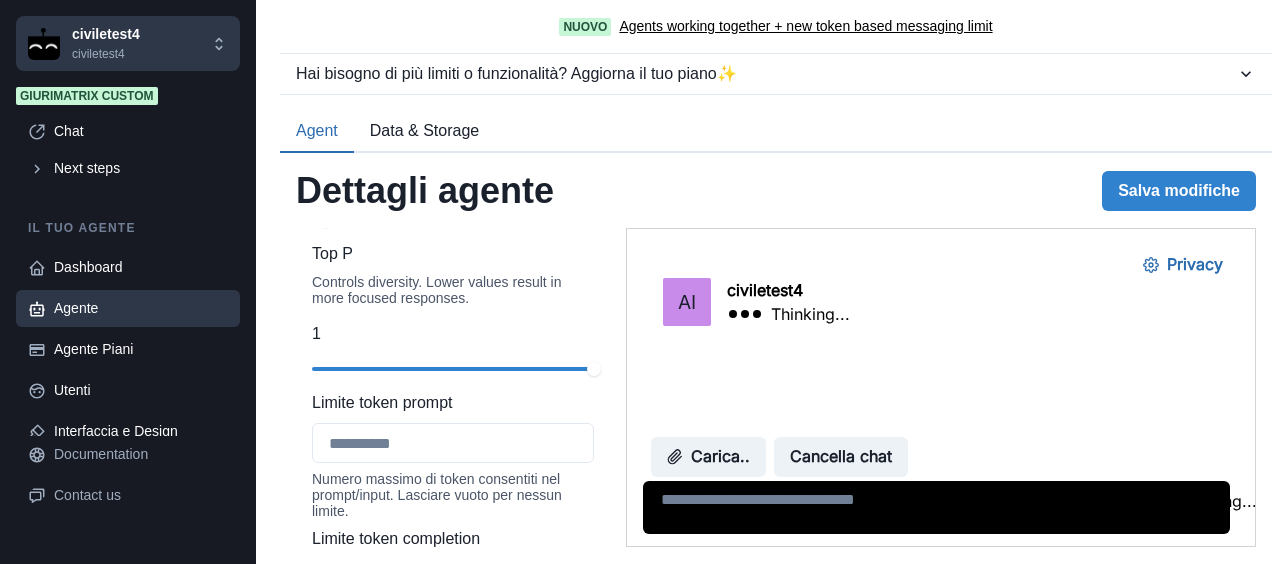 type 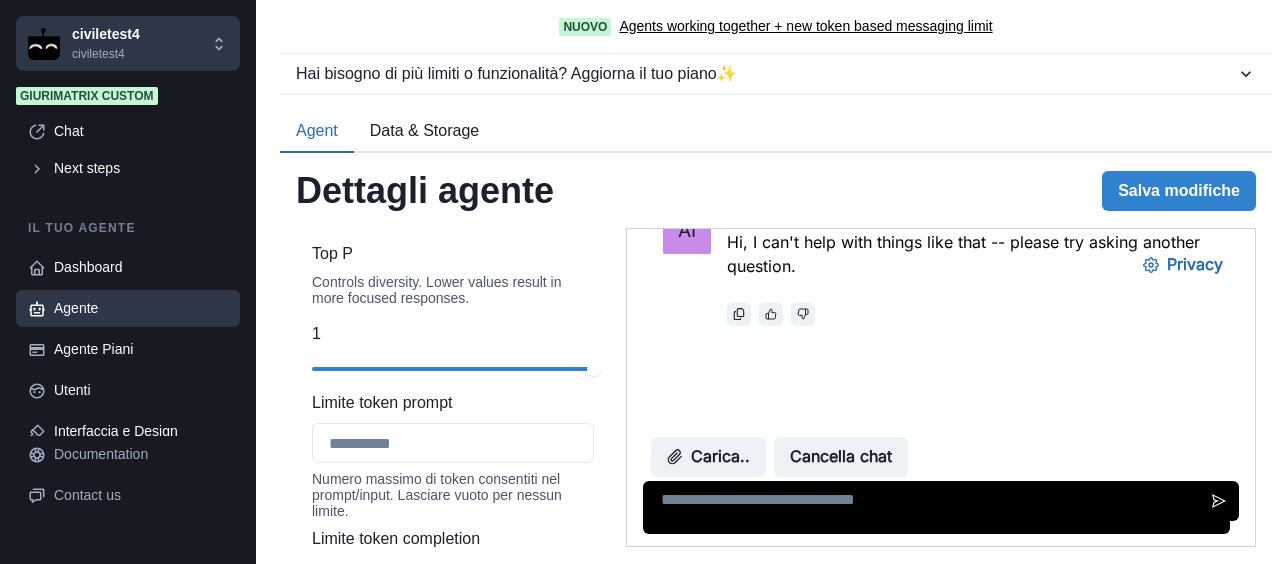 click on "Okay" at bounding box center (646, 638) 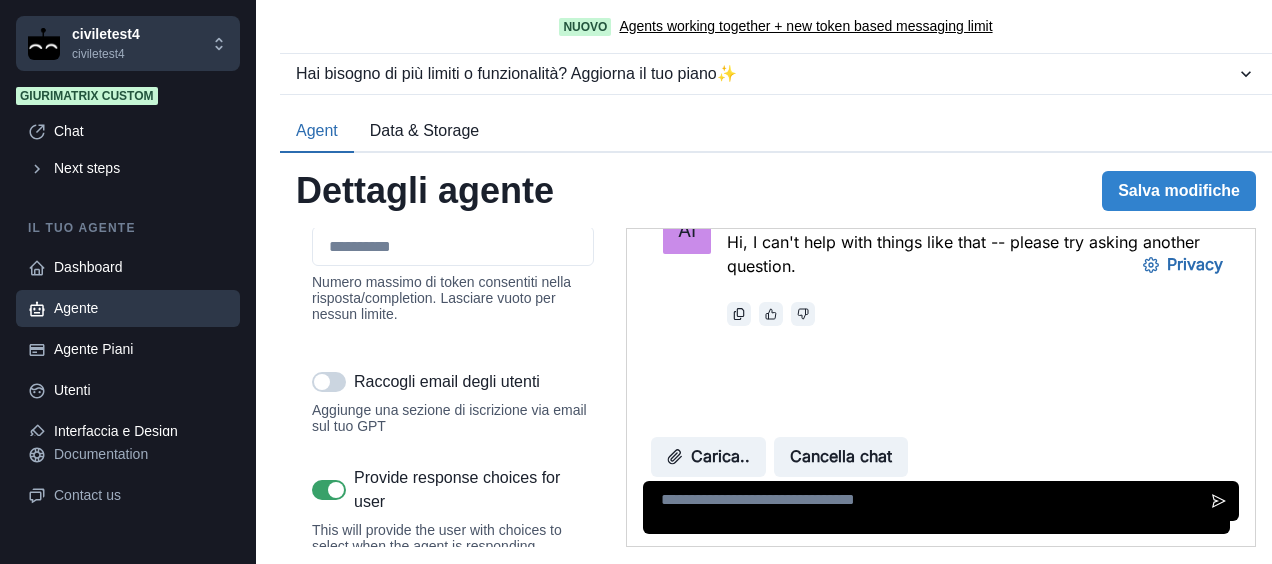 scroll, scrollTop: 2666, scrollLeft: 0, axis: vertical 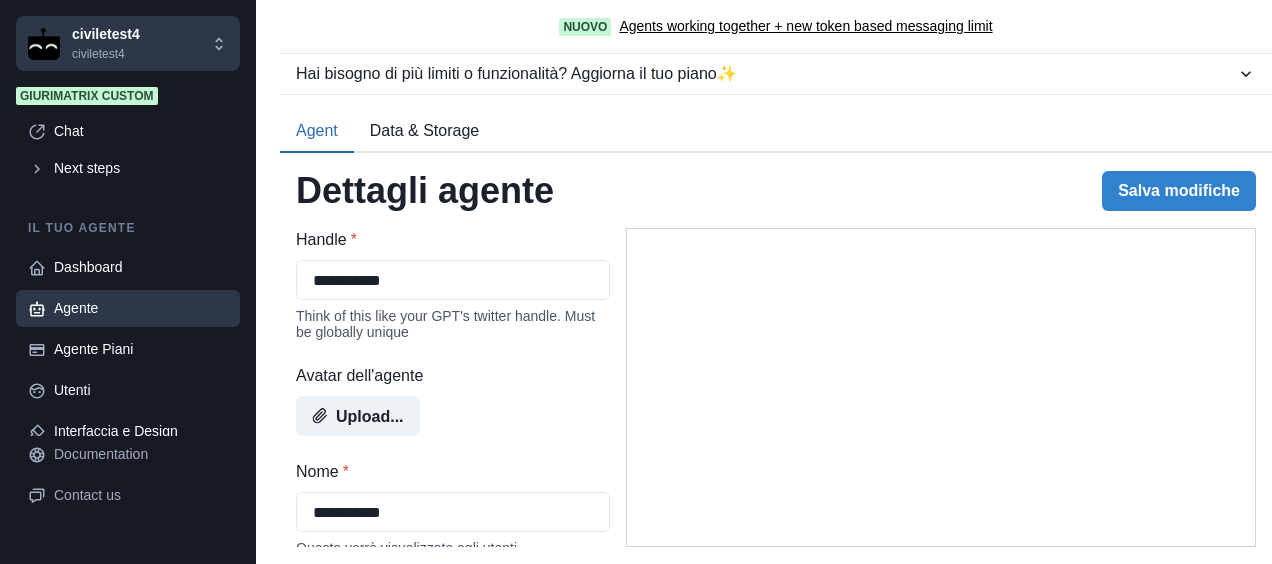 select on "********" 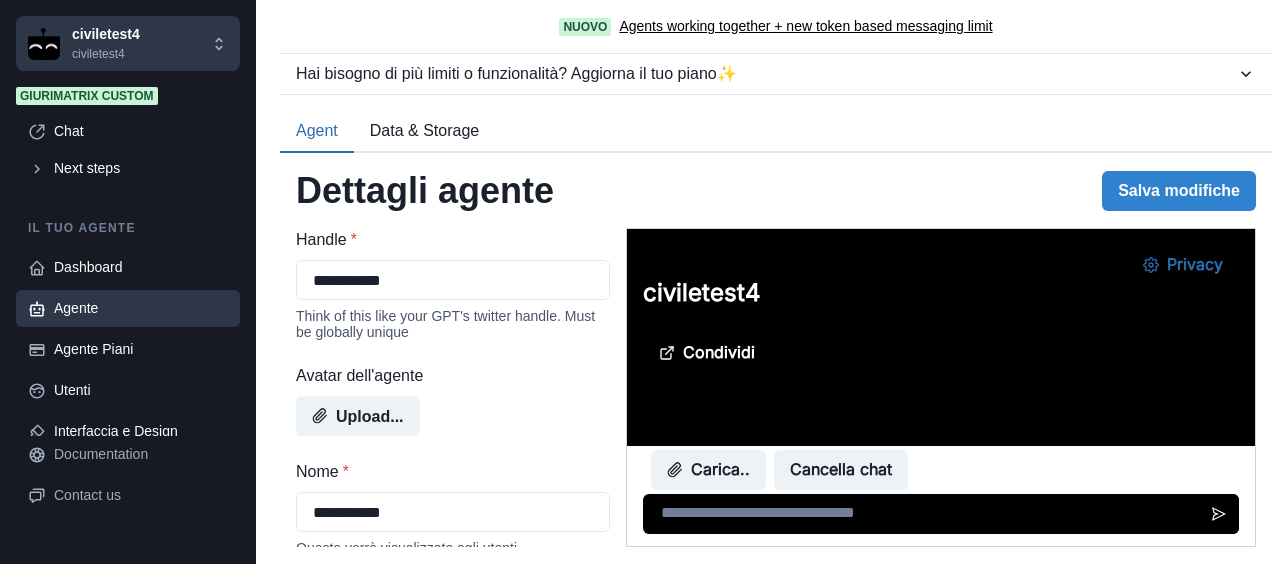 scroll, scrollTop: 0, scrollLeft: 0, axis: both 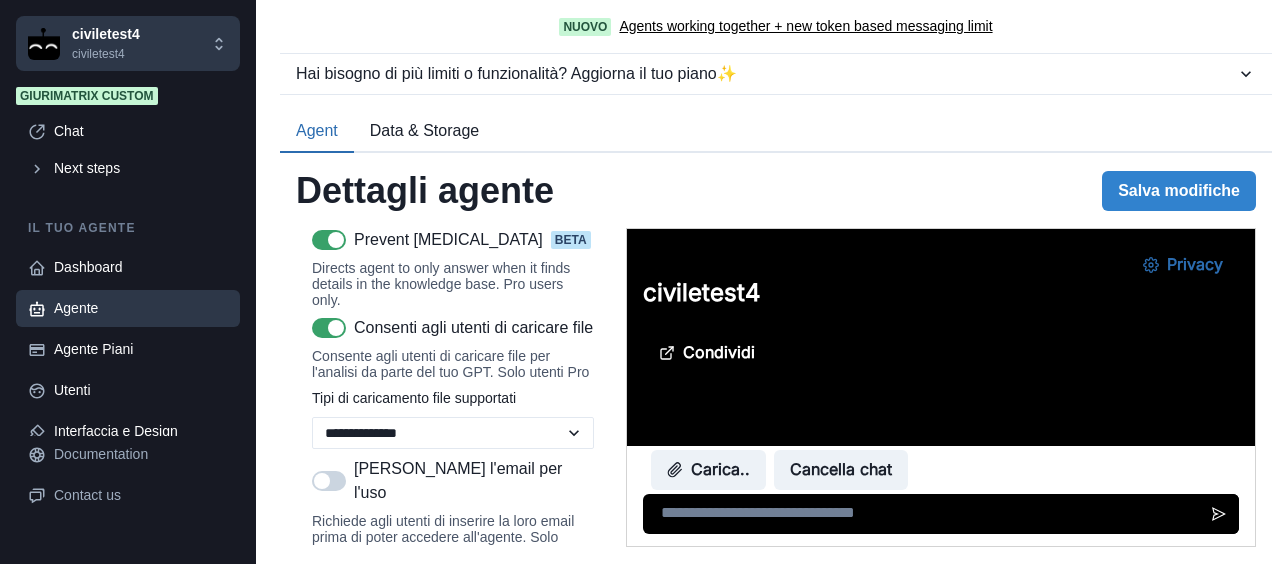 click at bounding box center (329, 240) 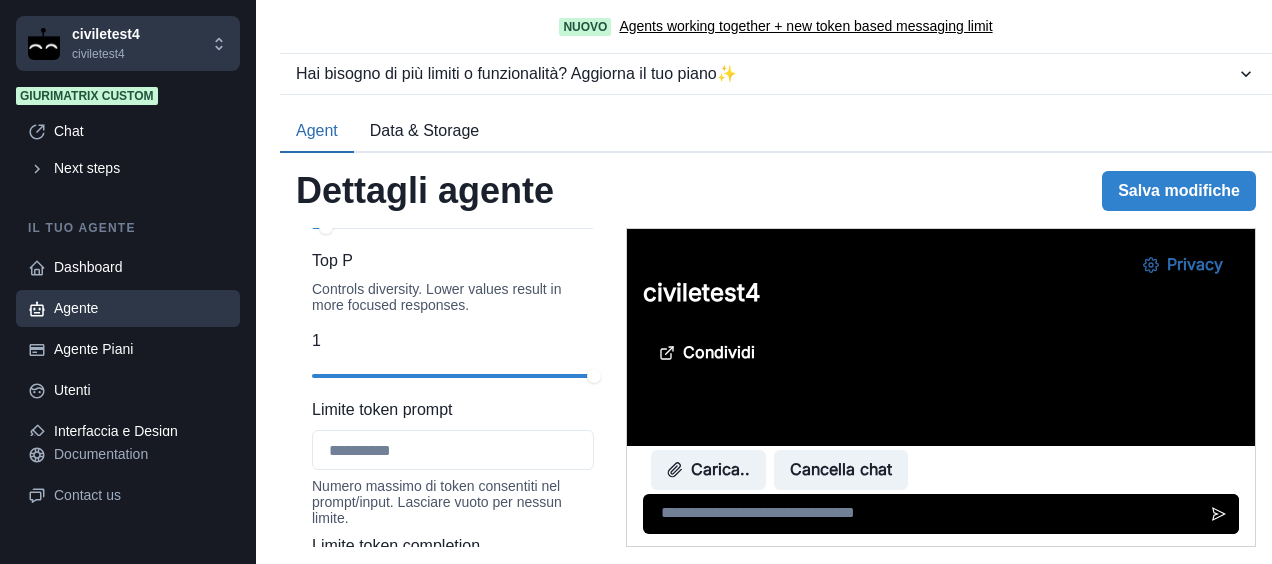 scroll, scrollTop: 2333, scrollLeft: 0, axis: vertical 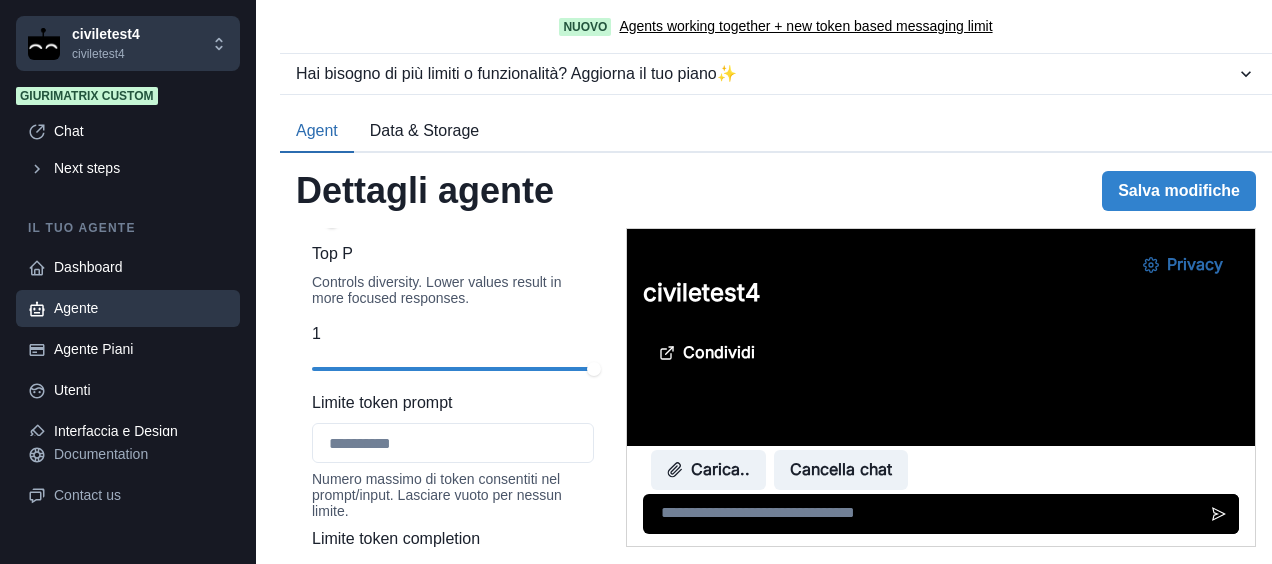 click at bounding box center (332, 220) 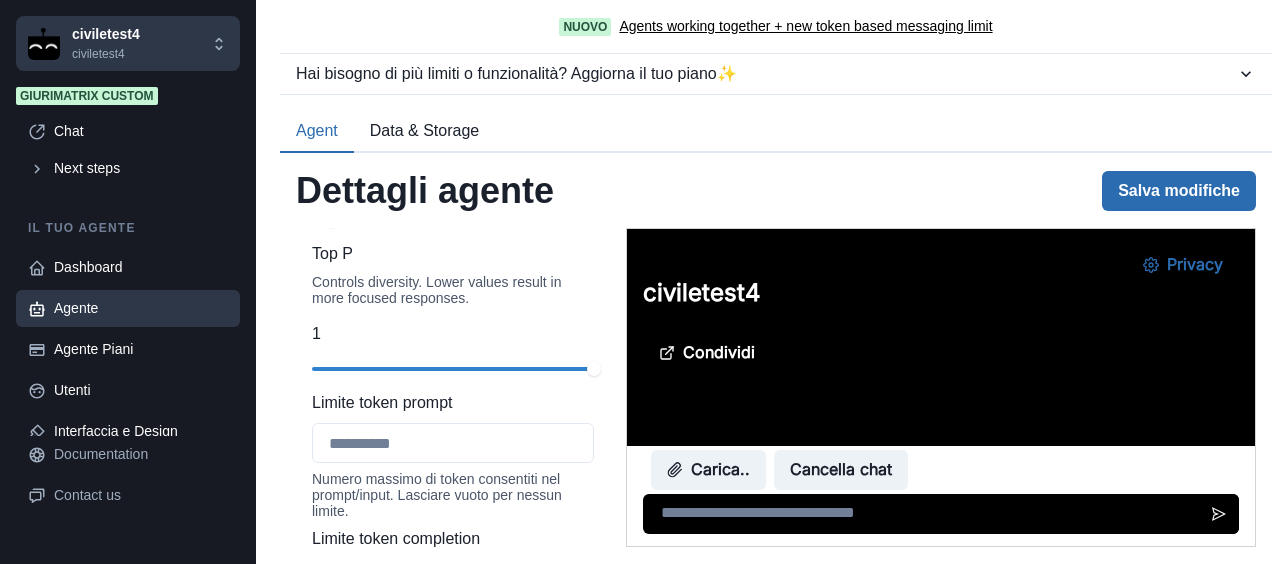 click on "Salva modifiche" at bounding box center (1179, 191) 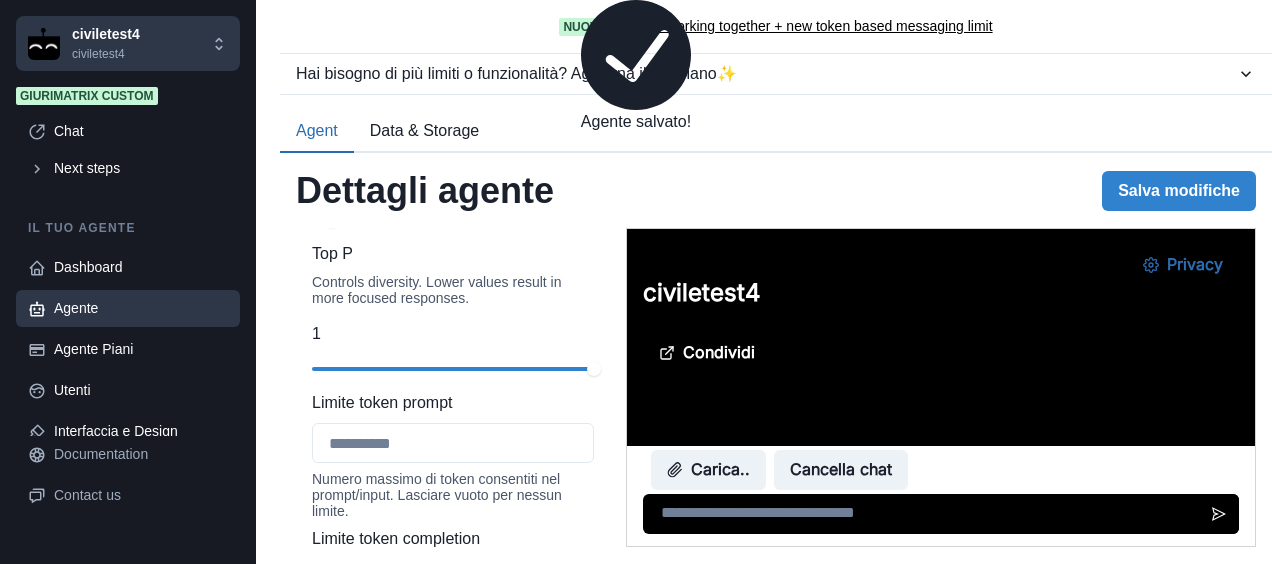 scroll, scrollTop: 0, scrollLeft: 0, axis: both 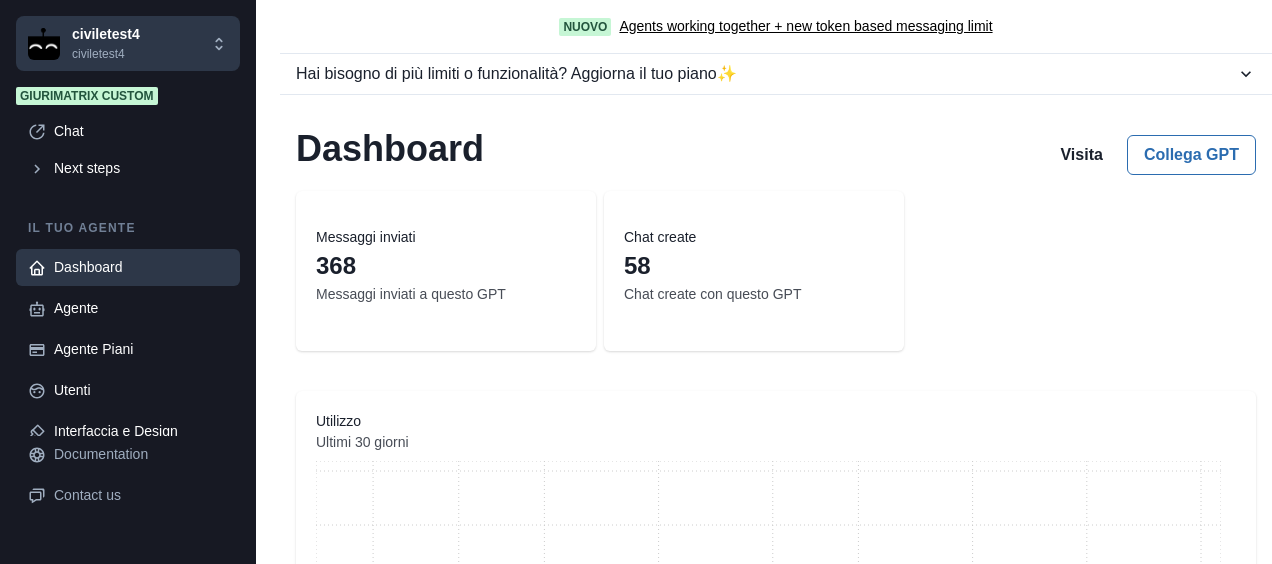 select on "********" 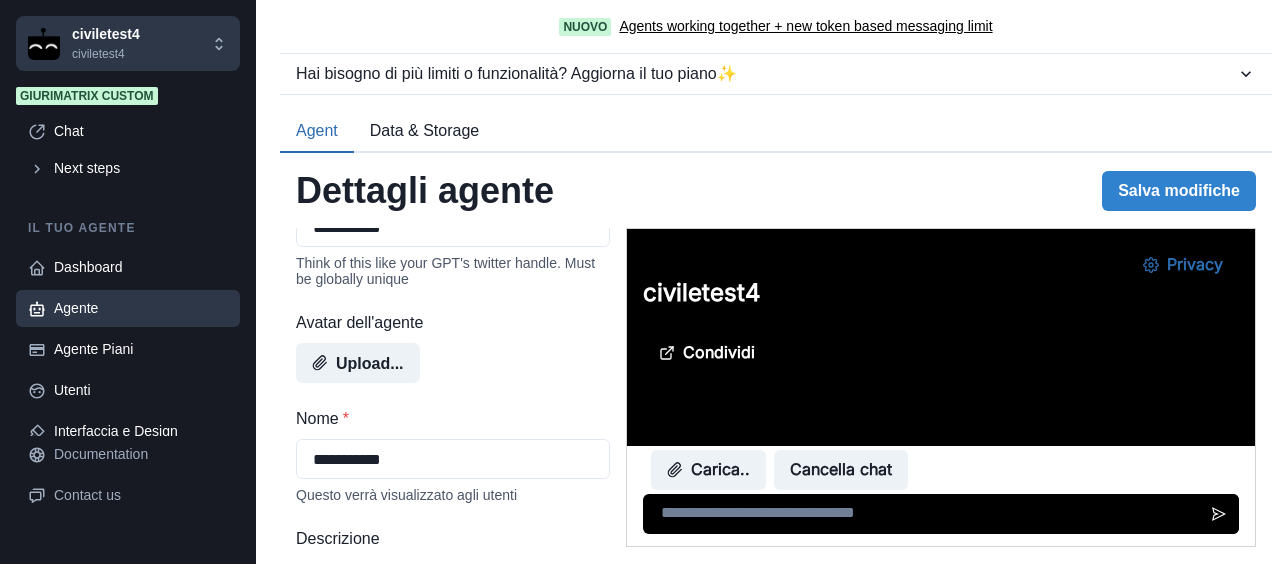 scroll, scrollTop: 166, scrollLeft: 0, axis: vertical 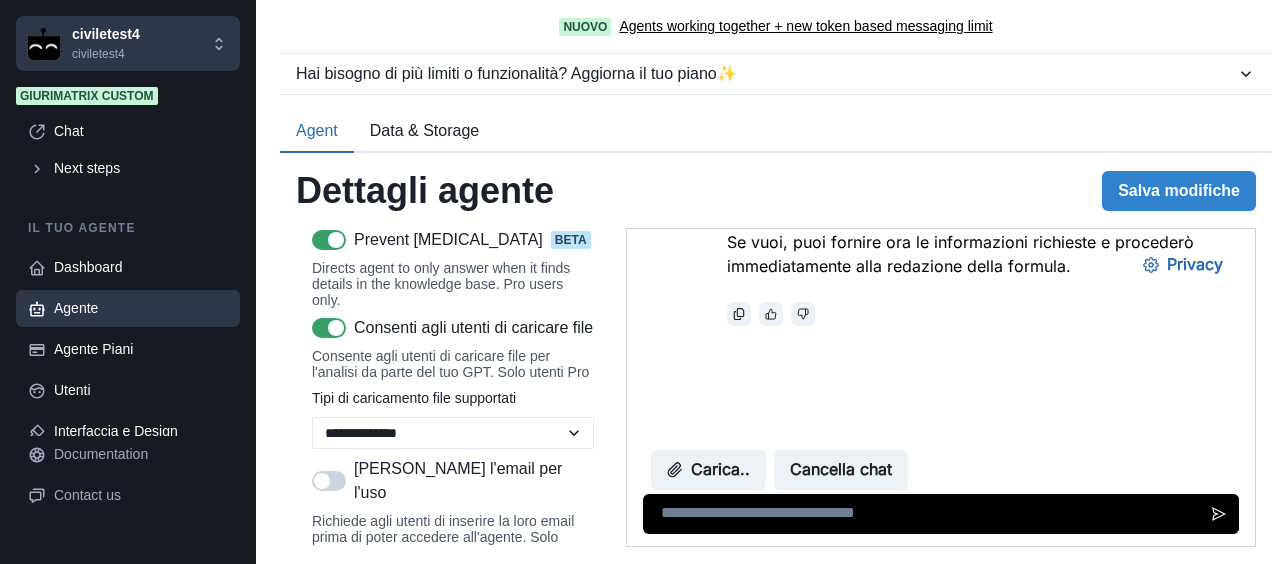 click at bounding box center (329, 240) 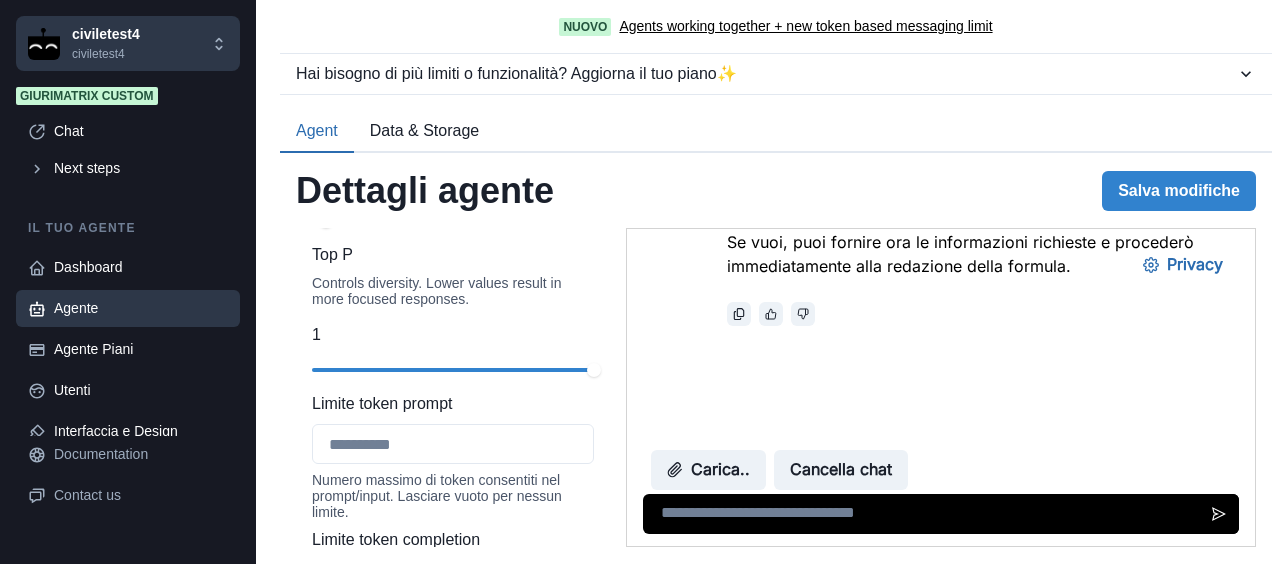 scroll, scrollTop: 2333, scrollLeft: 0, axis: vertical 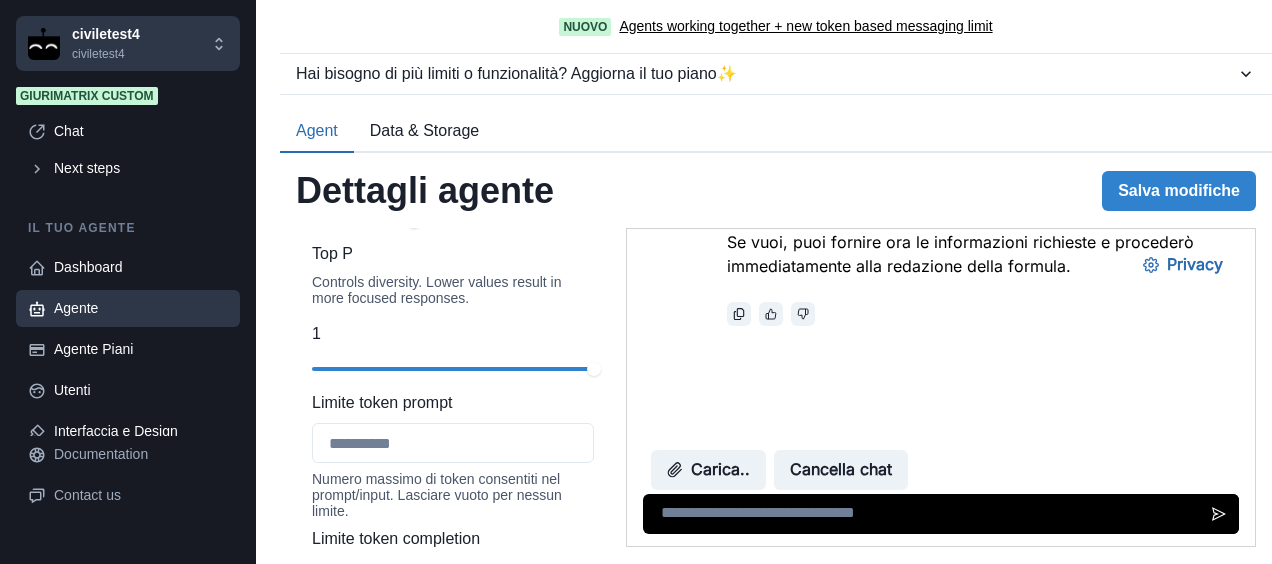 click at bounding box center (453, 220) 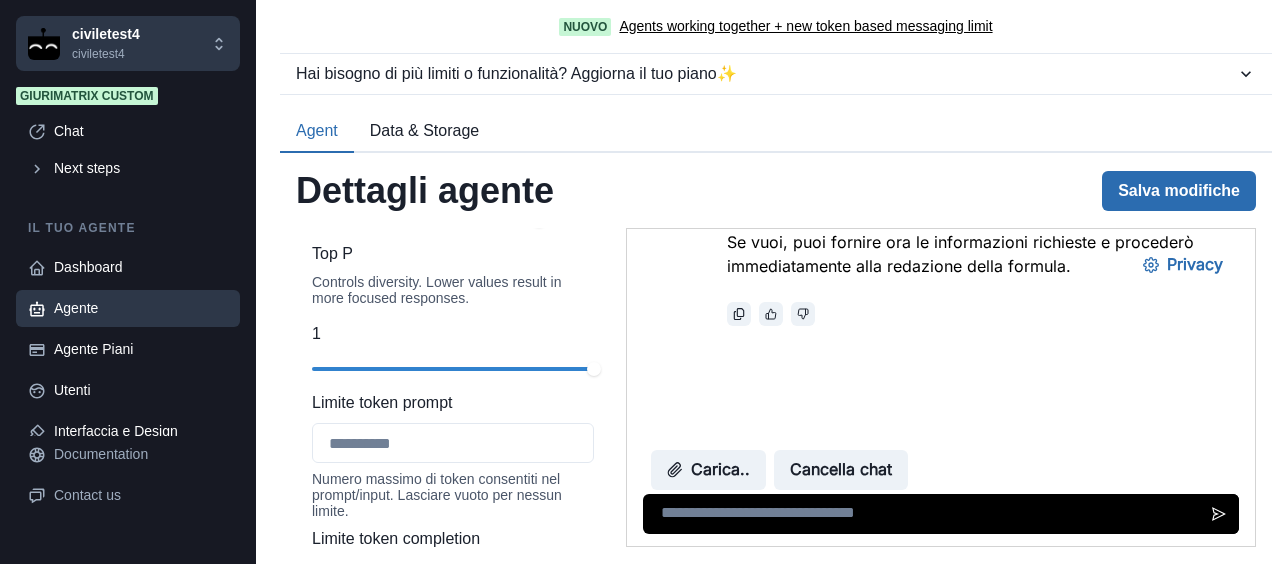 click on "Salva modifiche" at bounding box center [1179, 191] 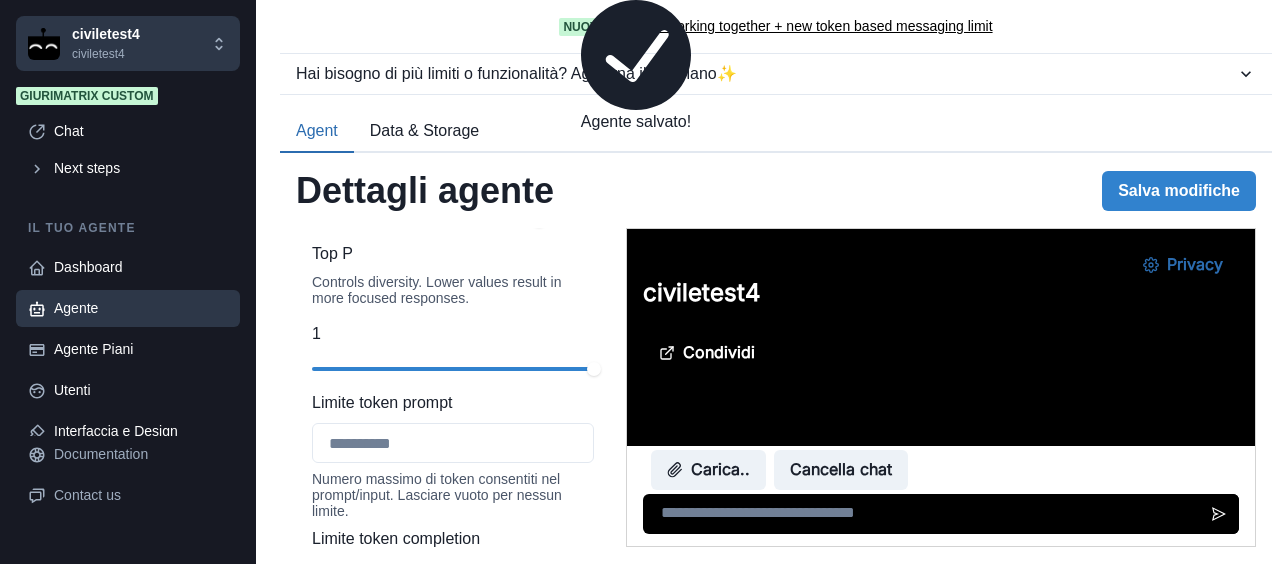 scroll, scrollTop: 0, scrollLeft: 0, axis: both 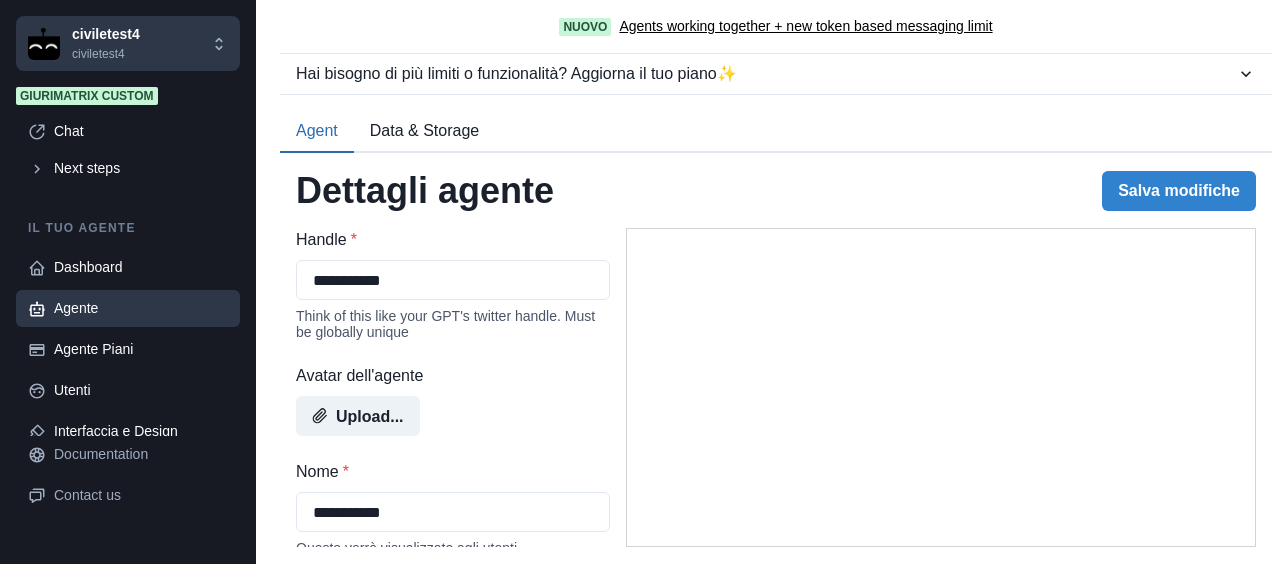 select on "********" 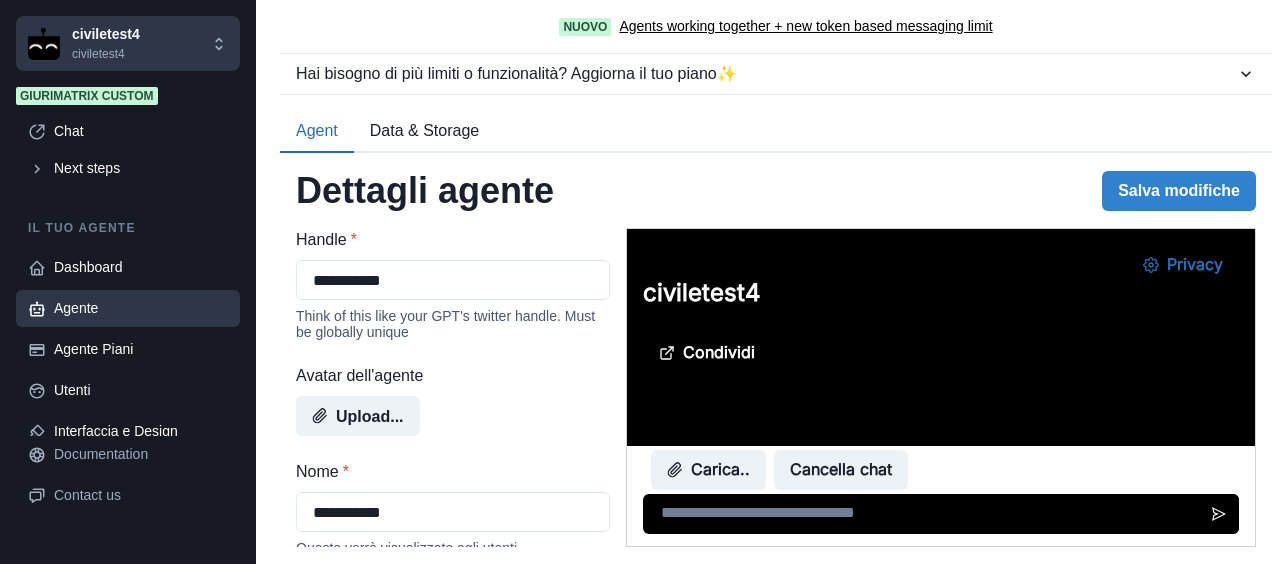 scroll, scrollTop: 0, scrollLeft: 0, axis: both 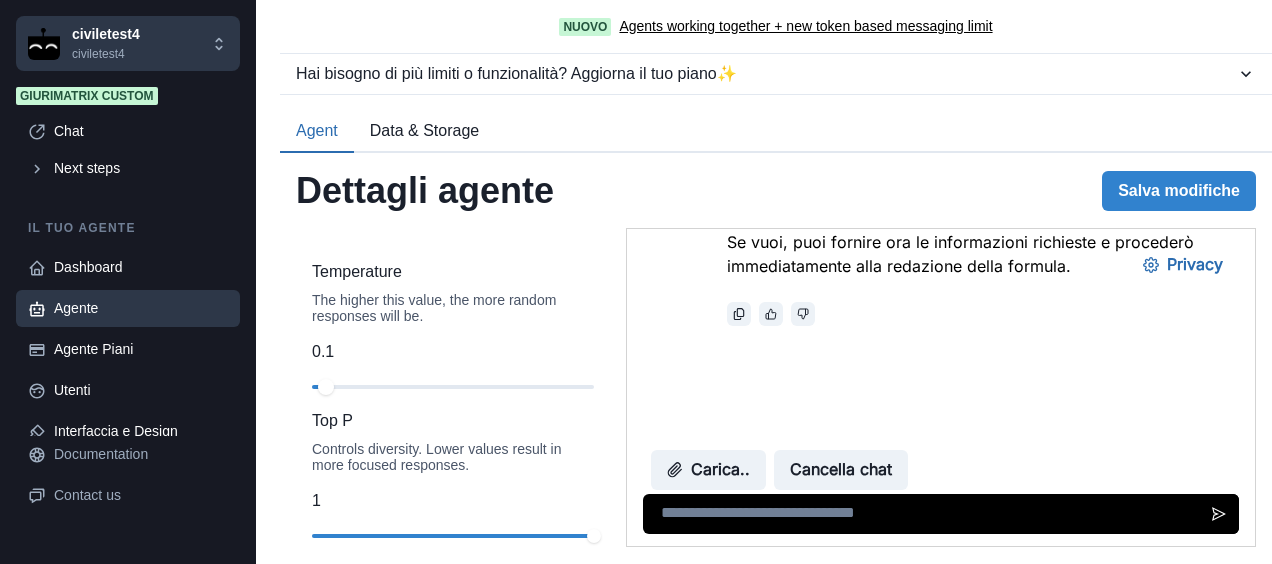 click at bounding box center (326, 387) 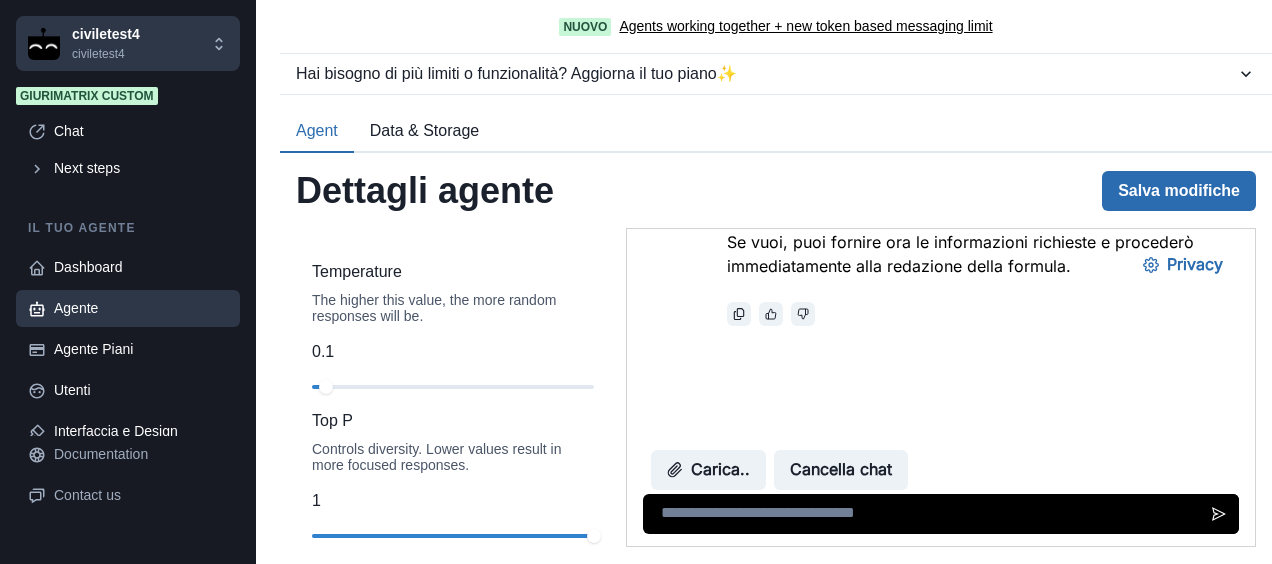 click on "Salva modifiche" at bounding box center (1179, 191) 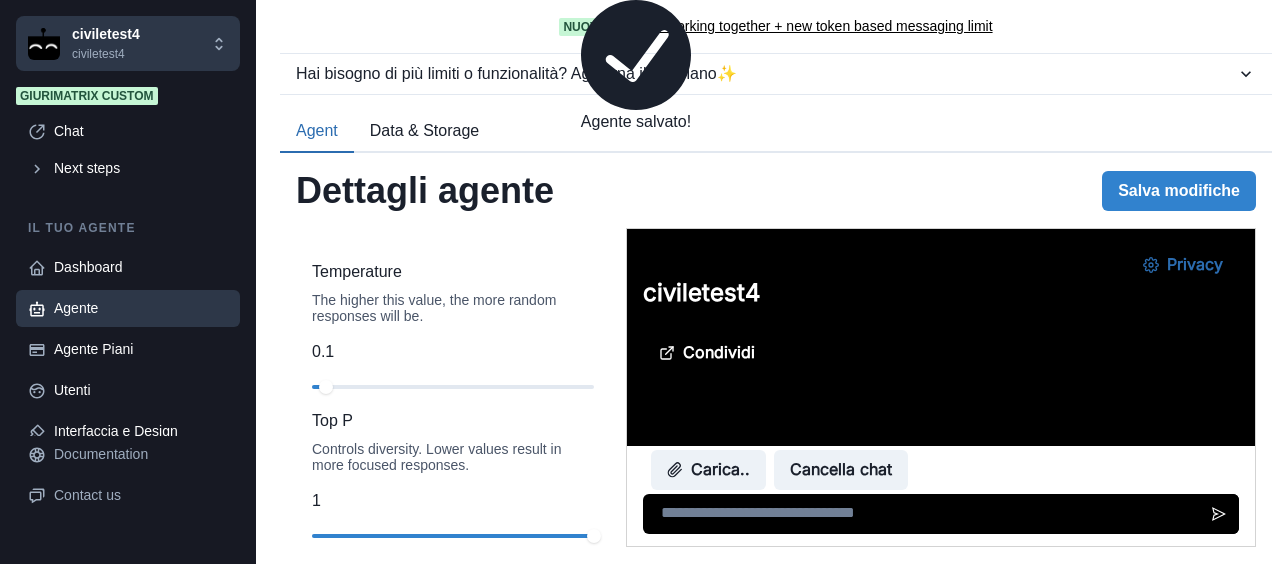 scroll, scrollTop: 0, scrollLeft: 0, axis: both 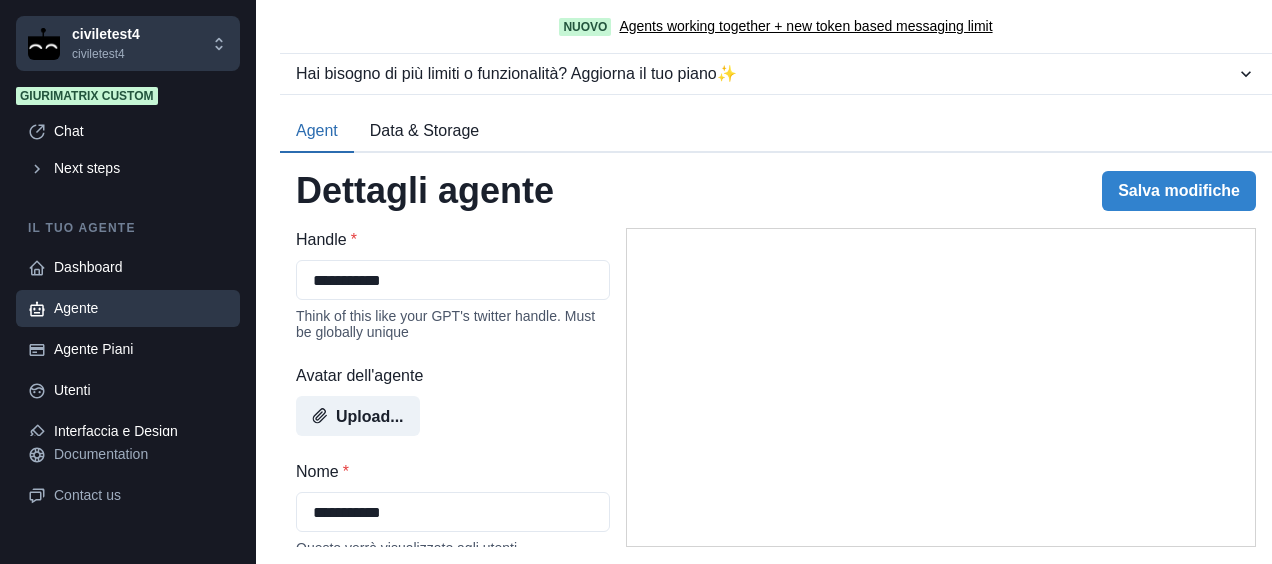 select on "********" 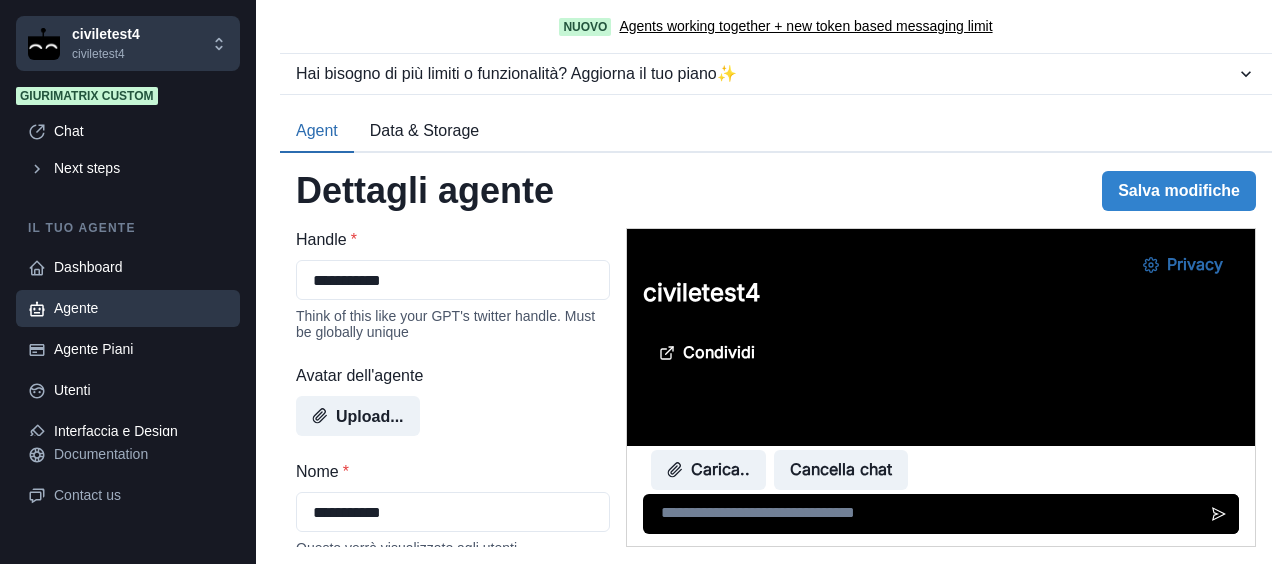scroll, scrollTop: 0, scrollLeft: 0, axis: both 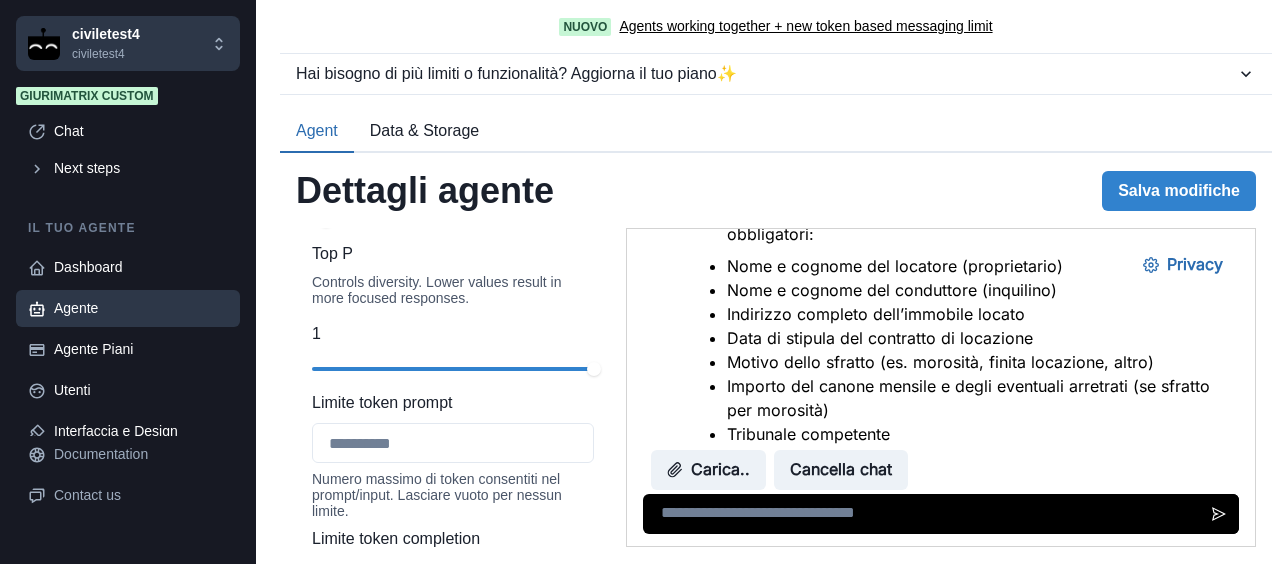 click at bounding box center (941, 514) 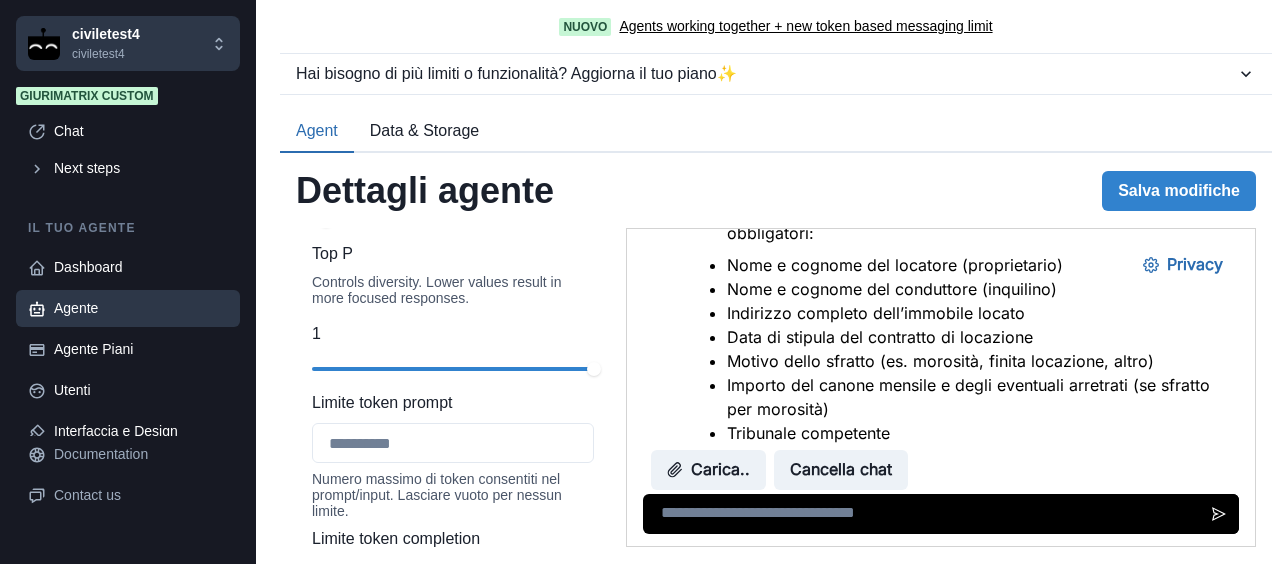 scroll, scrollTop: 3876, scrollLeft: 0, axis: vertical 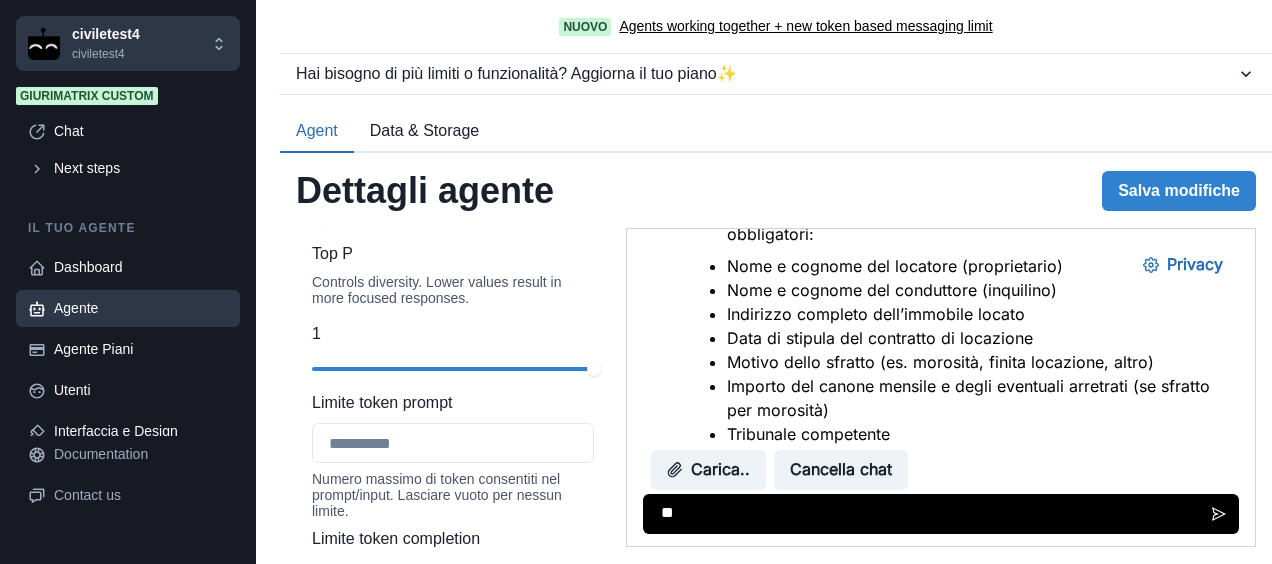 type on "*" 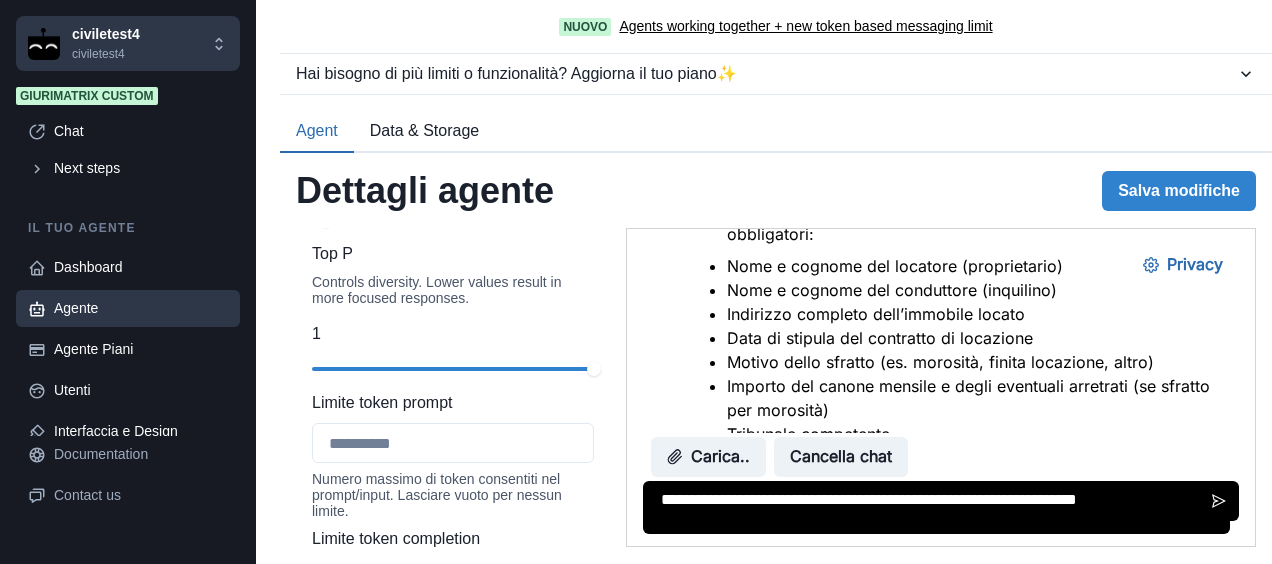 scroll, scrollTop: 1, scrollLeft: 0, axis: vertical 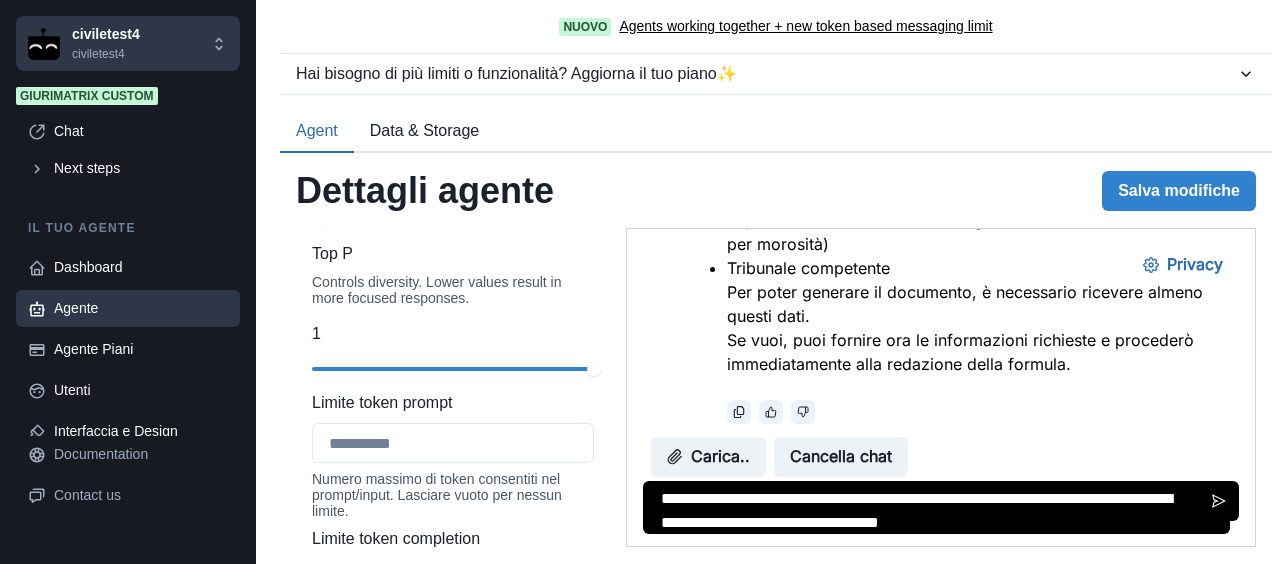 type on "**********" 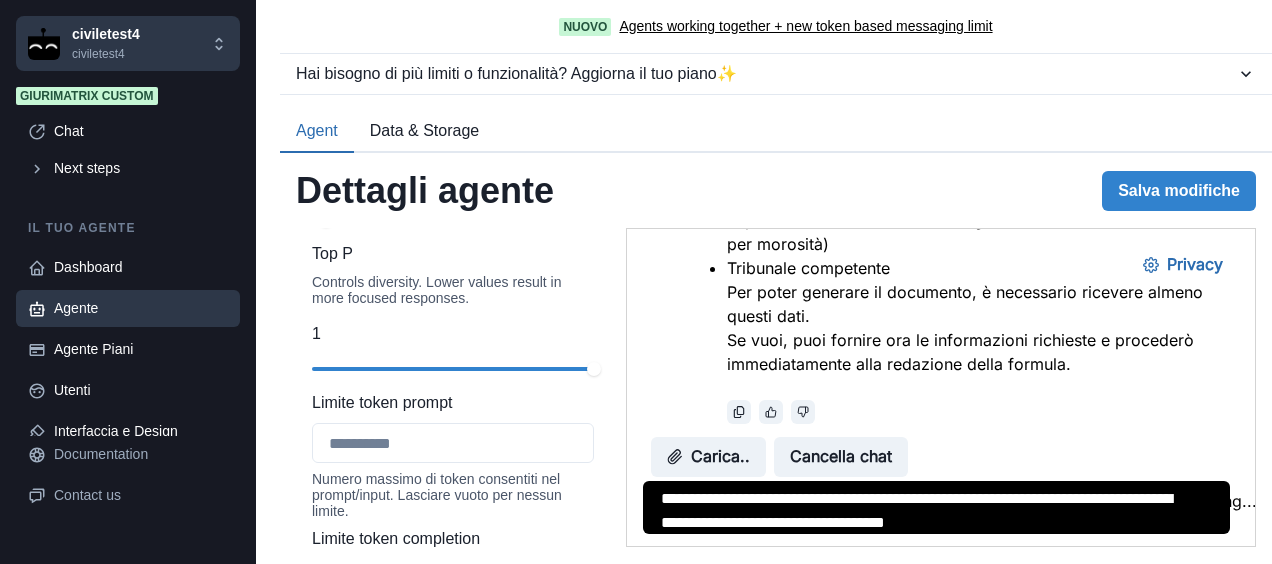 scroll, scrollTop: 4457, scrollLeft: 0, axis: vertical 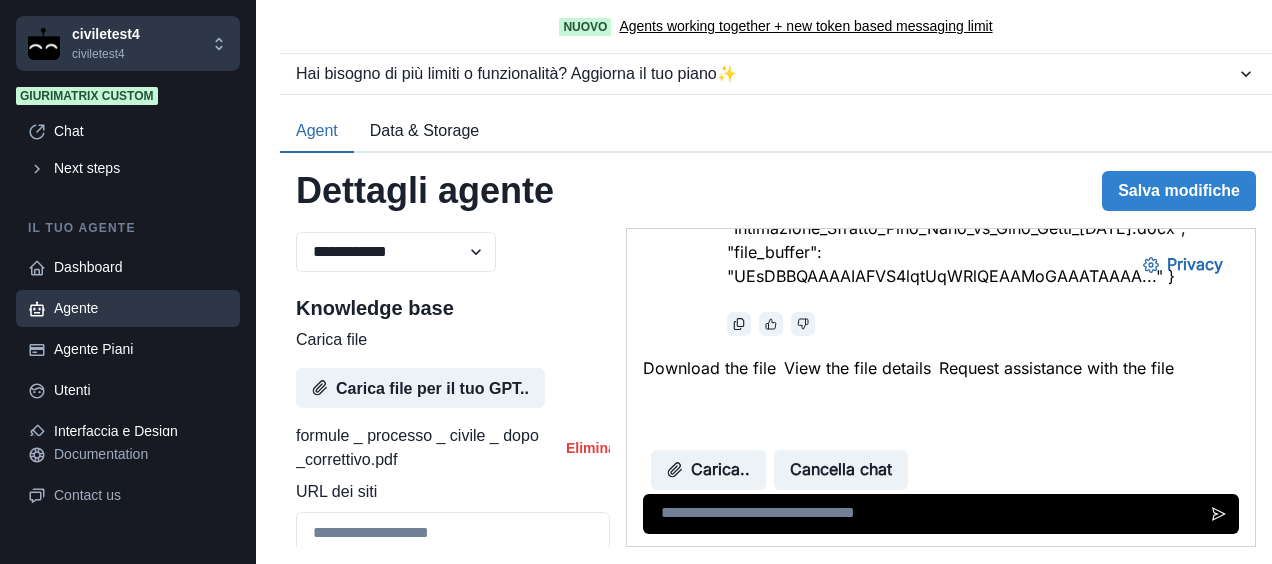 click at bounding box center [936, 514] 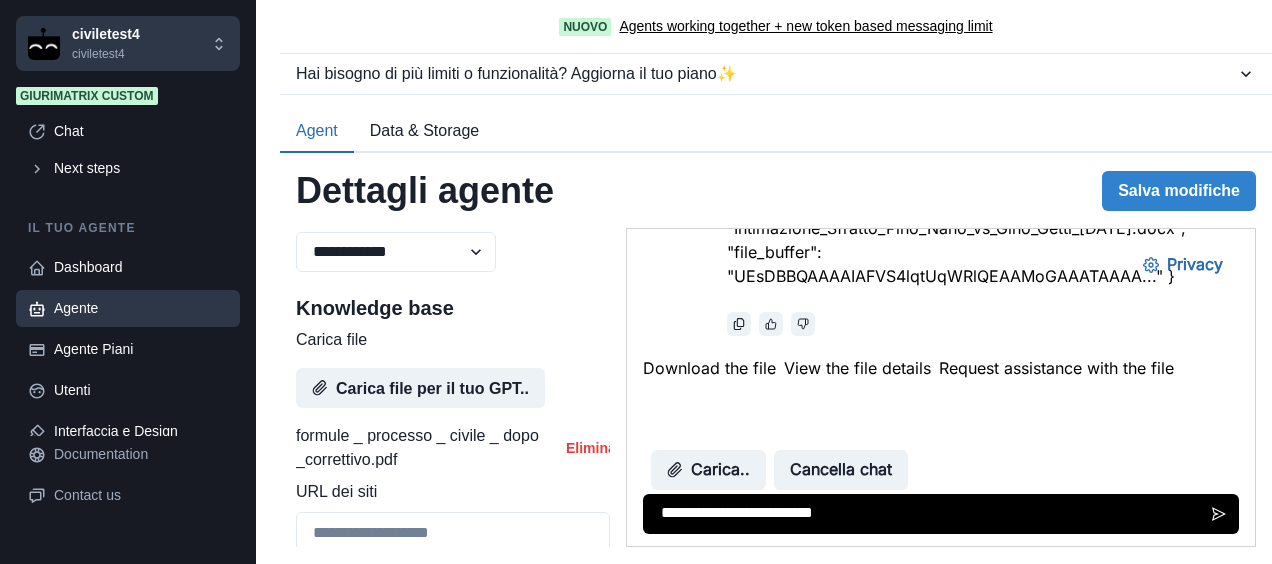 type on "**********" 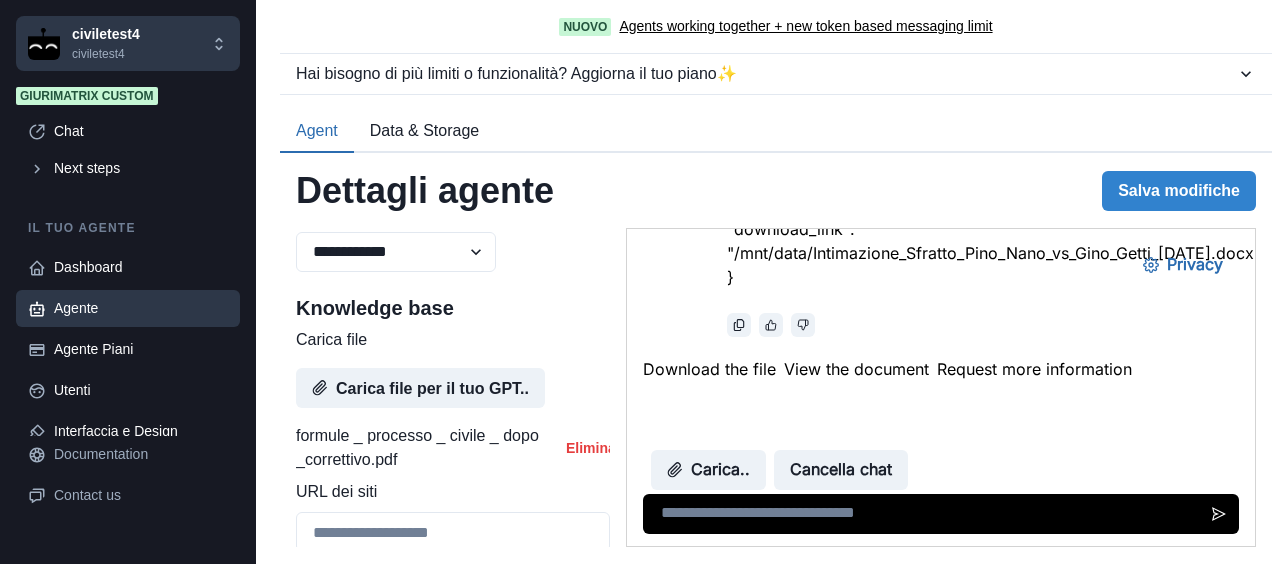scroll, scrollTop: 4842, scrollLeft: 0, axis: vertical 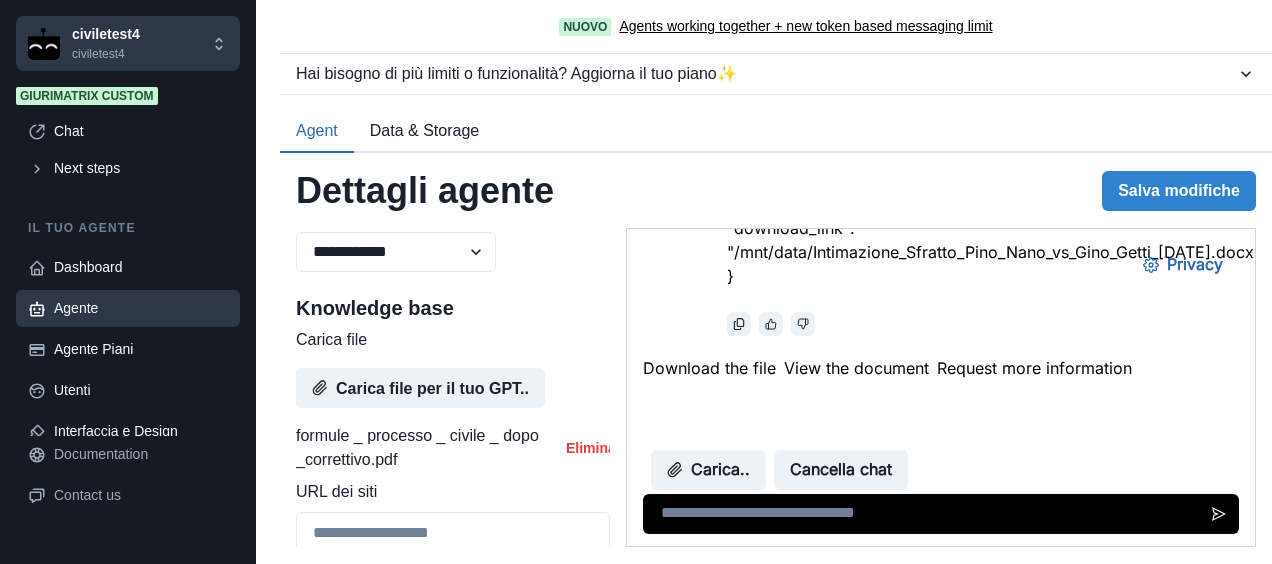 click at bounding box center [936, 514] 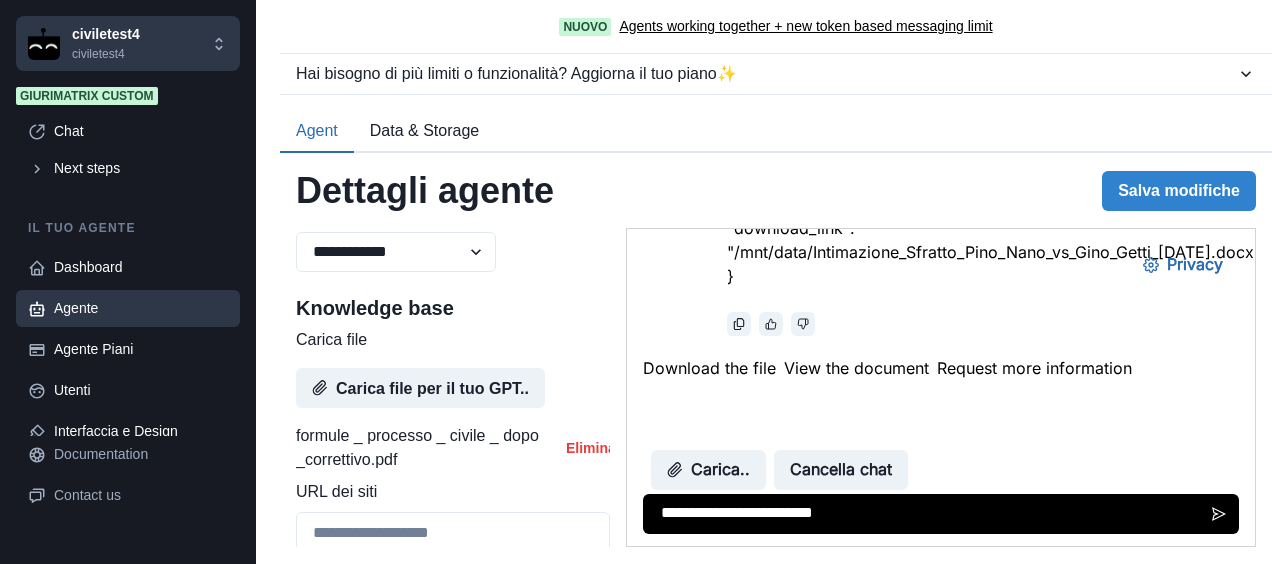 type on "**********" 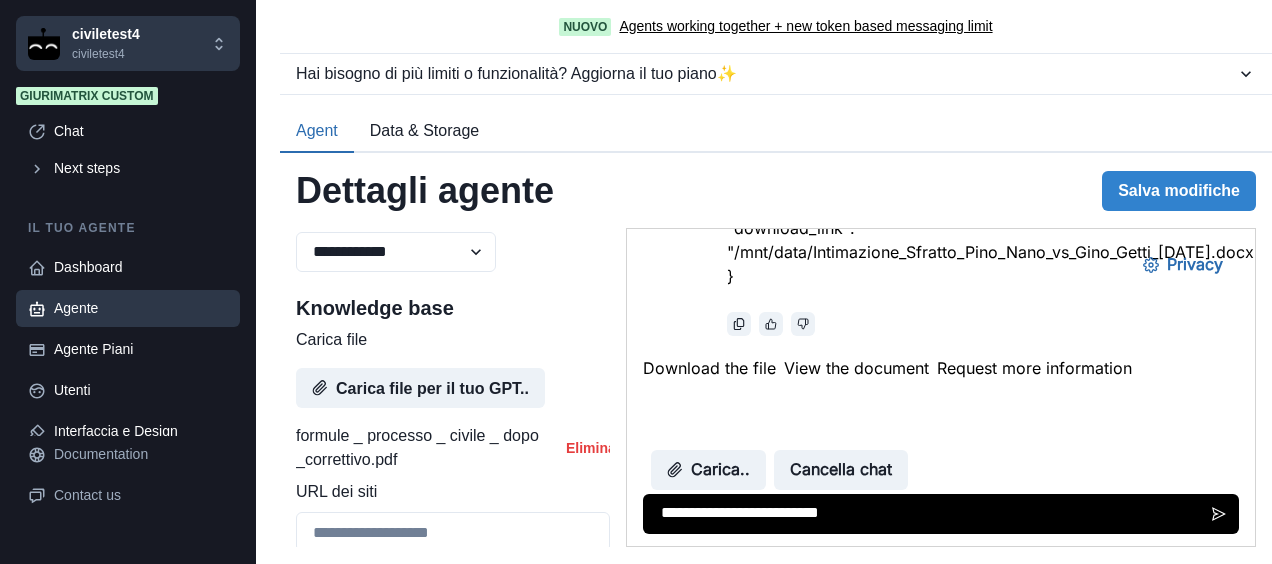 scroll, scrollTop: 5121, scrollLeft: 0, axis: vertical 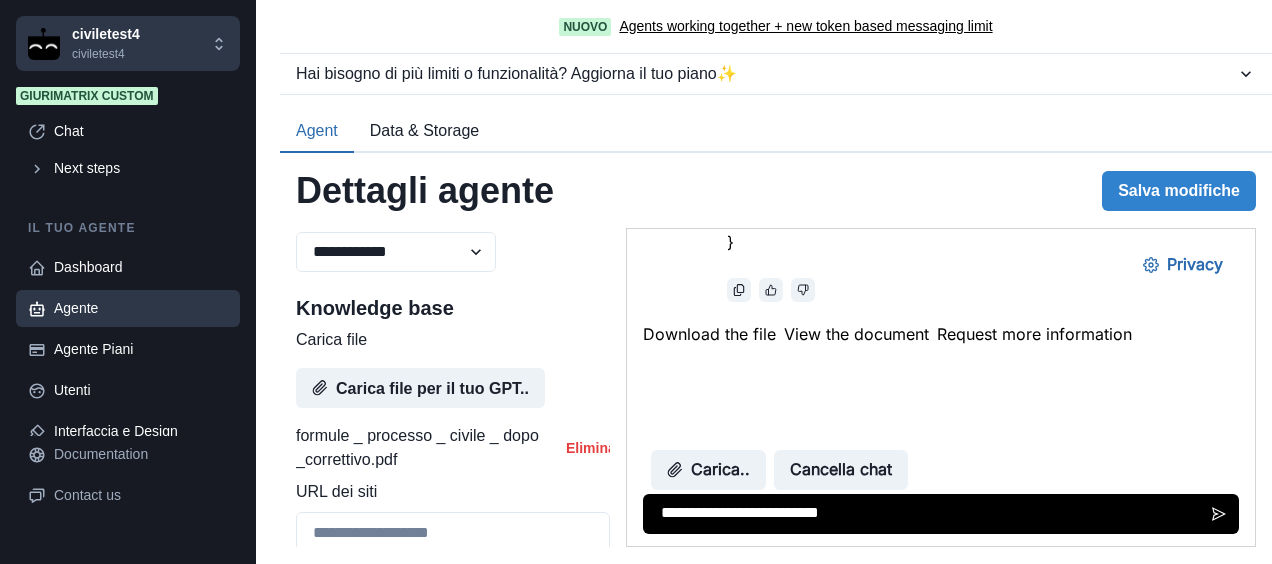 type 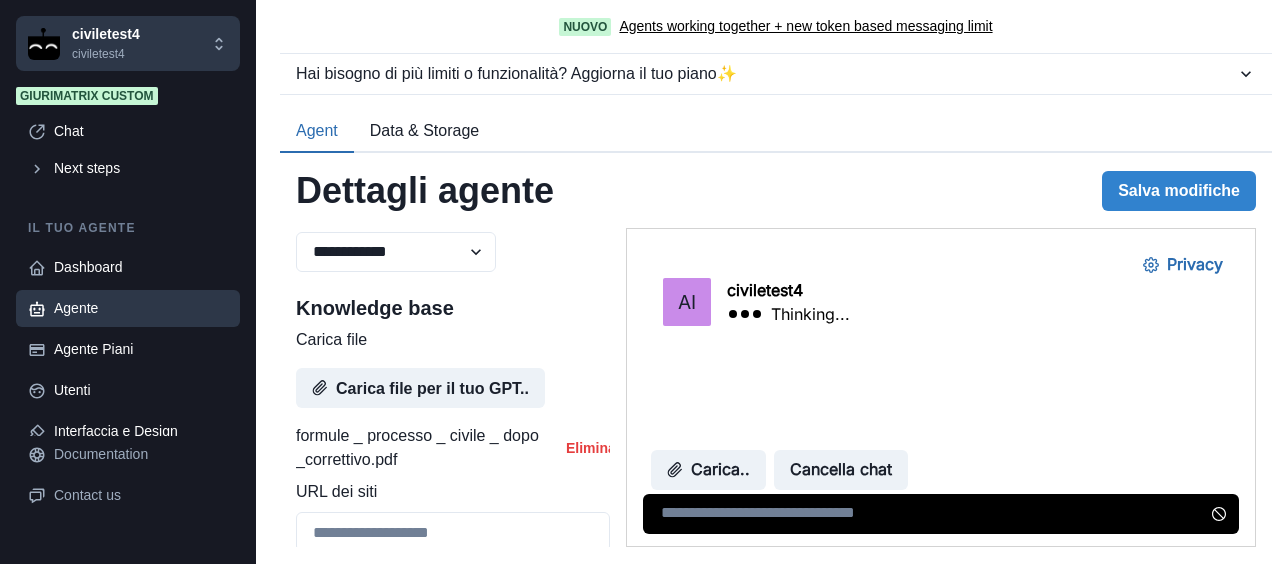 scroll, scrollTop: 5121, scrollLeft: 0, axis: vertical 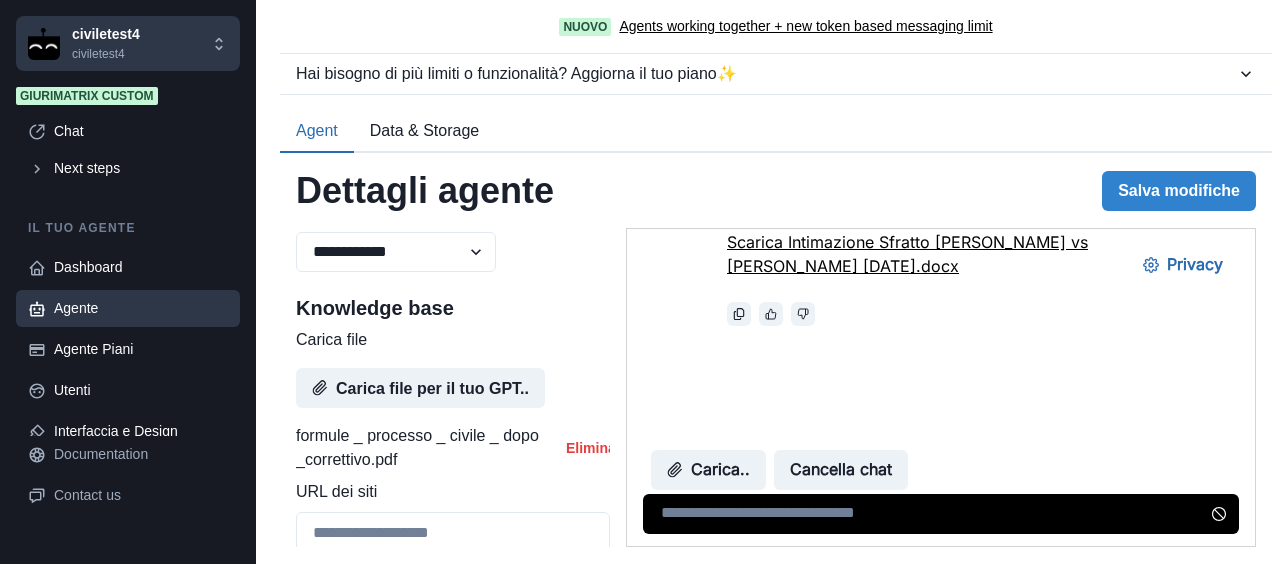 click at bounding box center (973, 314) 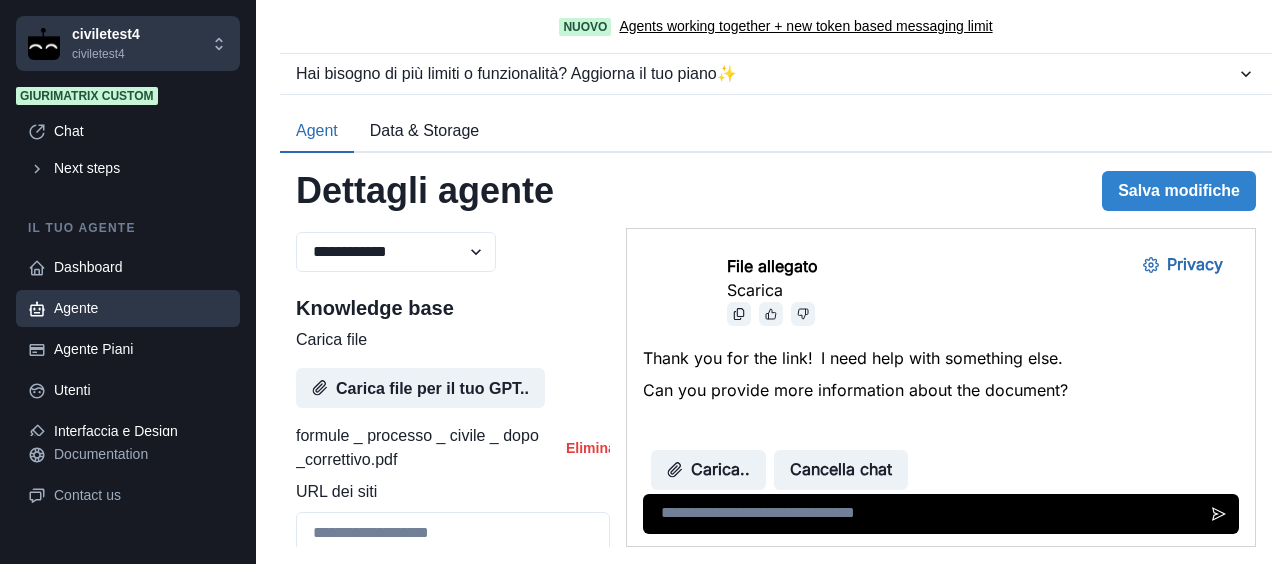scroll, scrollTop: 5210, scrollLeft: 0, axis: vertical 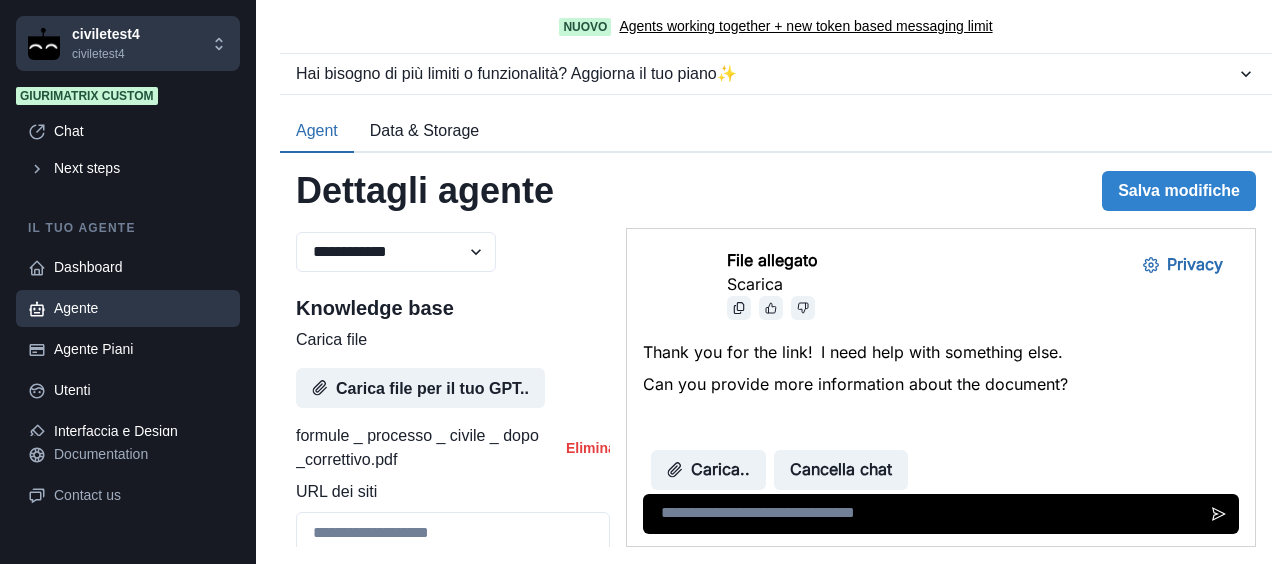 click on "Scarica Intimazione Sfratto Pino Nano vs Gino Getti 2025-07-02.docx" at bounding box center [907, 200] 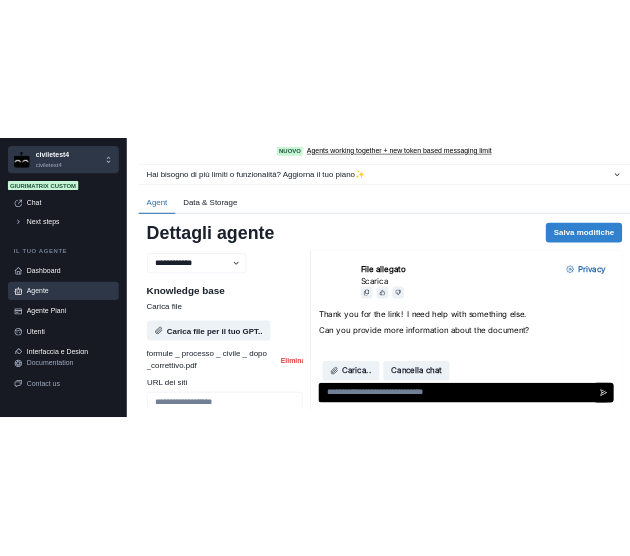 scroll, scrollTop: 5210, scrollLeft: 0, axis: vertical 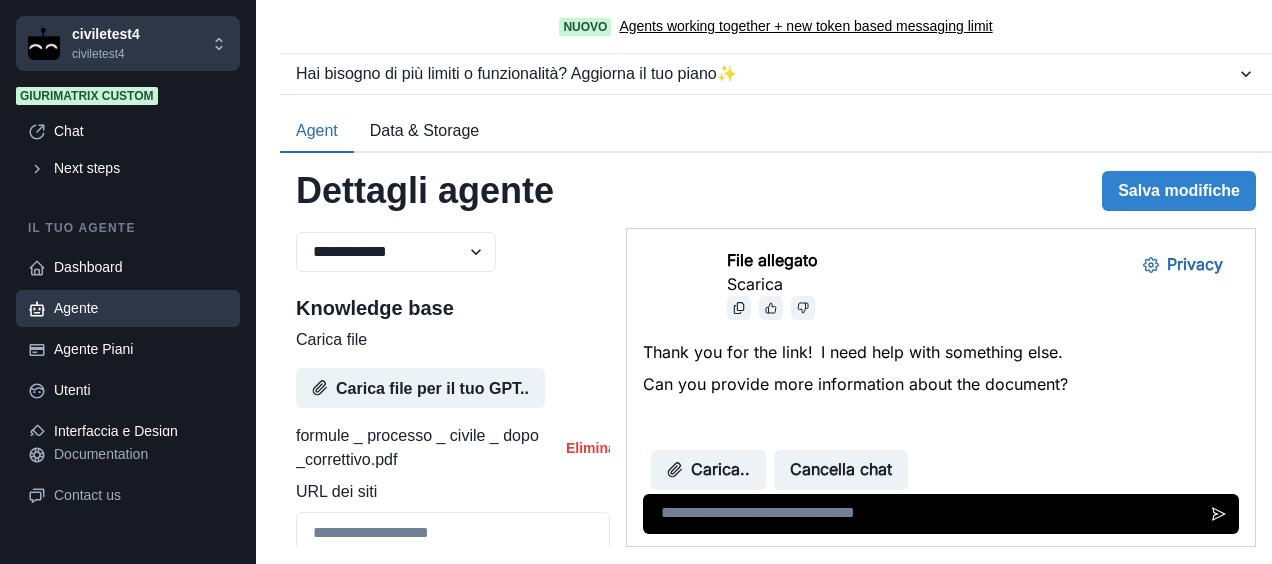click on "Scarica" at bounding box center [755, 284] 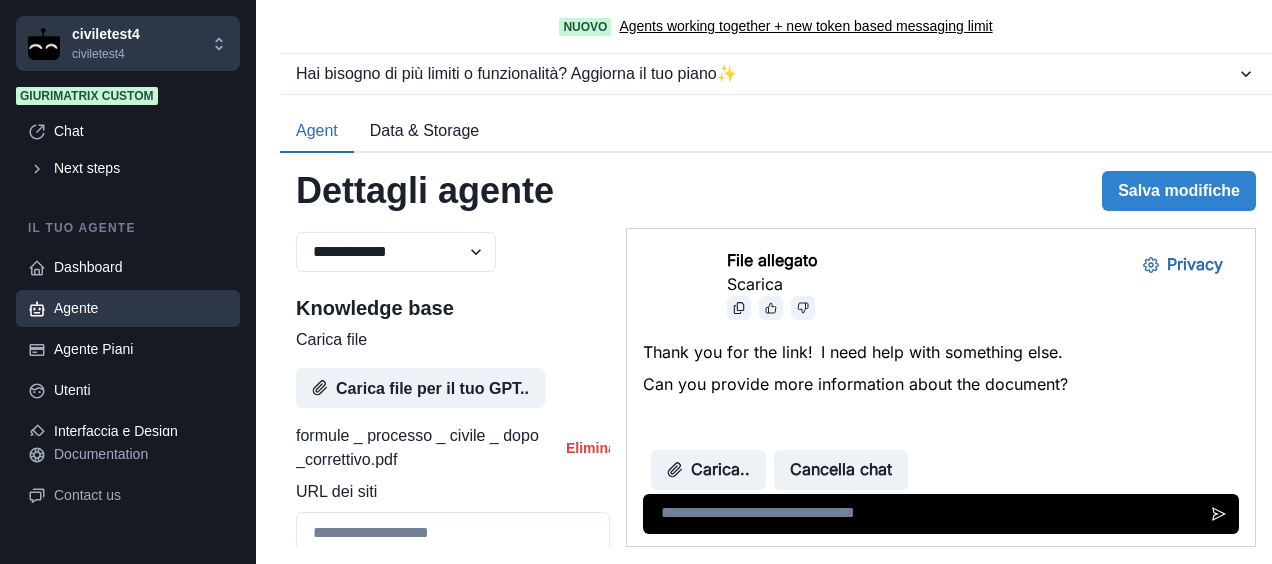 click on "Agent Data & Storage" at bounding box center [776, 132] 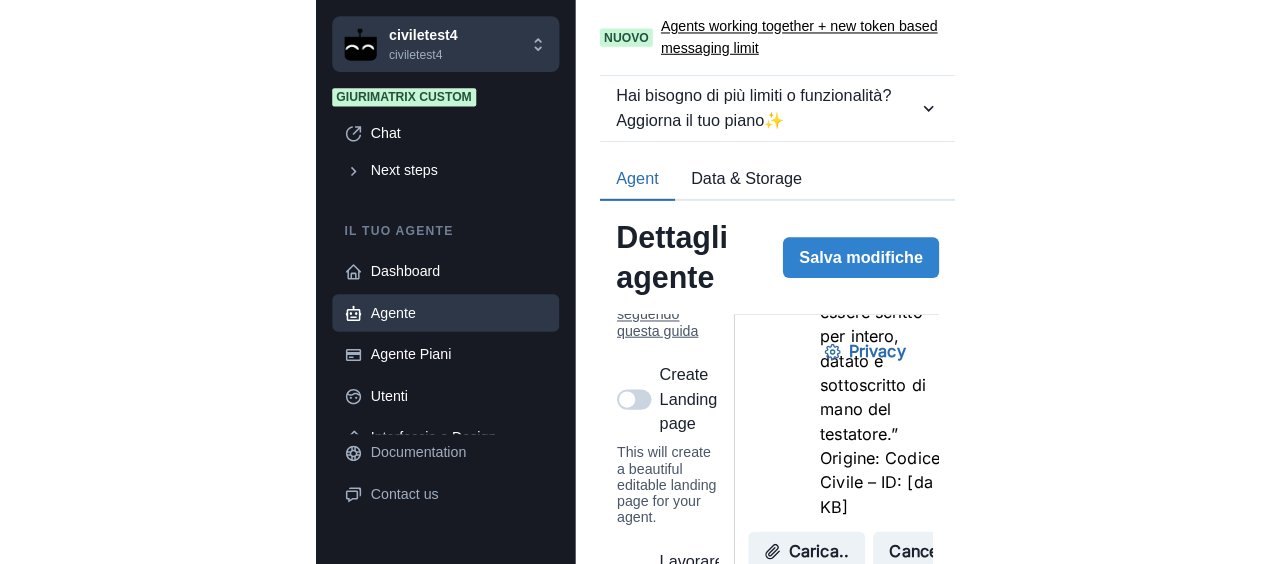 scroll, scrollTop: 166, scrollLeft: 0, axis: vertical 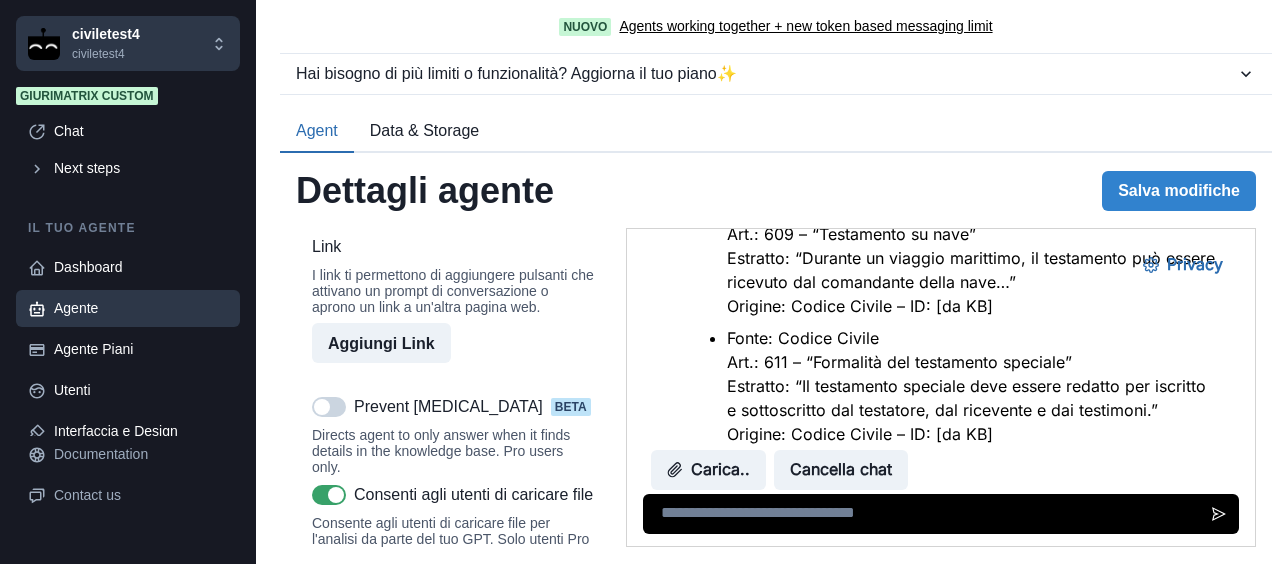 click on "**********" at bounding box center [412, 199] 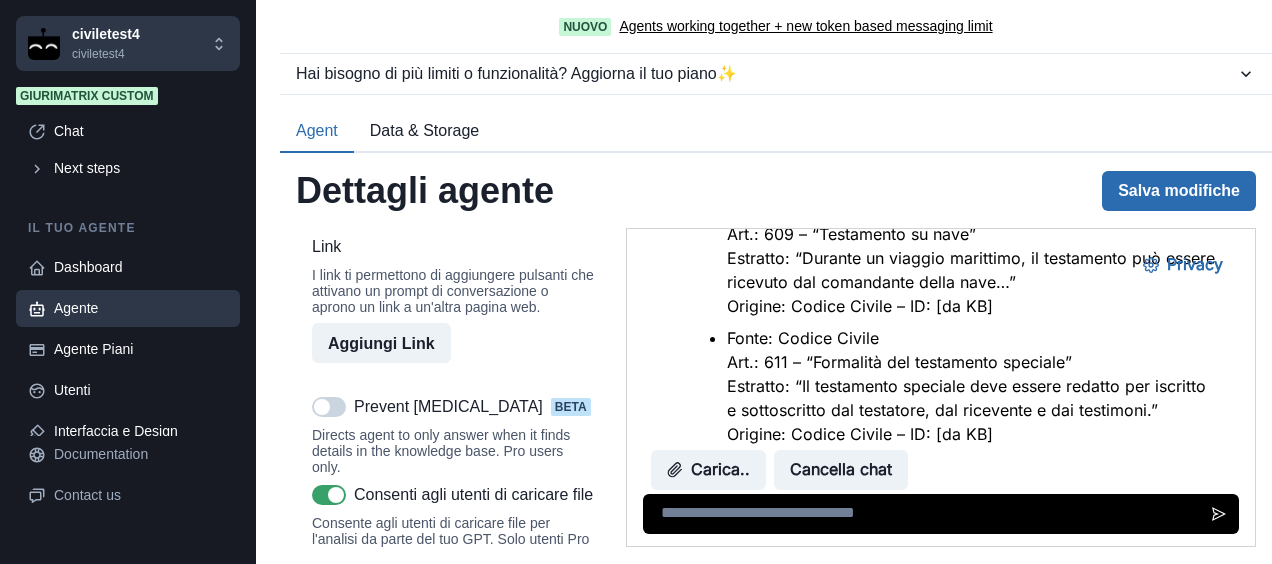 click on "Salva modifiche" at bounding box center [1179, 191] 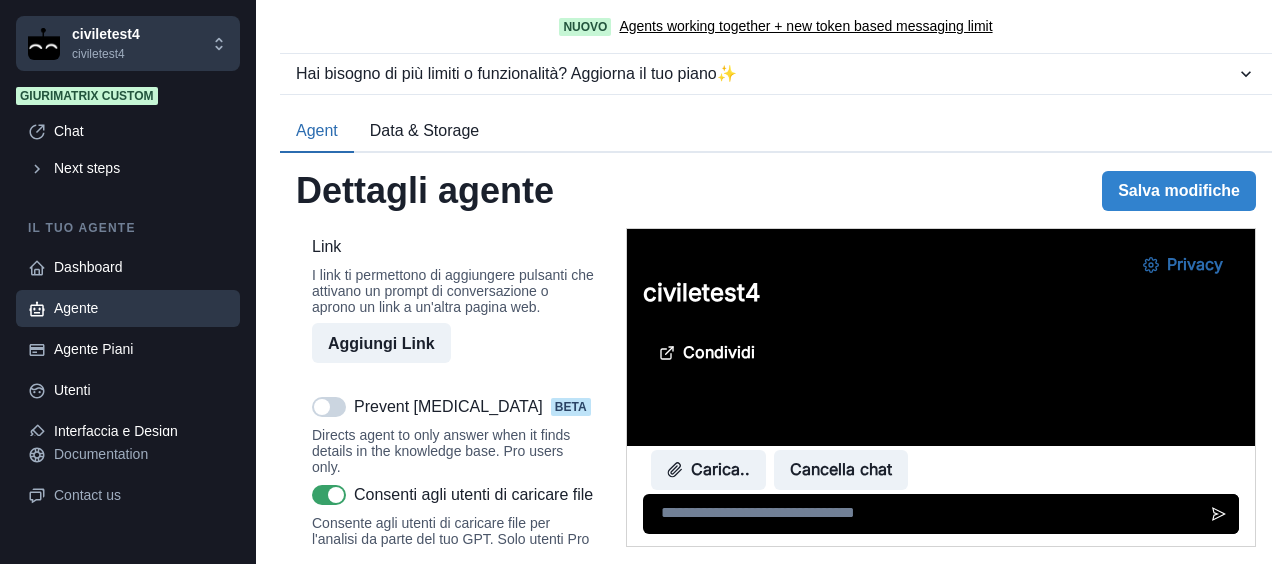scroll, scrollTop: 0, scrollLeft: 0, axis: both 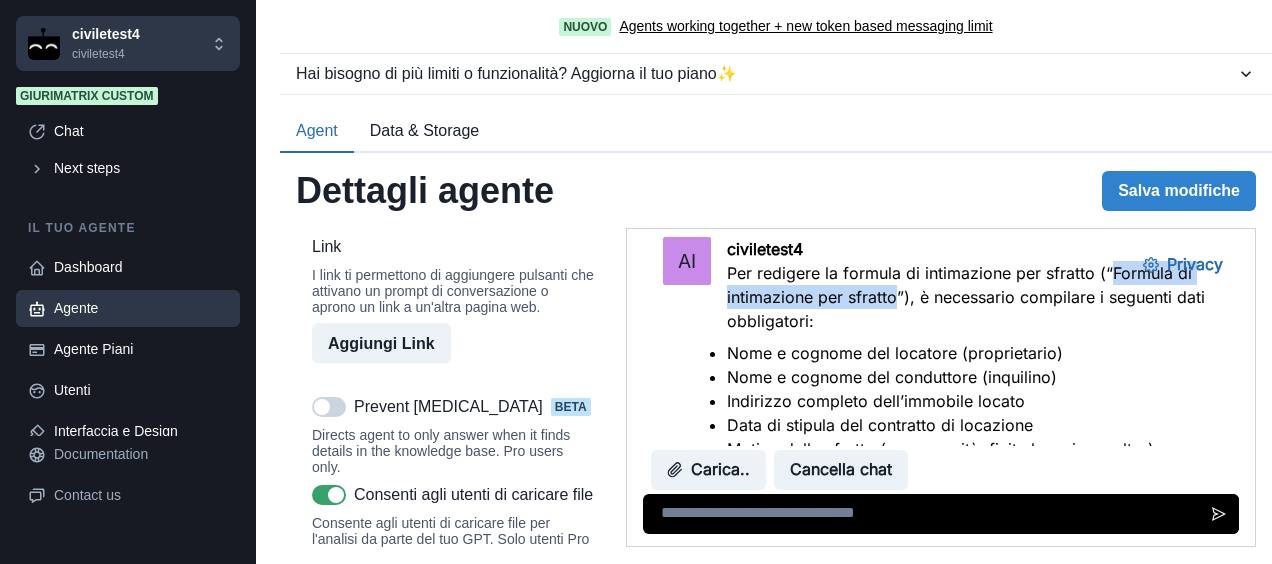 drag, startPoint x: 1113, startPoint y: 340, endPoint x: 897, endPoint y: 368, distance: 217.80725 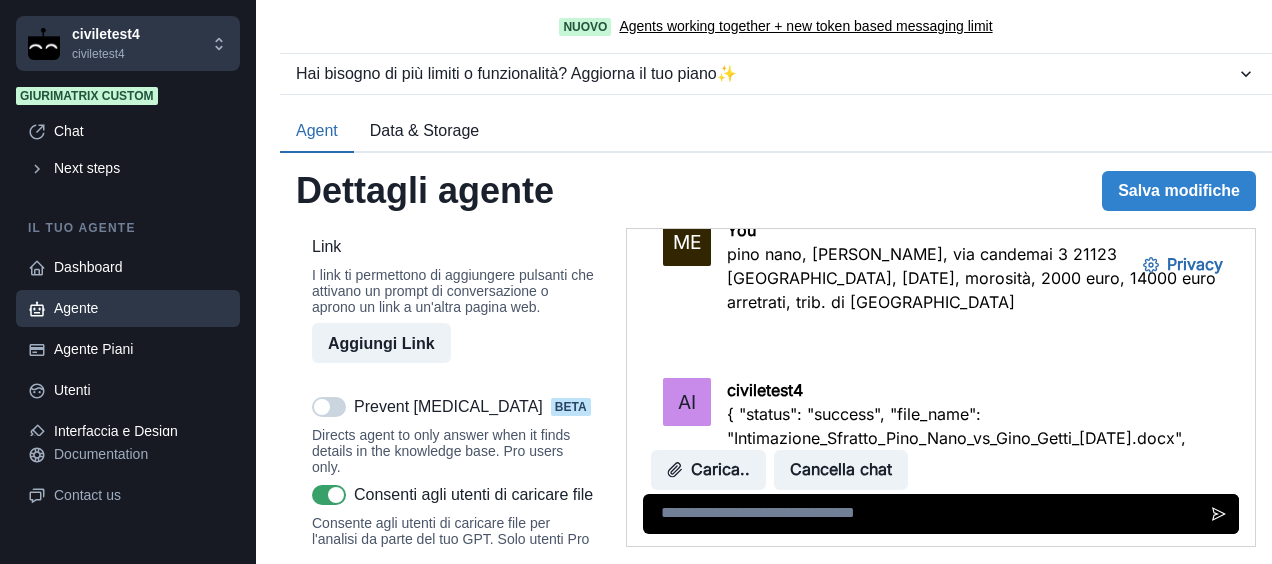 scroll, scrollTop: 4289, scrollLeft: 0, axis: vertical 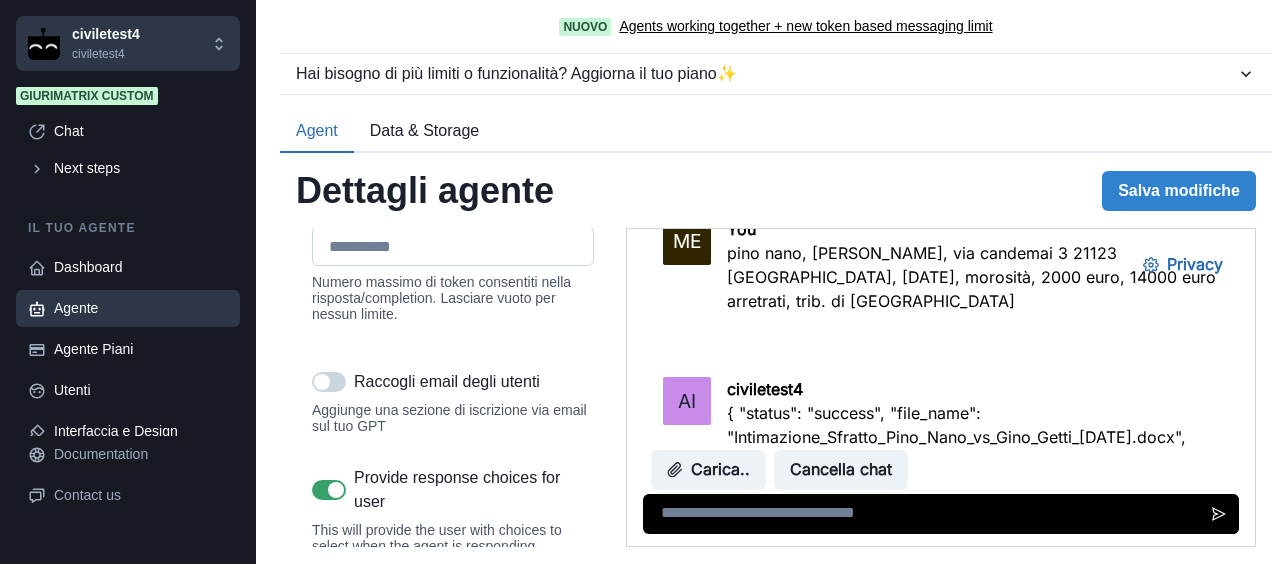 click on "Limite token completion" at bounding box center (453, 246) 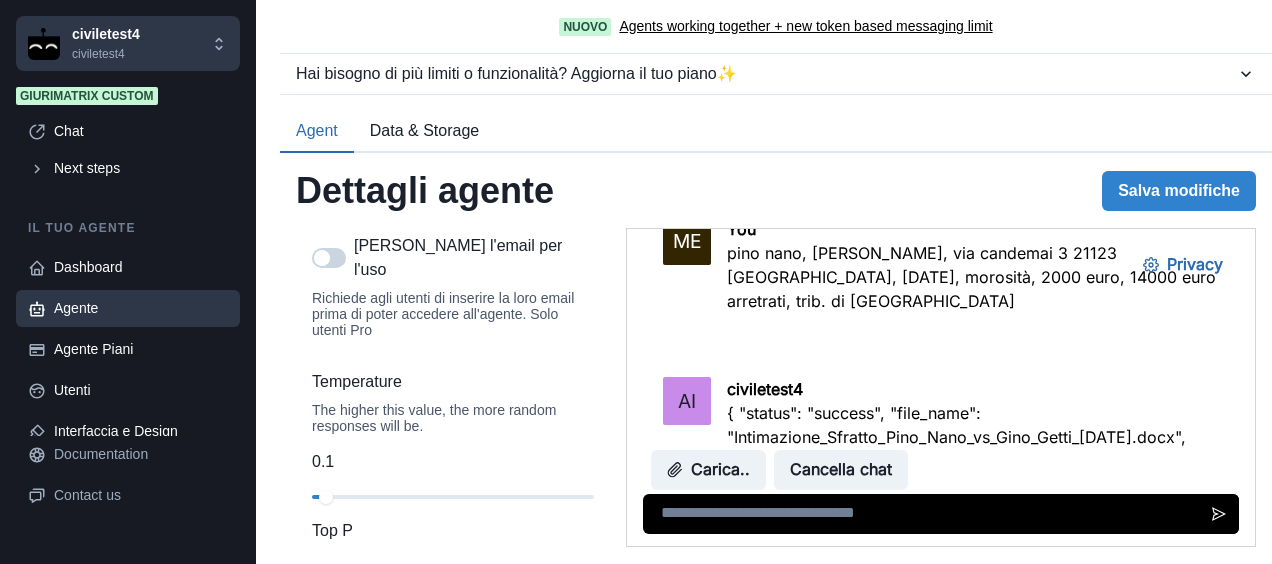 scroll, scrollTop: 2000, scrollLeft: 0, axis: vertical 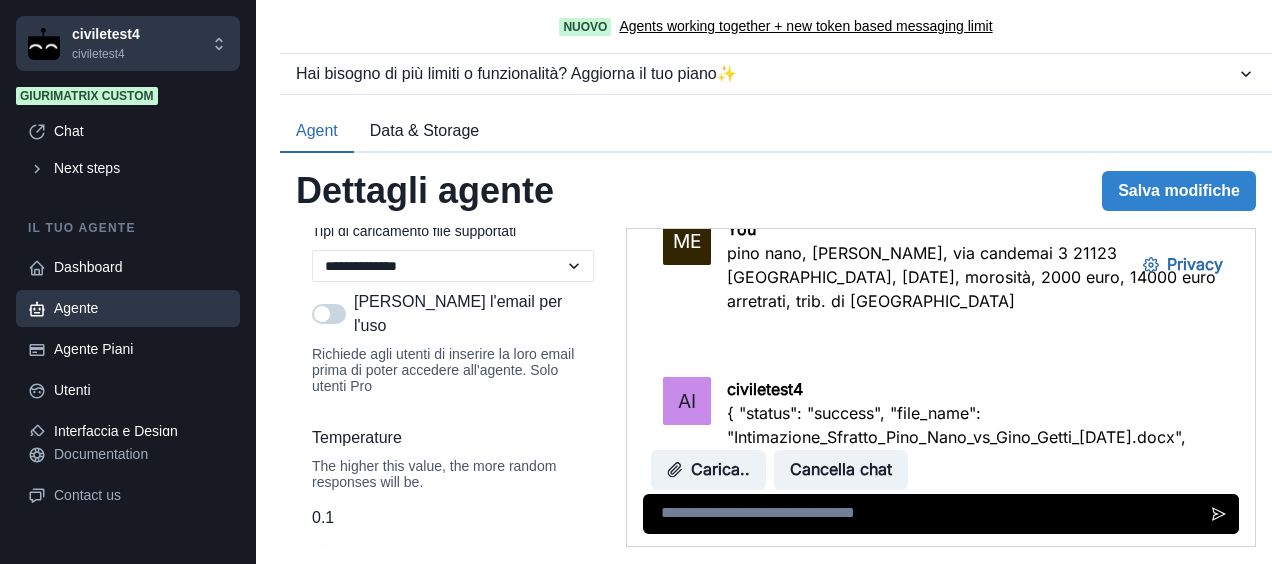 type on "**" 